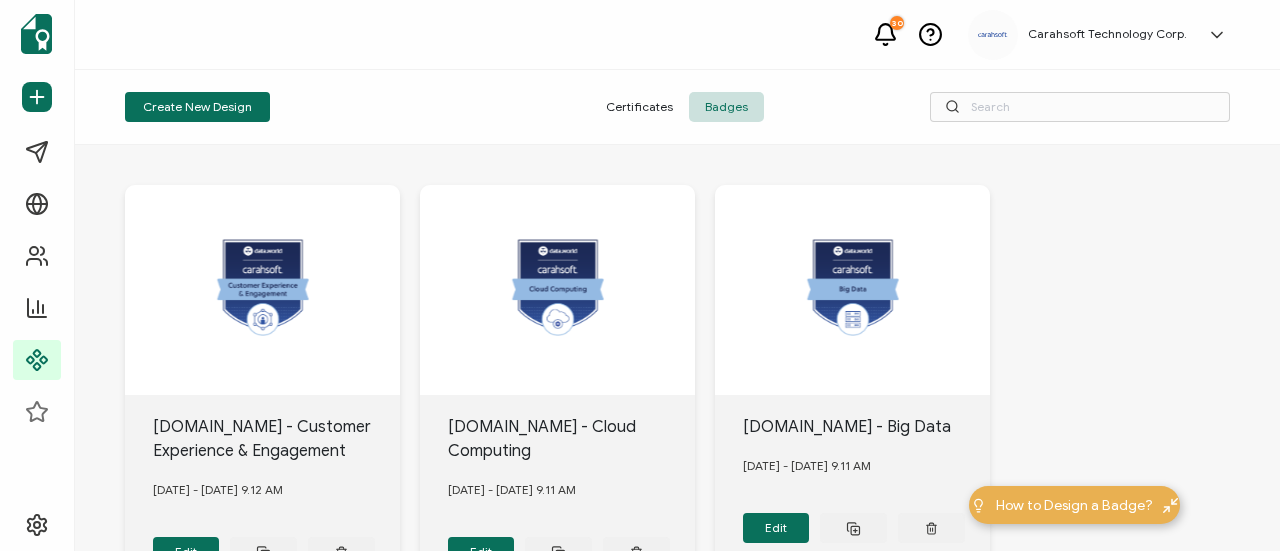 scroll, scrollTop: 0, scrollLeft: 0, axis: both 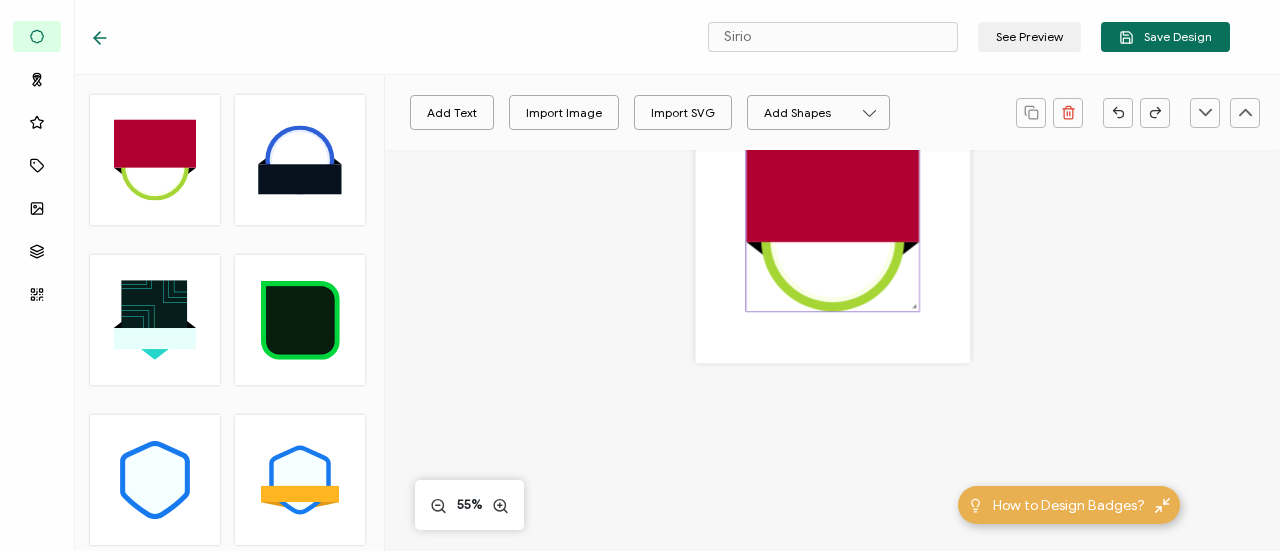 click 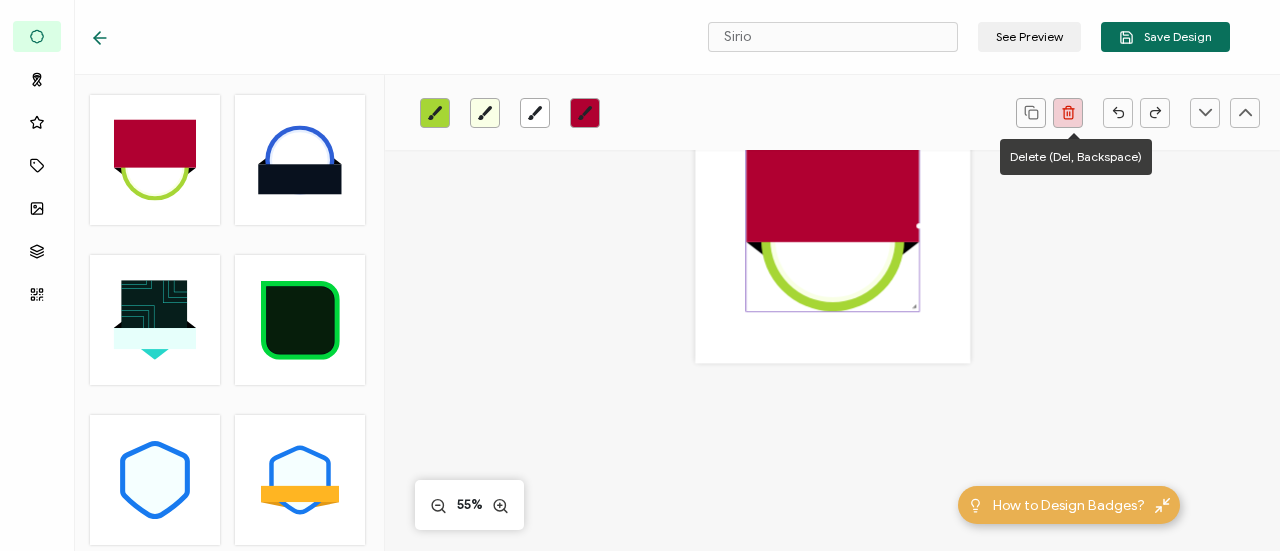 click 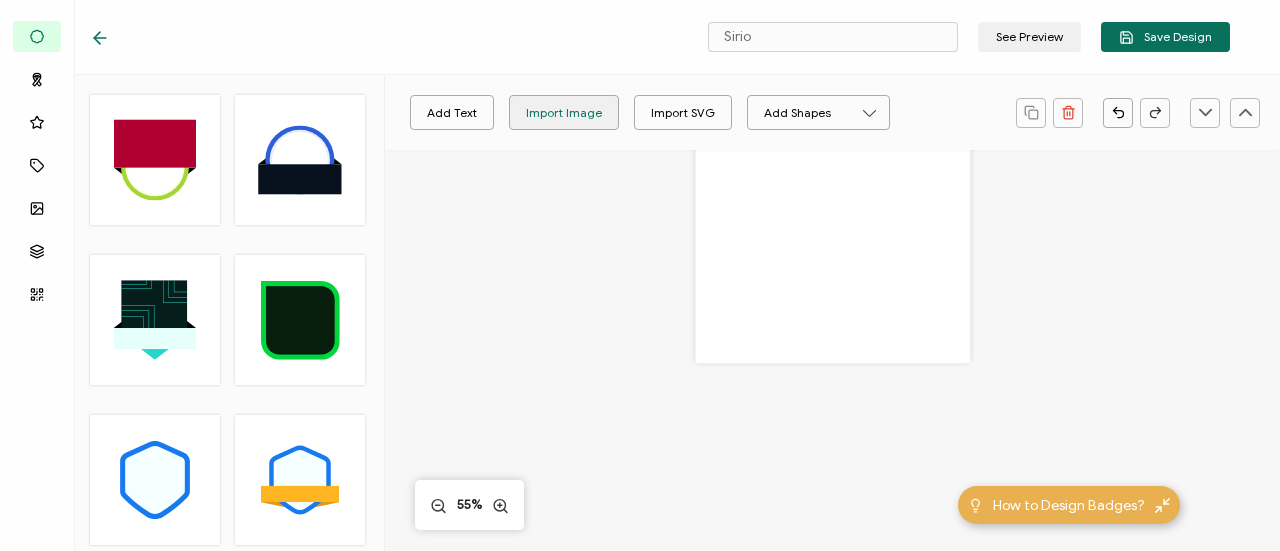 click on "Import Image" at bounding box center [564, 112] 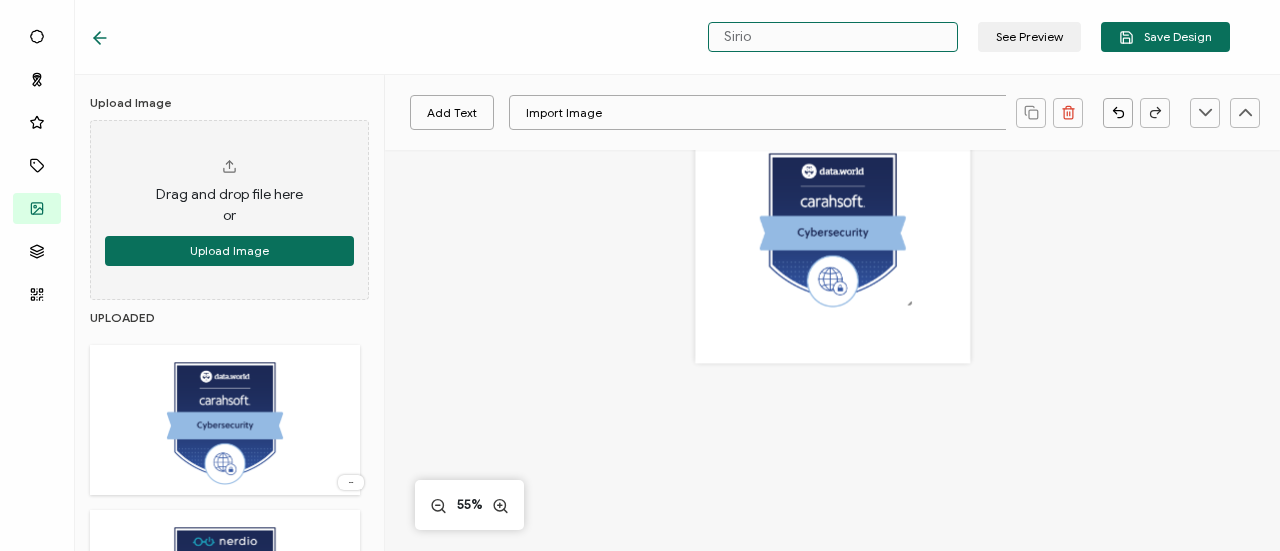 drag, startPoint x: 867, startPoint y: 35, endPoint x: 720, endPoint y: 35, distance: 147 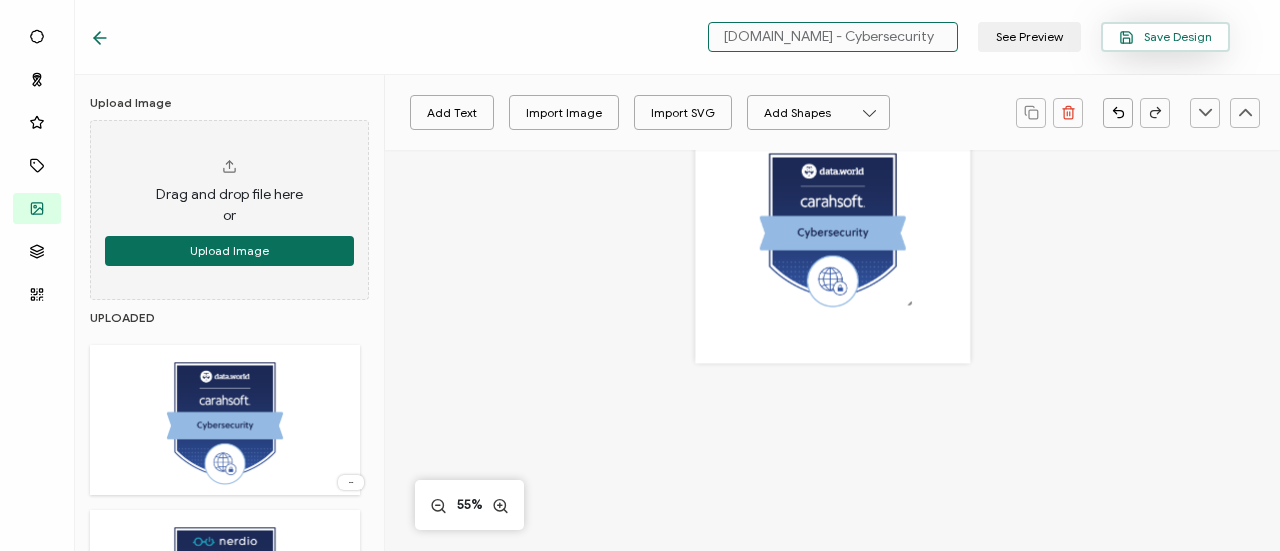 type on "[DOMAIN_NAME] - Cybersecurity" 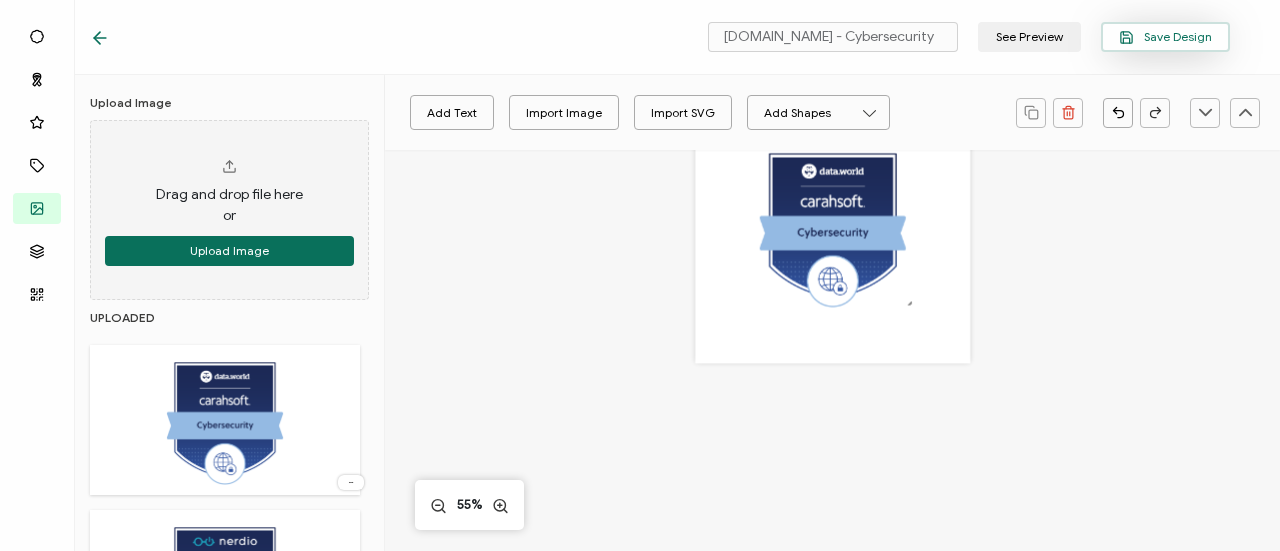 click on "Save Design" at bounding box center [1165, 37] 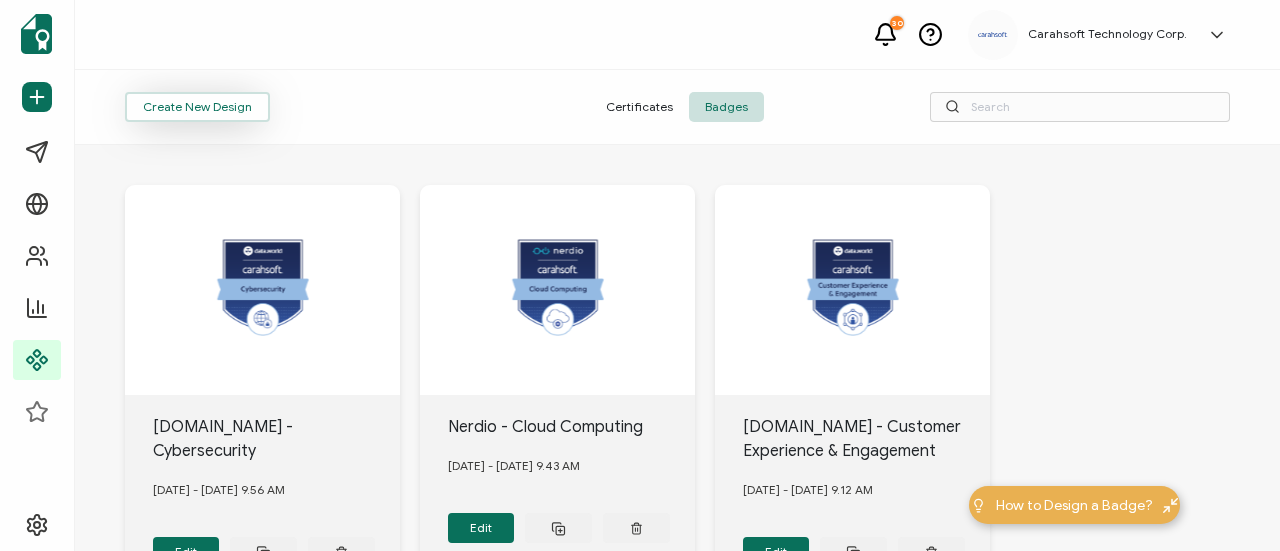 click on "Create New Design" at bounding box center [197, 107] 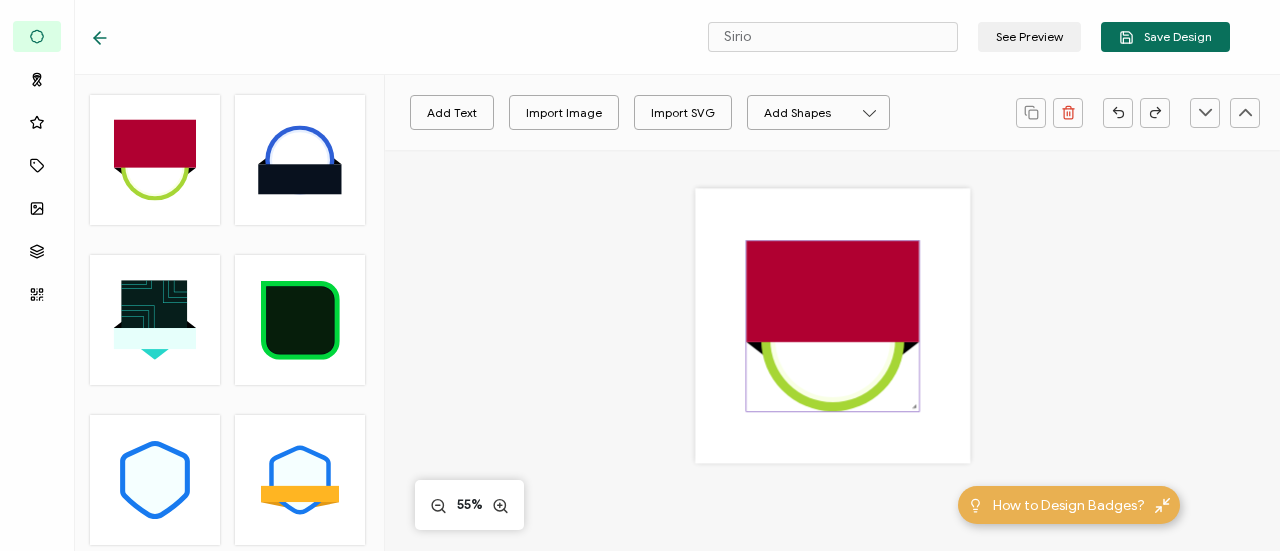 click 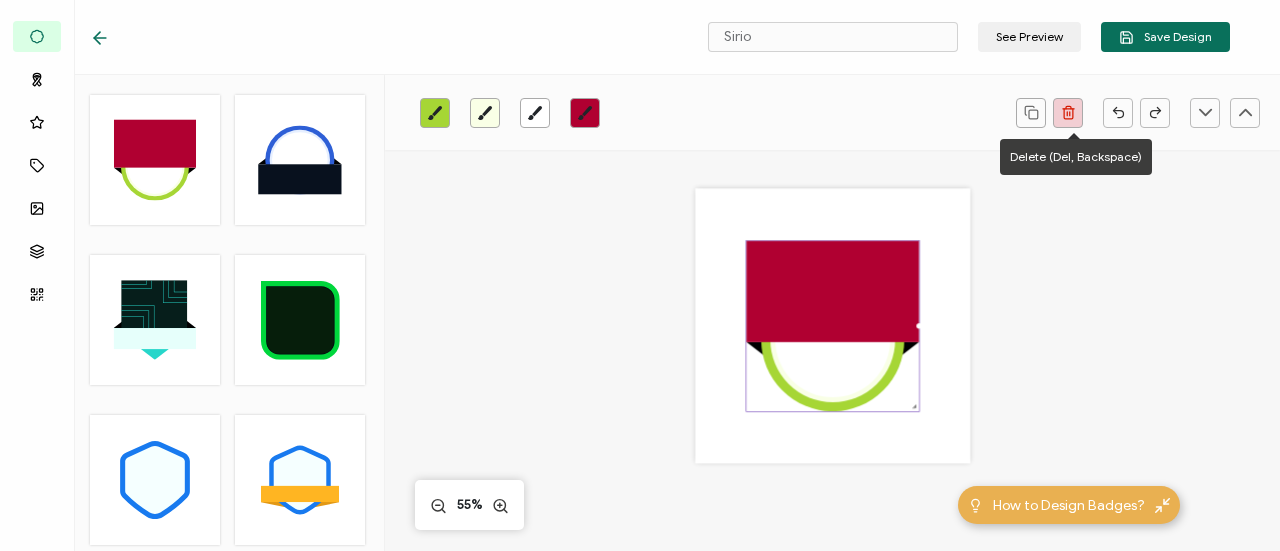 click 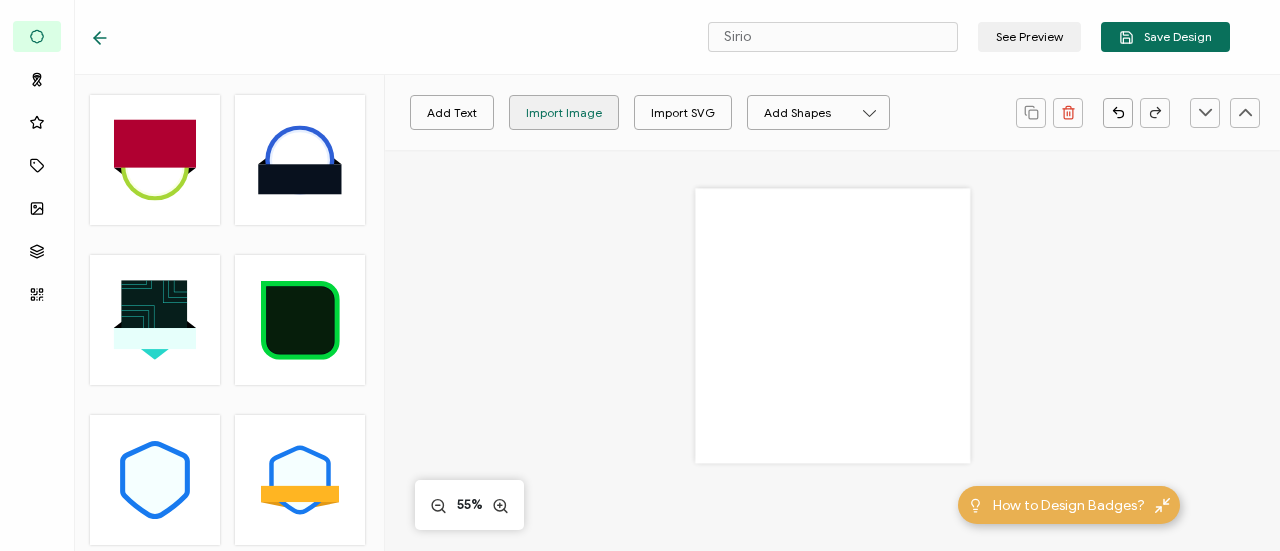 click on "Import Image" at bounding box center [564, 112] 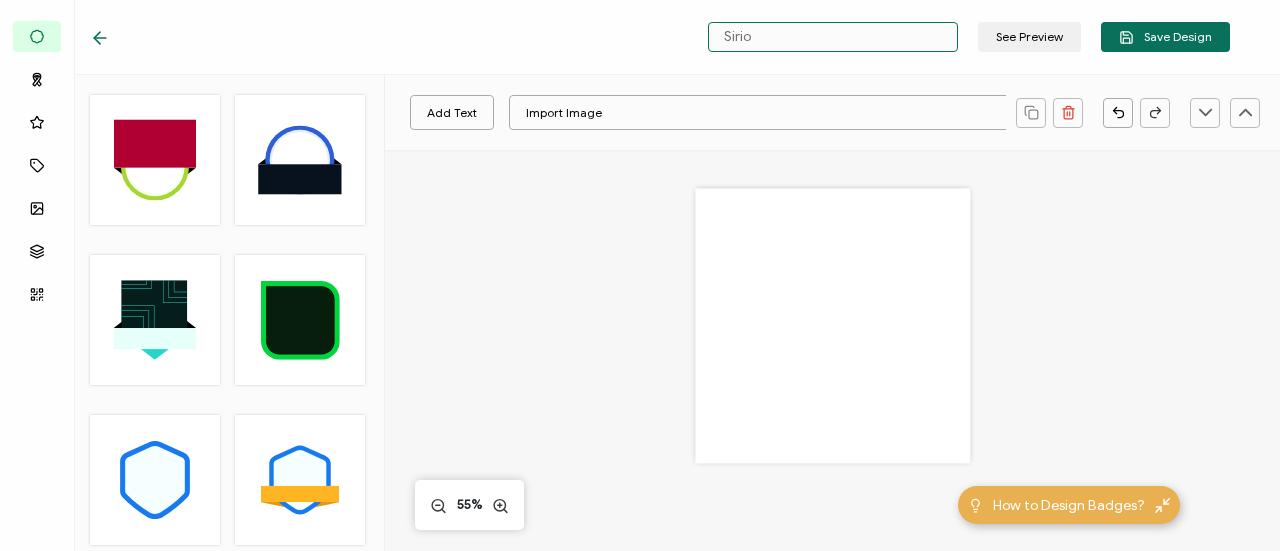 drag, startPoint x: 821, startPoint y: 39, endPoint x: 635, endPoint y: 13, distance: 187.80841 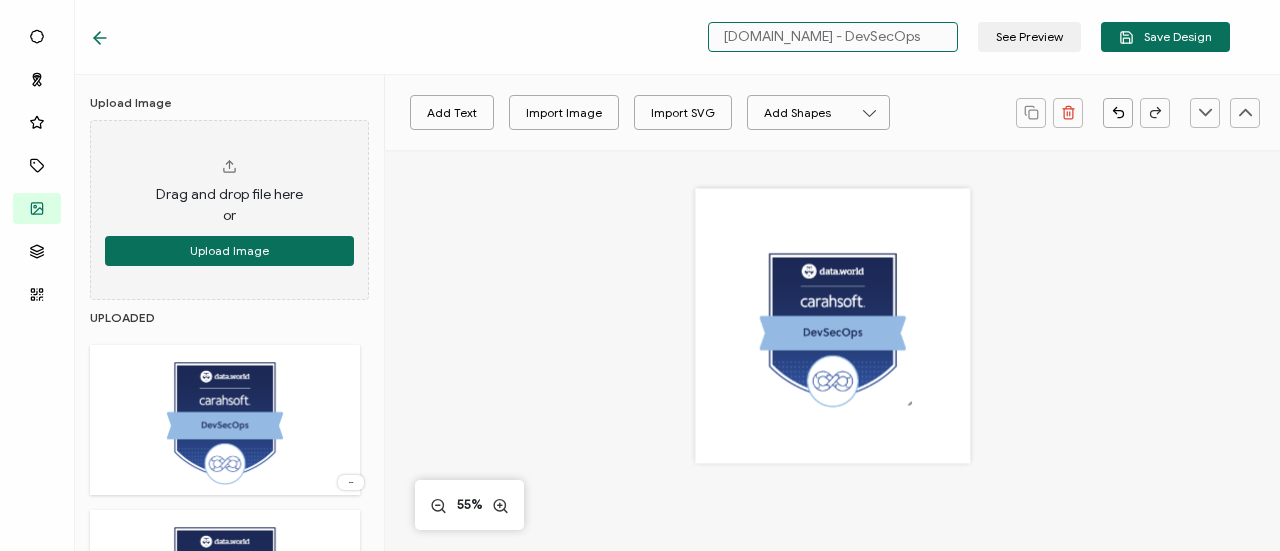 drag, startPoint x: 808, startPoint y: 35, endPoint x: 710, endPoint y: 39, distance: 98.0816 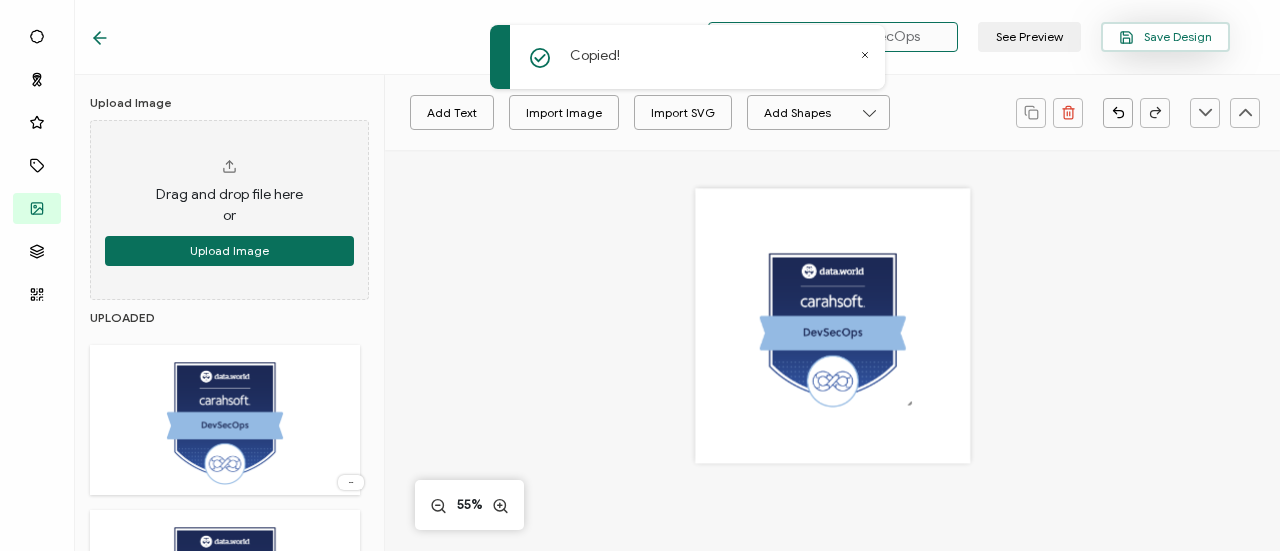 type on "[DOMAIN_NAME] - DevSecOps" 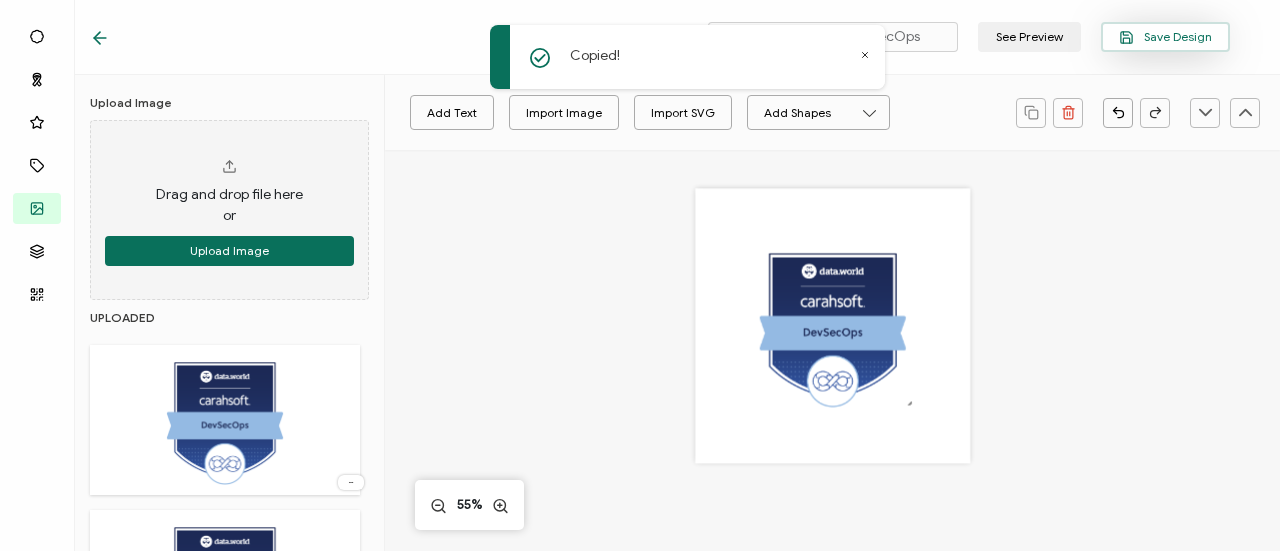 click on "Save Design" at bounding box center (1165, 37) 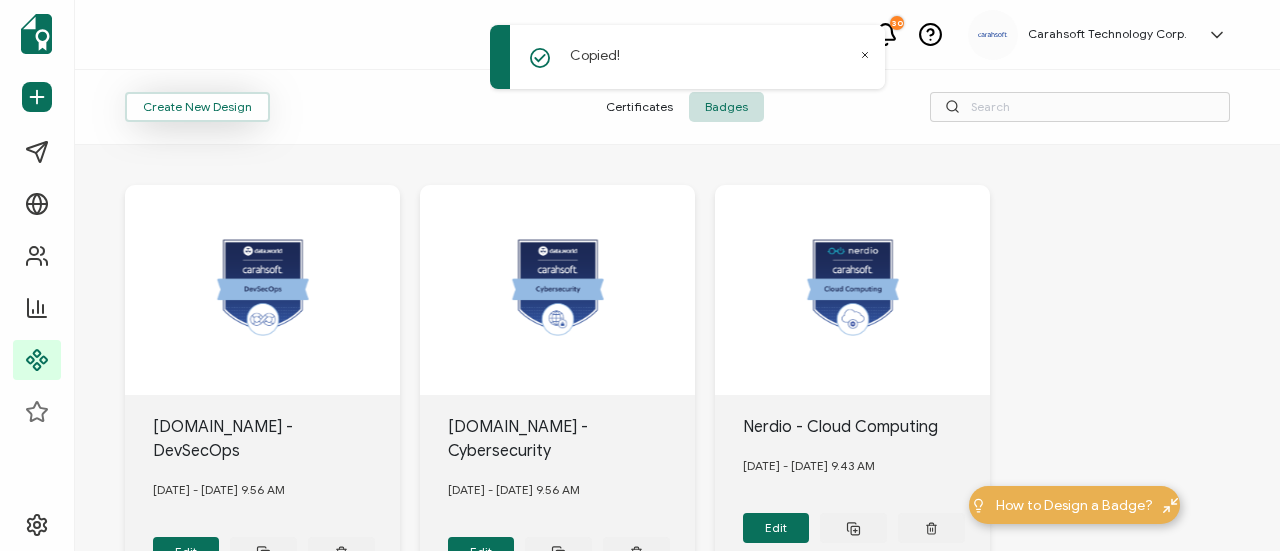 click on "Create New Design" at bounding box center [197, 107] 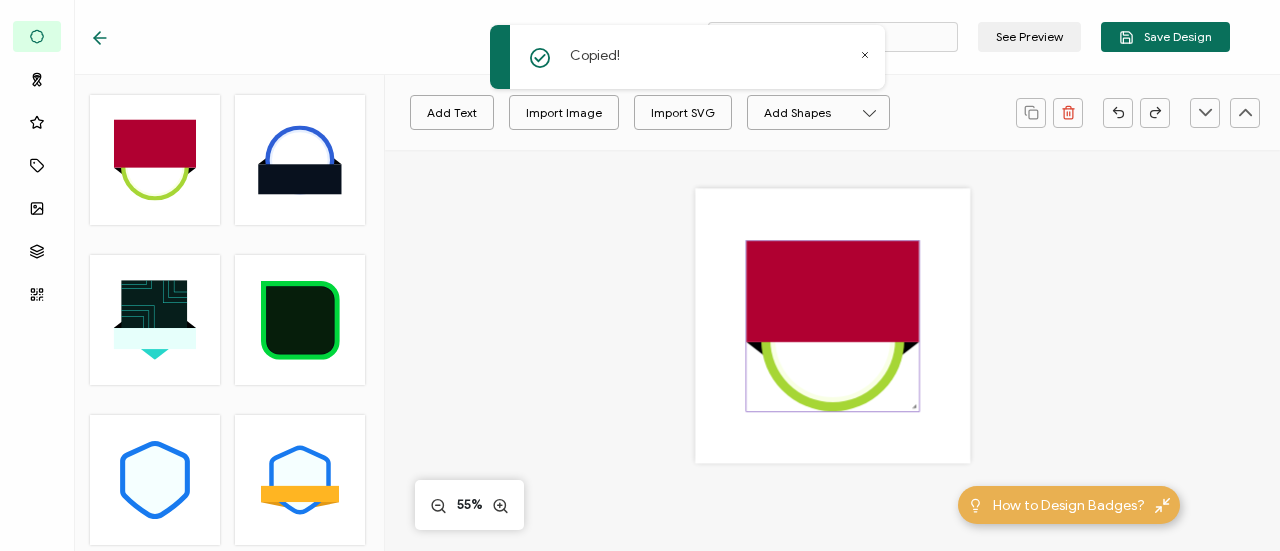 click 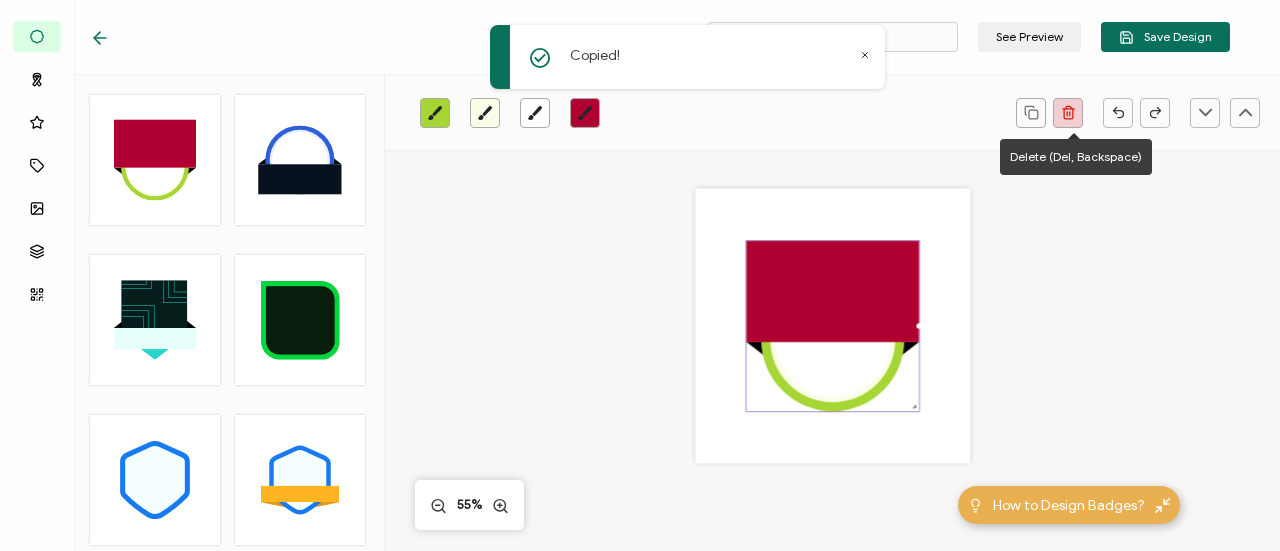 click 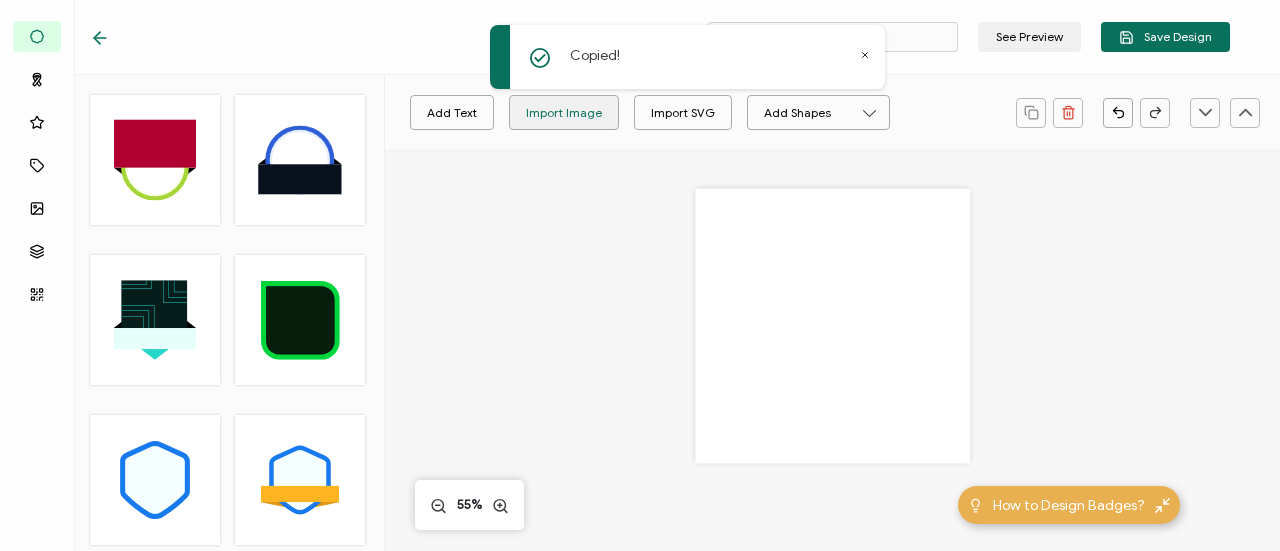 click on "Import Image" at bounding box center [564, 112] 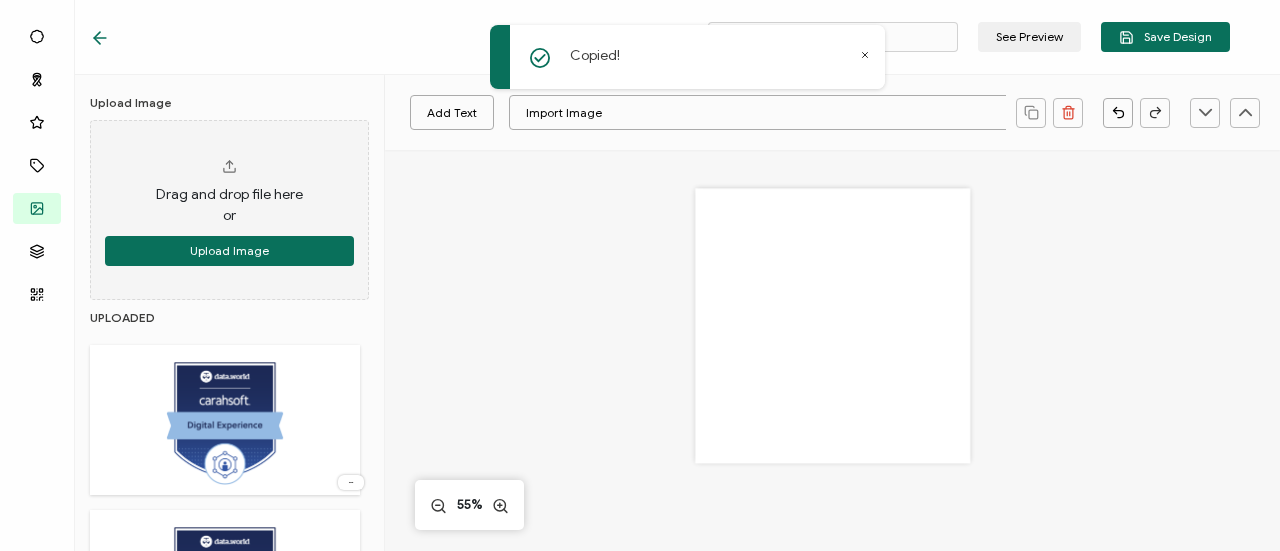 click 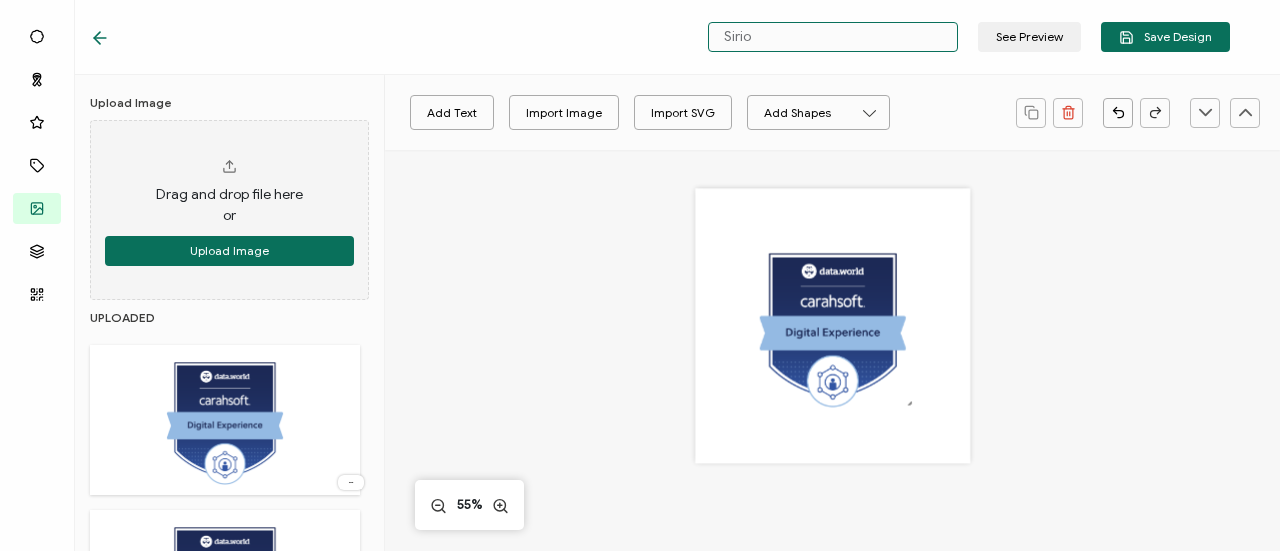 drag, startPoint x: 822, startPoint y: 43, endPoint x: 658, endPoint y: 34, distance: 164.24677 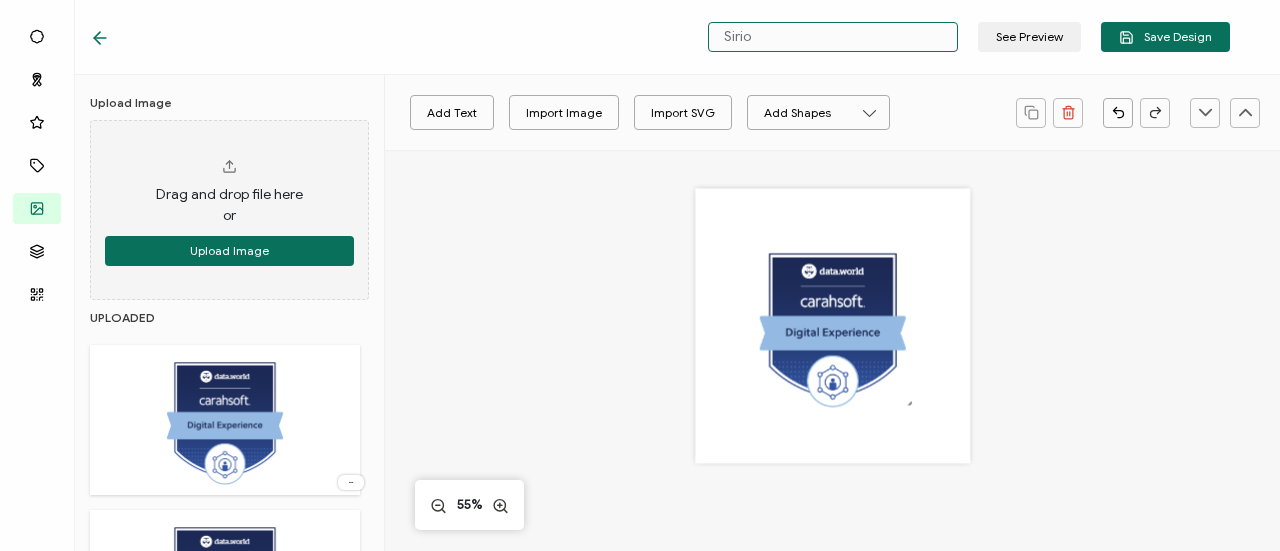 click on "Sirio" at bounding box center [833, 37] 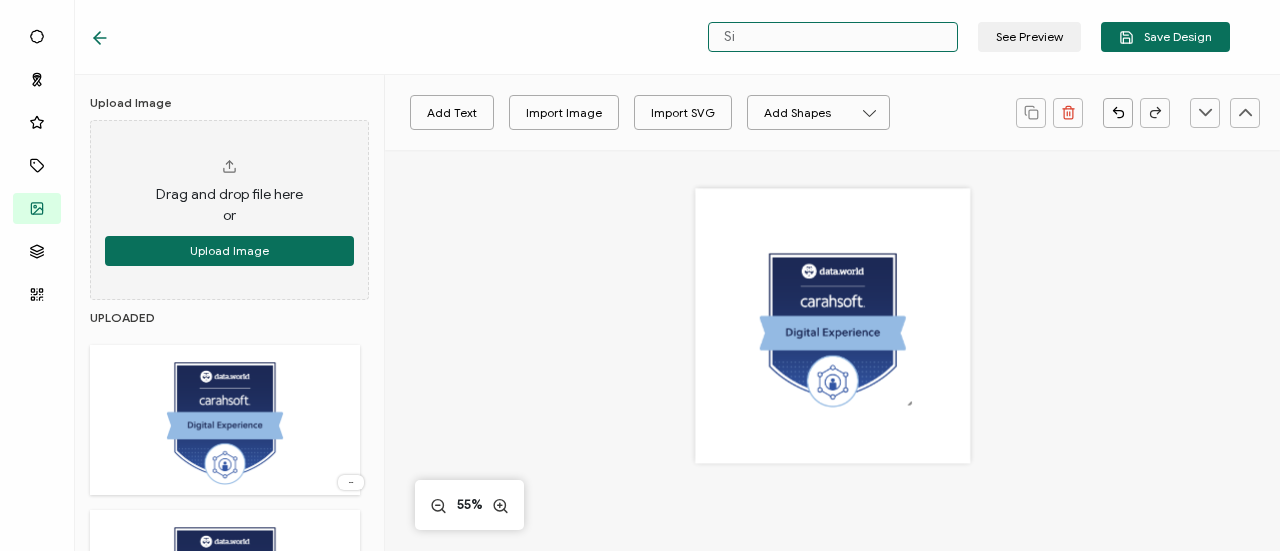 type on "S" 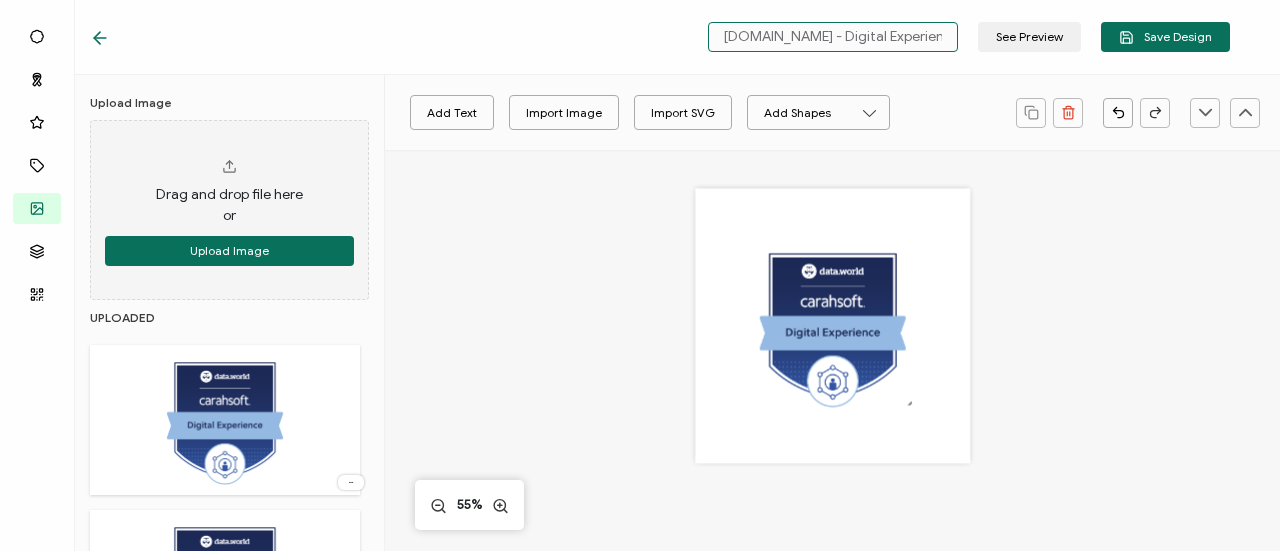 drag, startPoint x: 808, startPoint y: 41, endPoint x: 700, endPoint y: 32, distance: 108.37435 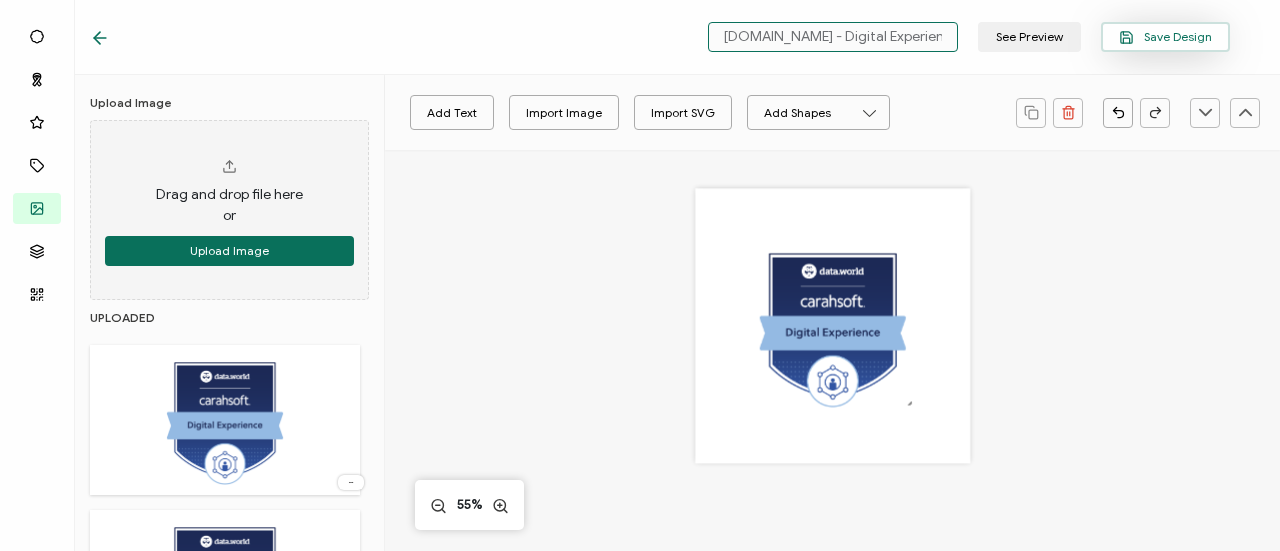 type on "[DOMAIN_NAME] - Digital Experience" 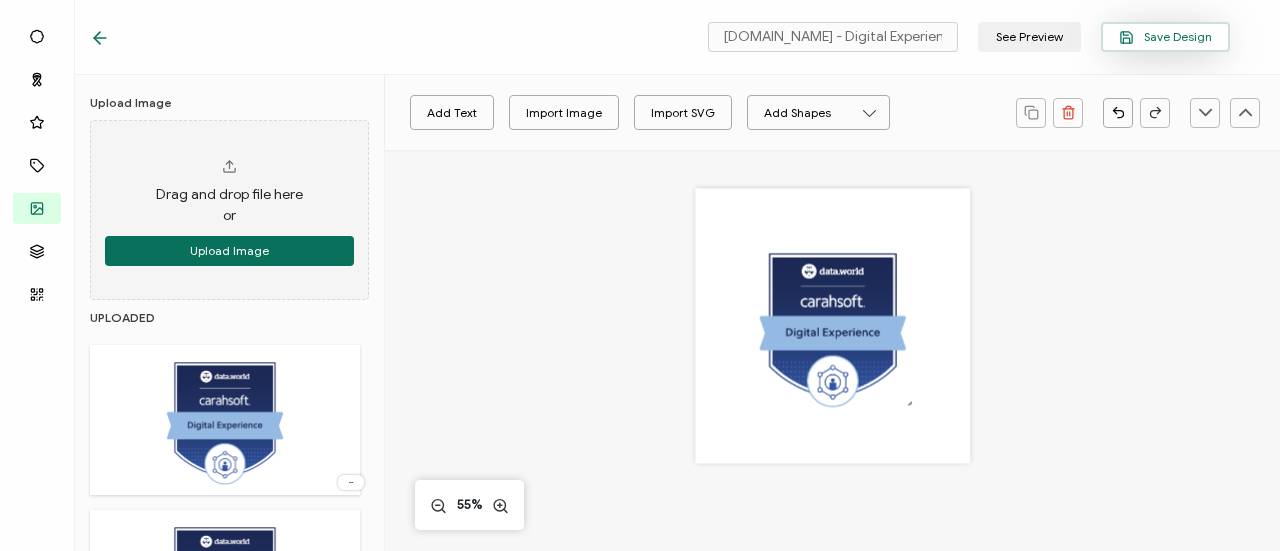 click on "Save Design" at bounding box center (1165, 37) 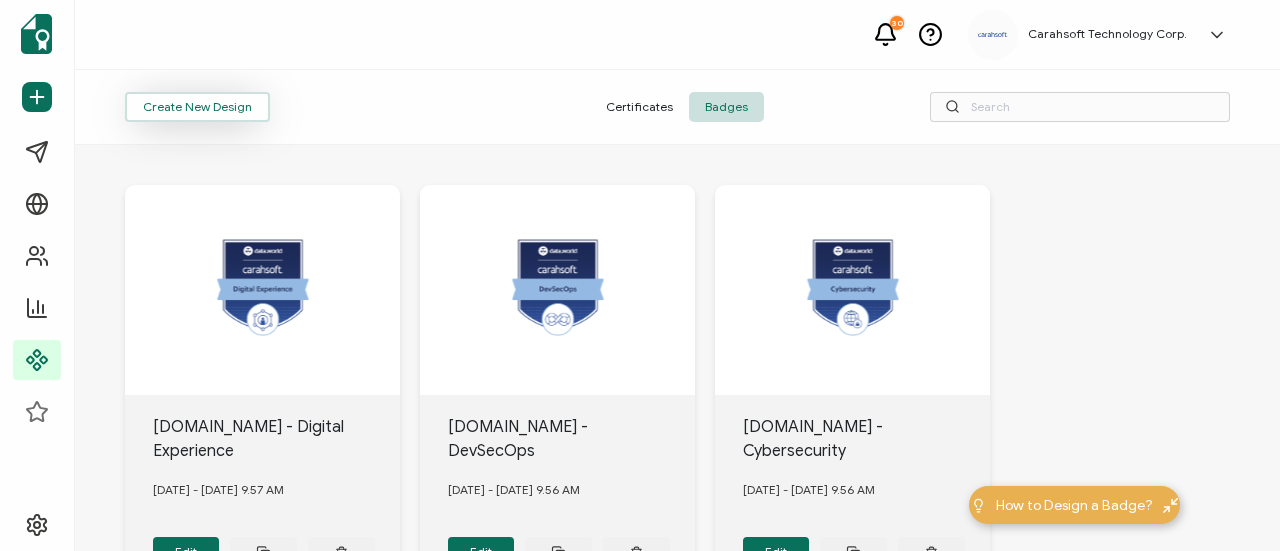 click on "Create New Design" at bounding box center (197, 107) 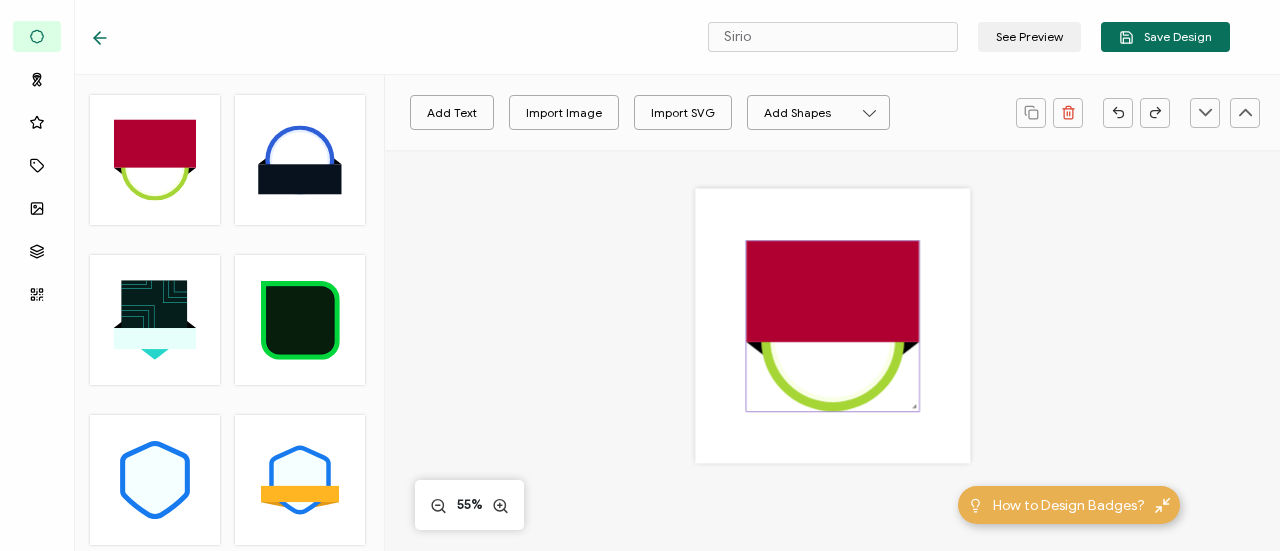 click 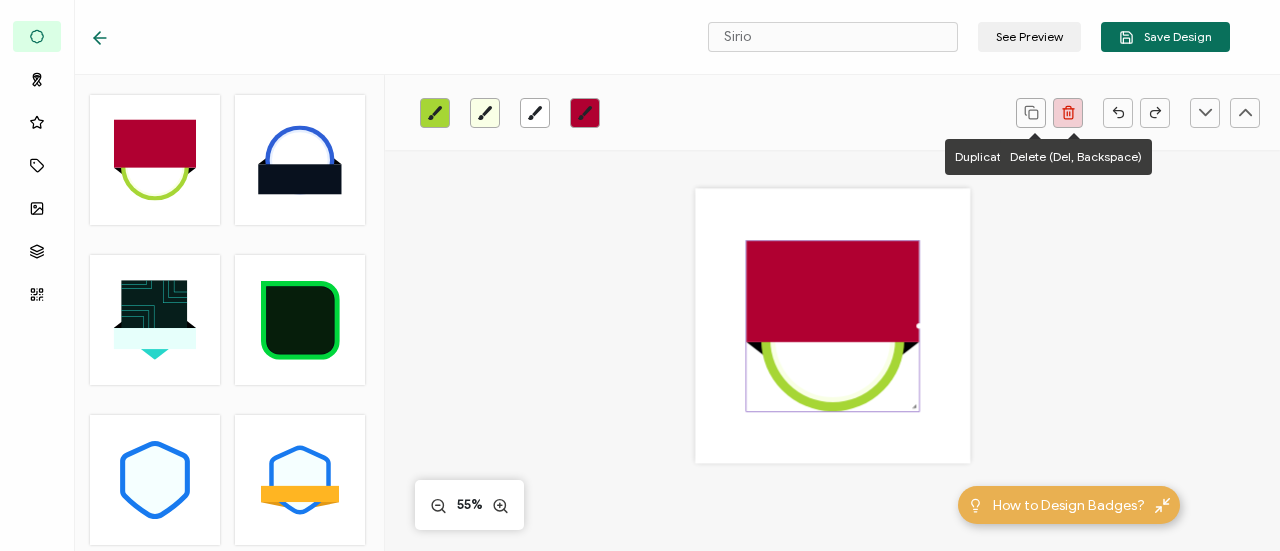 click 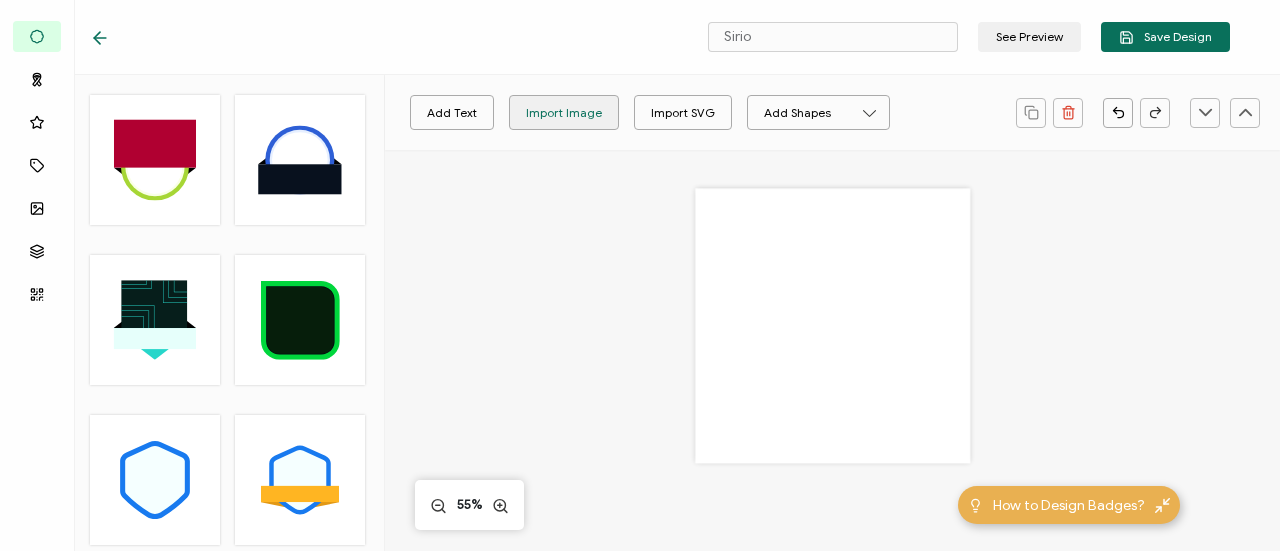 click on "Import Image" at bounding box center (564, 112) 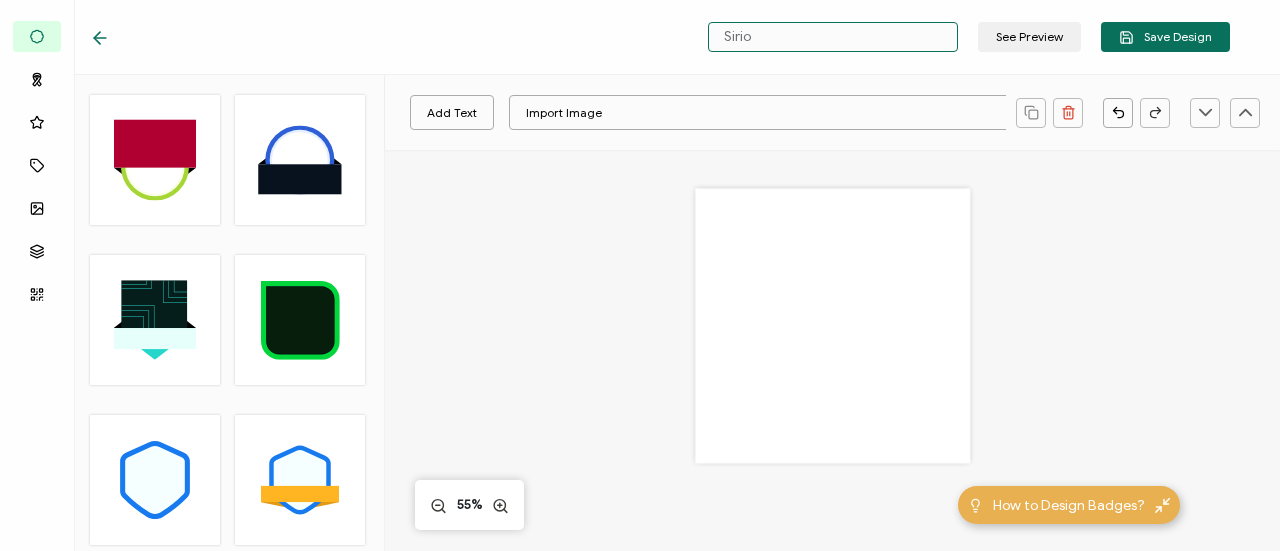 drag, startPoint x: 840, startPoint y: 43, endPoint x: 682, endPoint y: 37, distance: 158.11388 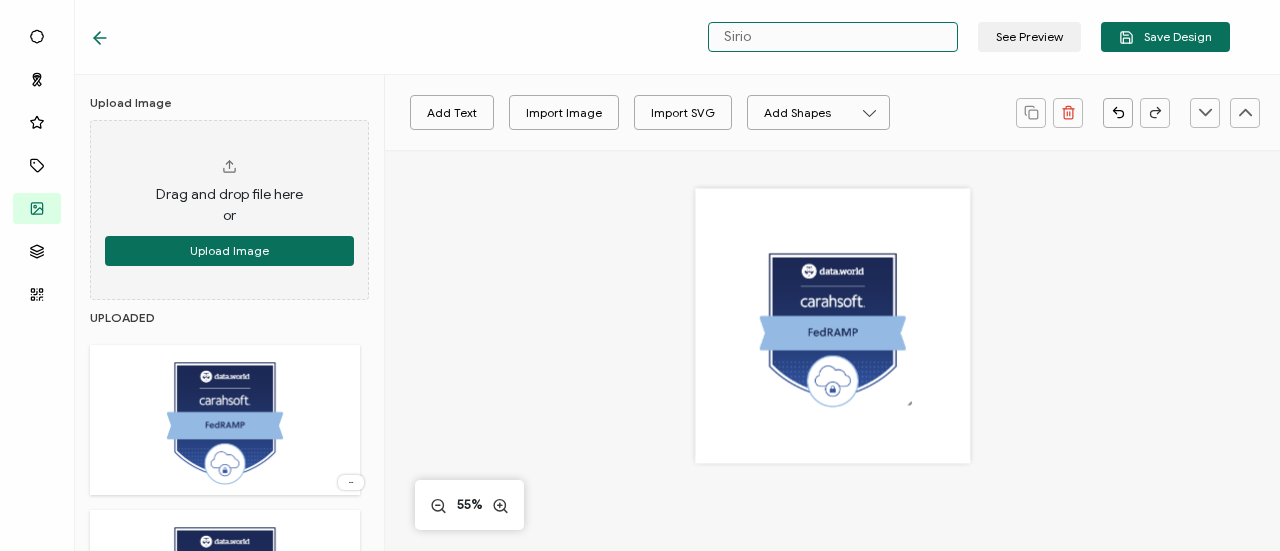 paste on "[DOMAIN_NAME] -" 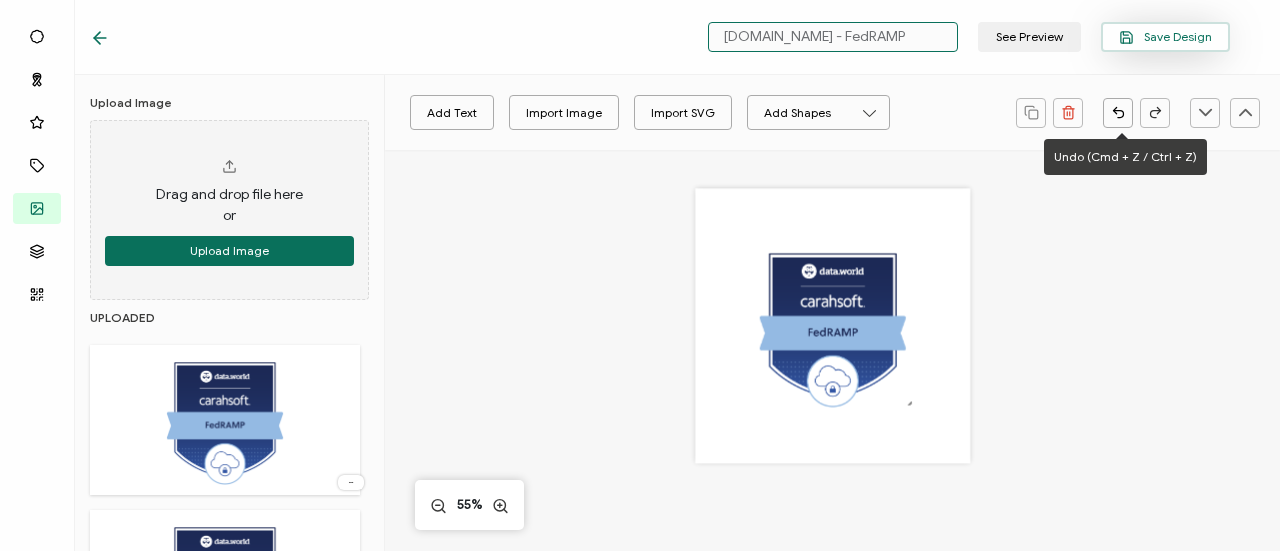 type on "[DOMAIN_NAME] - FedRAMP" 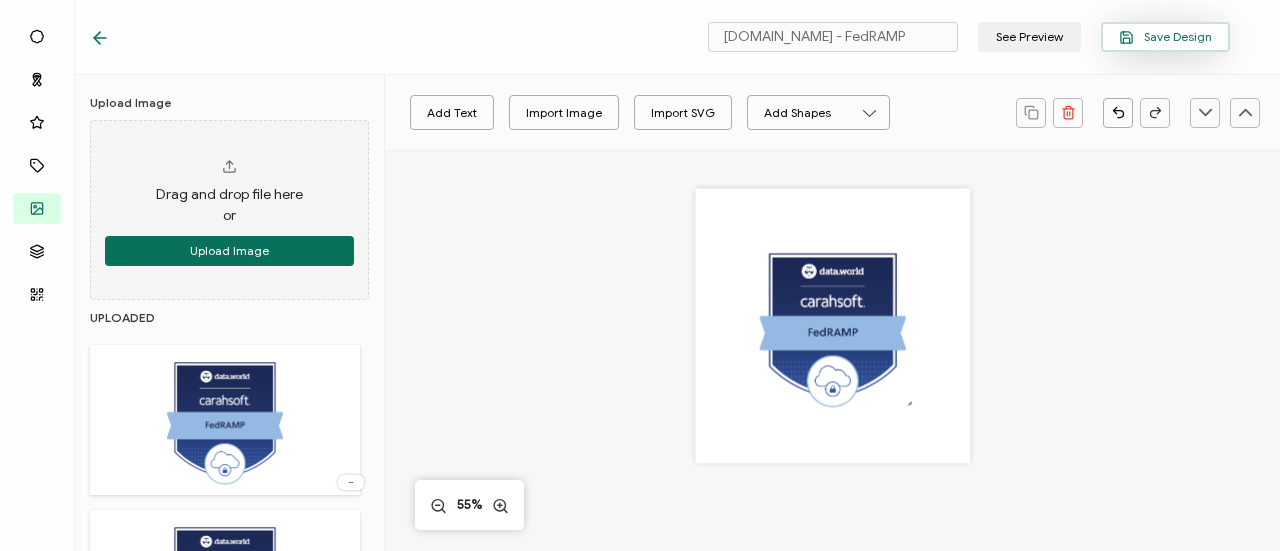click on "Save Design" at bounding box center (1165, 37) 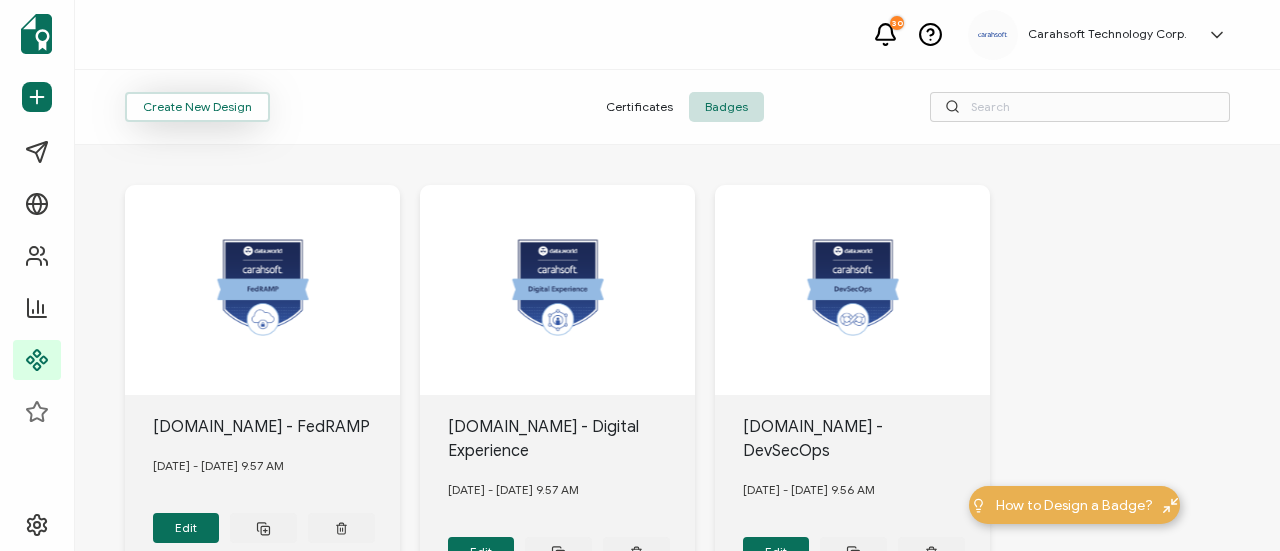 click on "Create New Design" at bounding box center [197, 107] 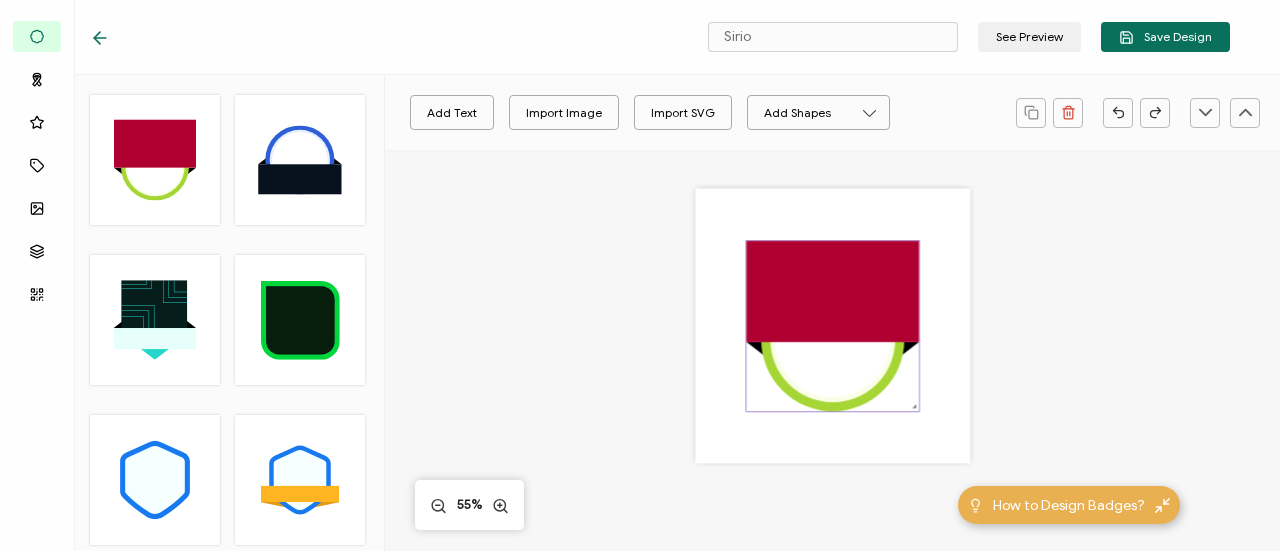 click 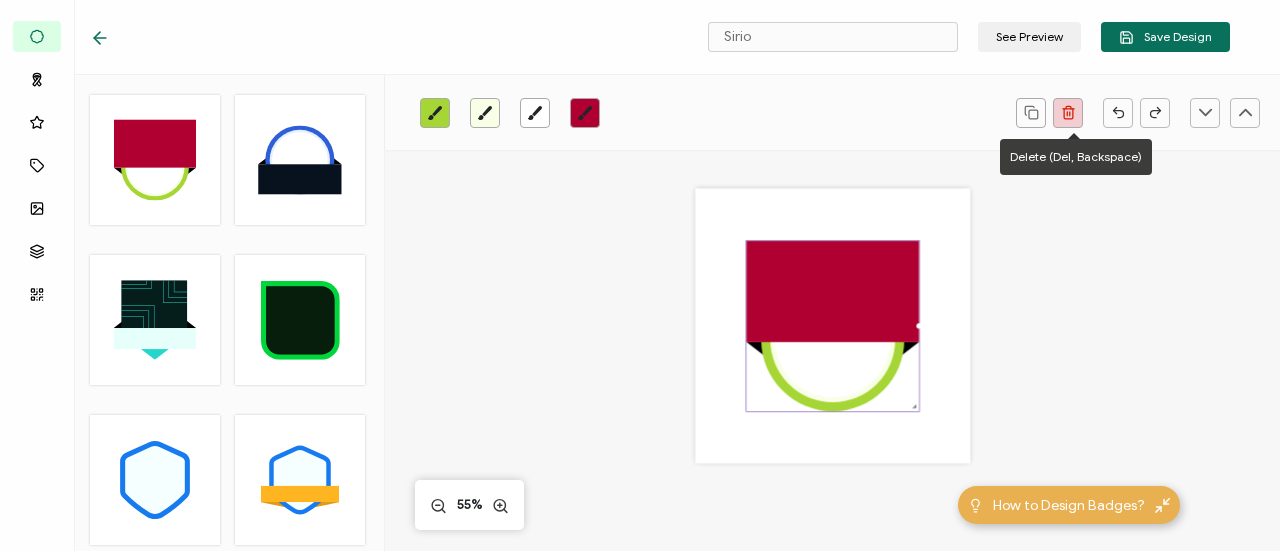 click 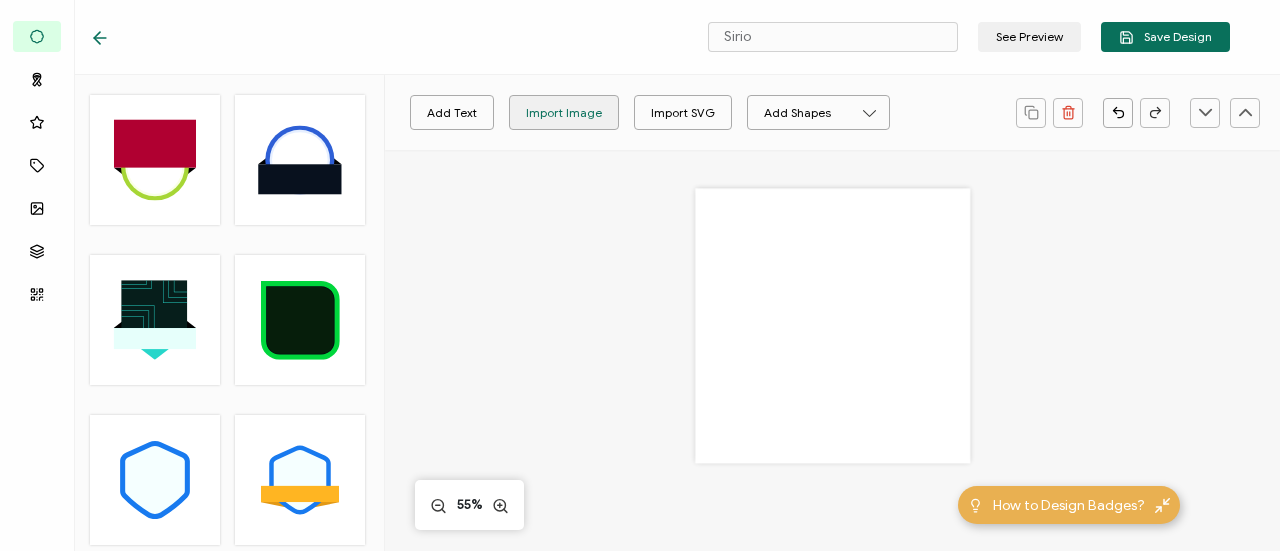 click on "Import Image" at bounding box center [564, 112] 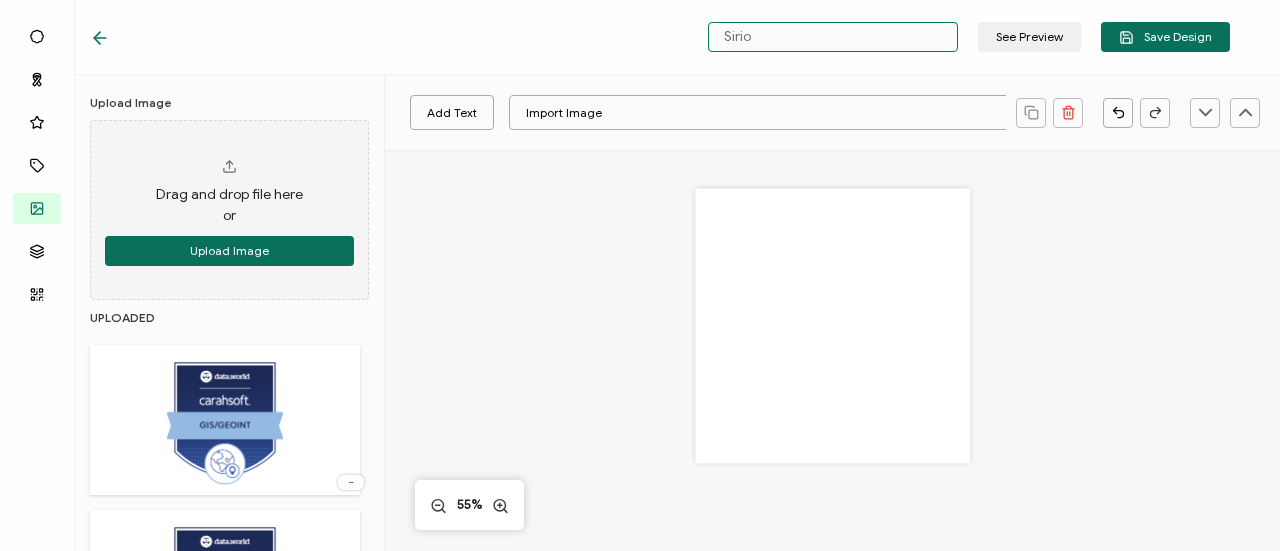 drag, startPoint x: 905, startPoint y: 37, endPoint x: 672, endPoint y: 36, distance: 233.00215 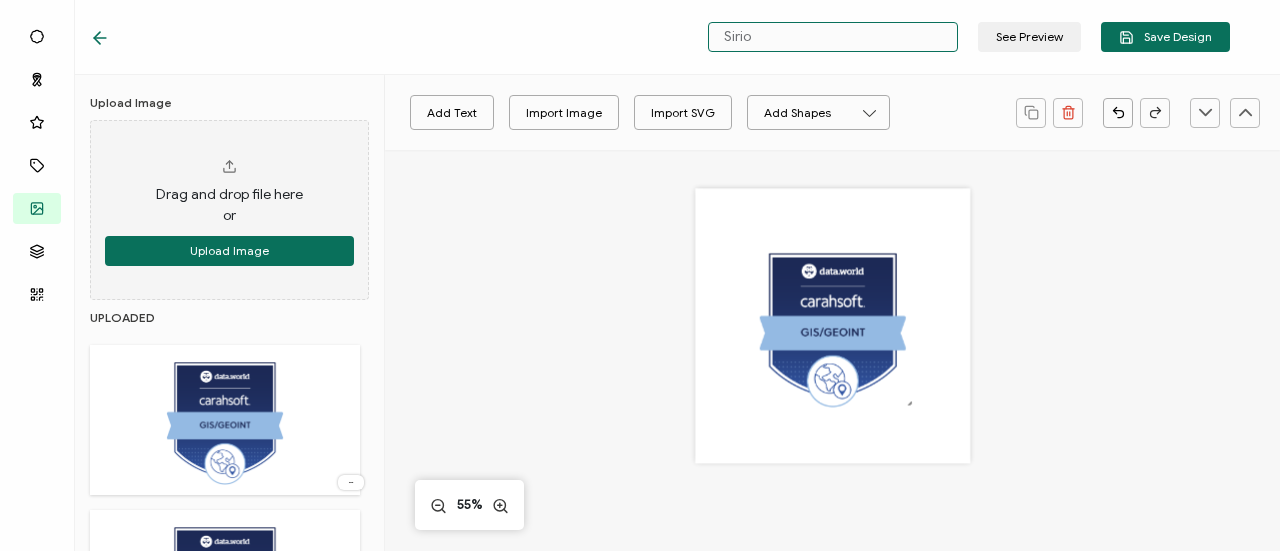 drag, startPoint x: 774, startPoint y: 23, endPoint x: 753, endPoint y: 41, distance: 27.658634 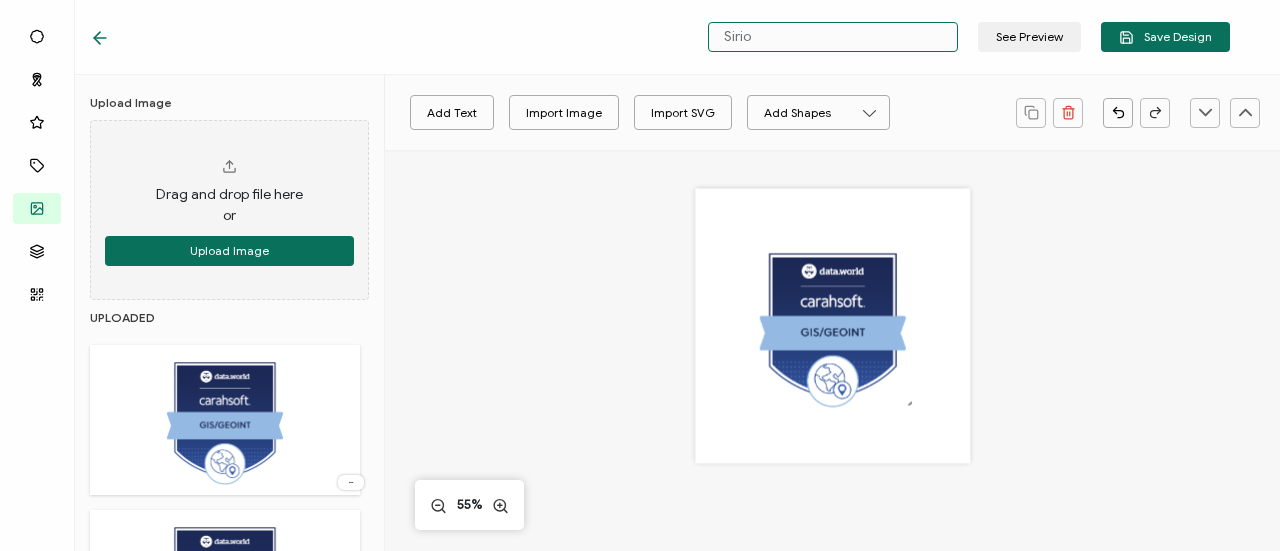 paste on "[DOMAIN_NAME] -" 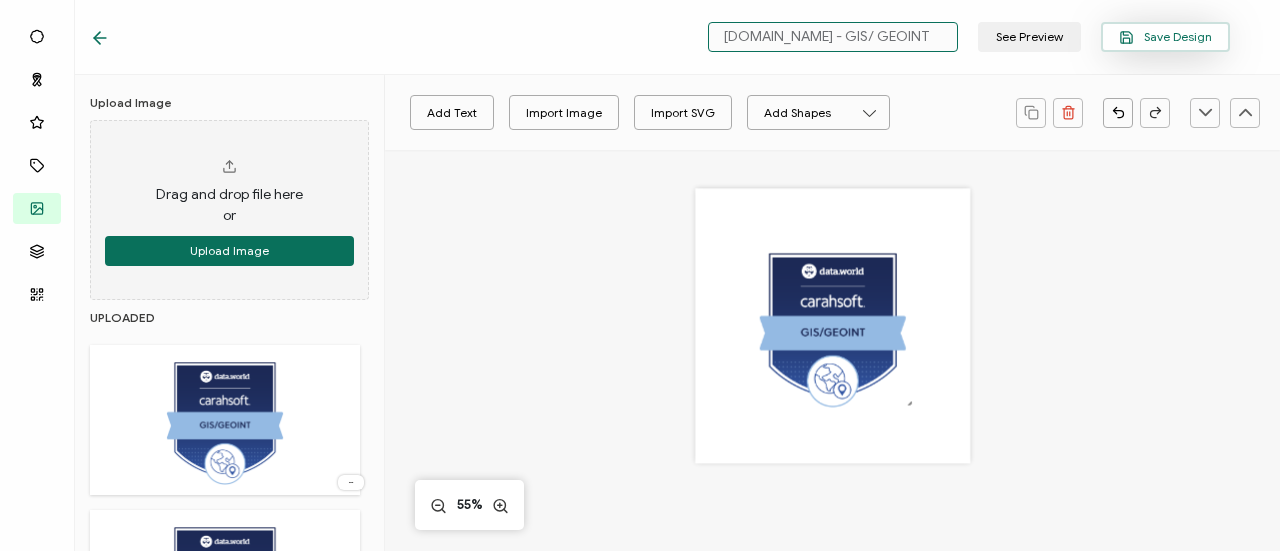 type on "[DOMAIN_NAME] - GIS/ GEOINT" 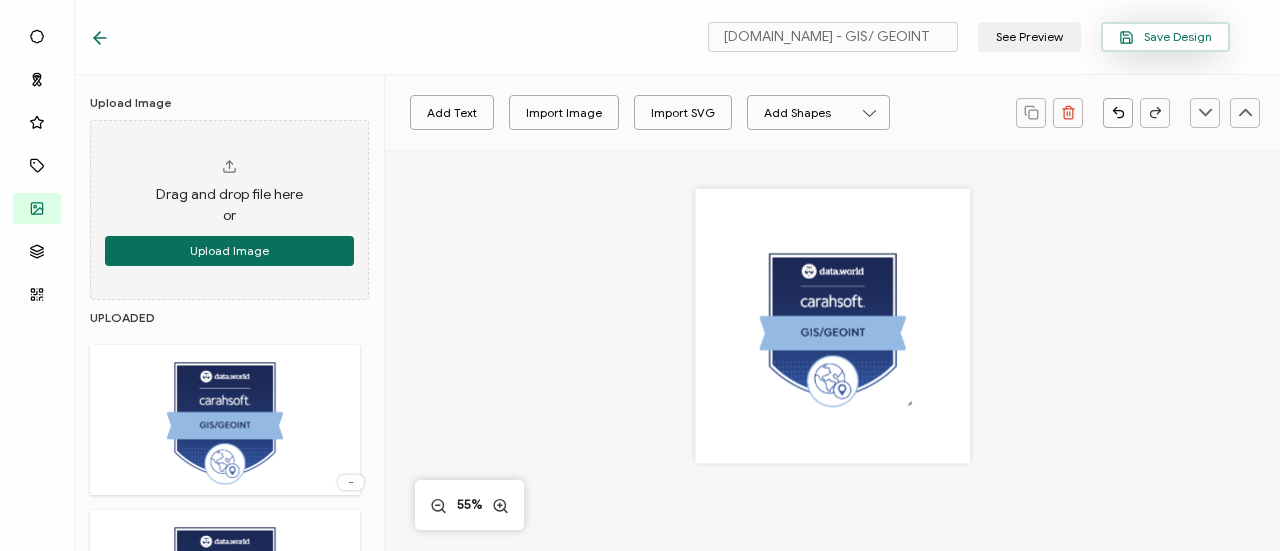 click 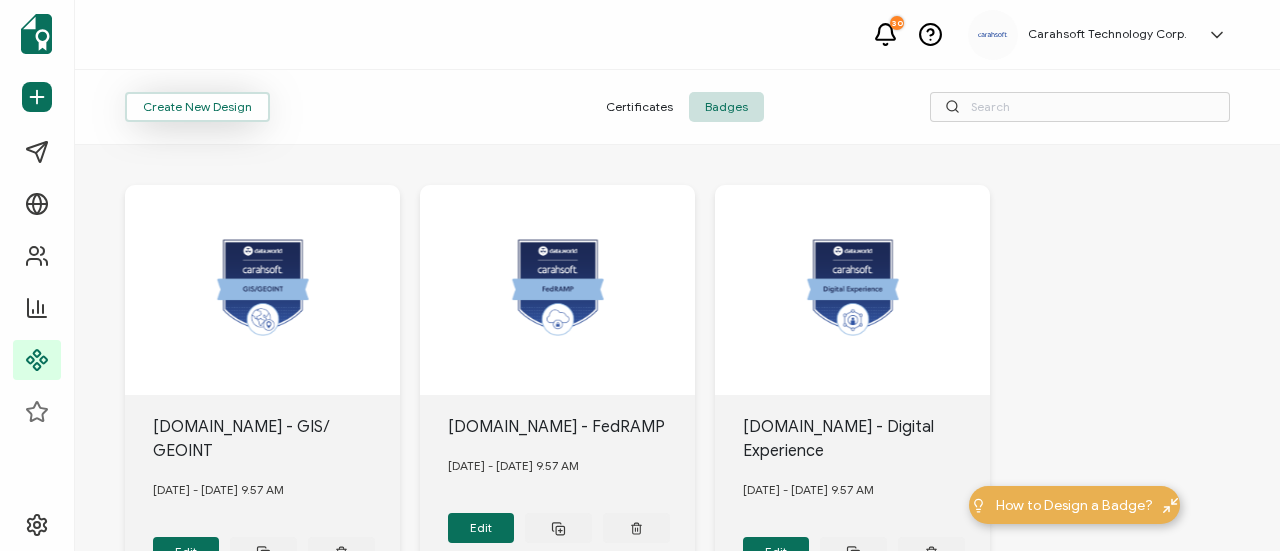 click on "Create New Design" at bounding box center (197, 107) 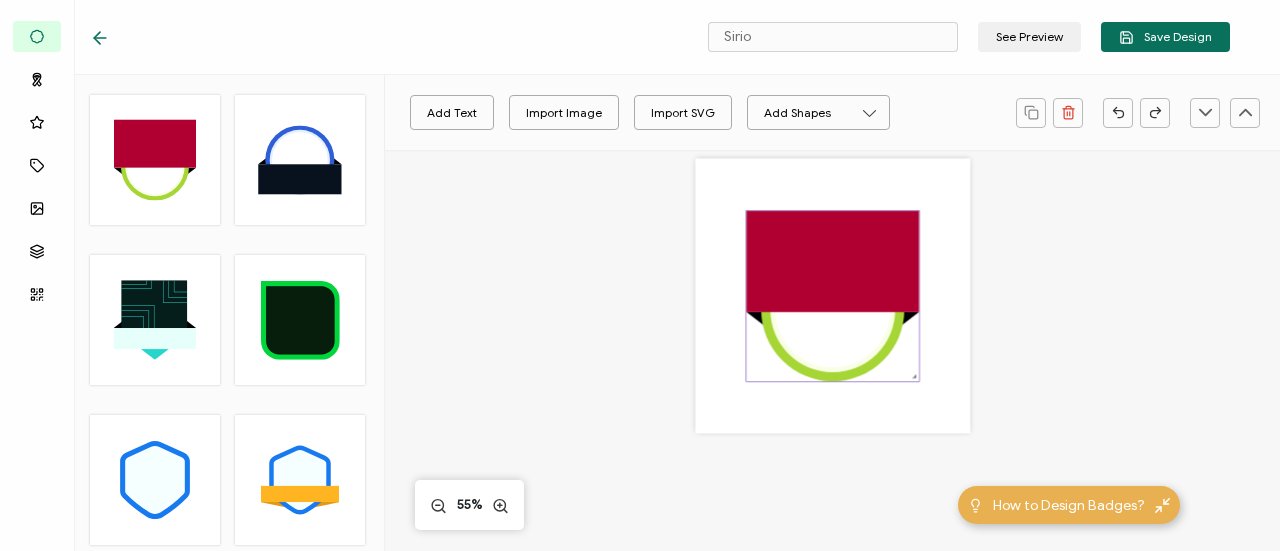 scroll, scrollTop: 0, scrollLeft: 0, axis: both 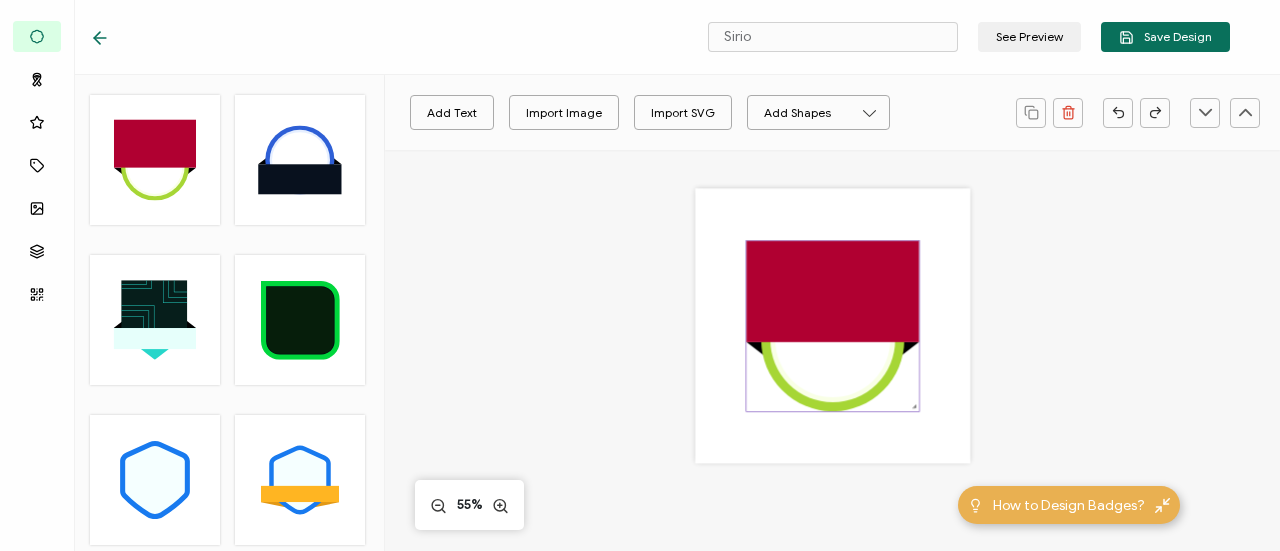 click 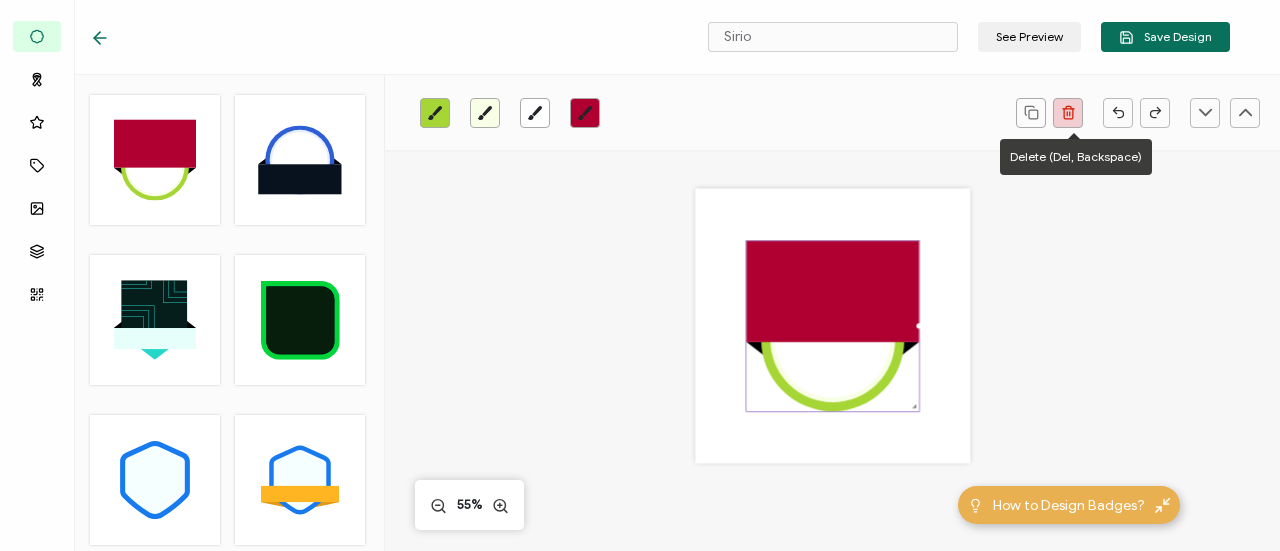 click 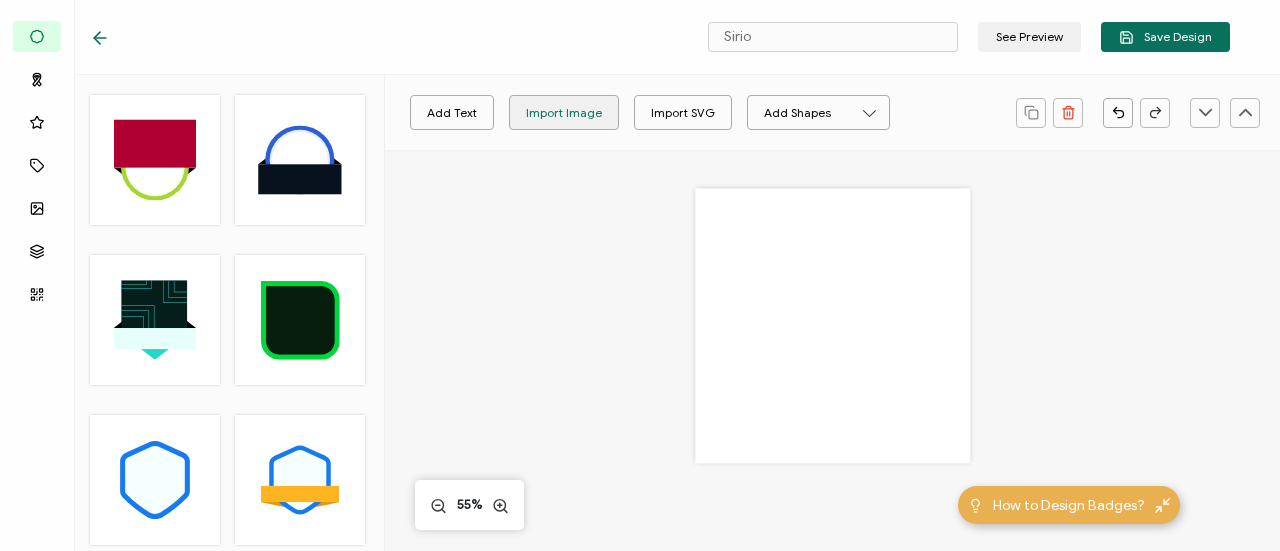 click on "Import Image" at bounding box center [564, 112] 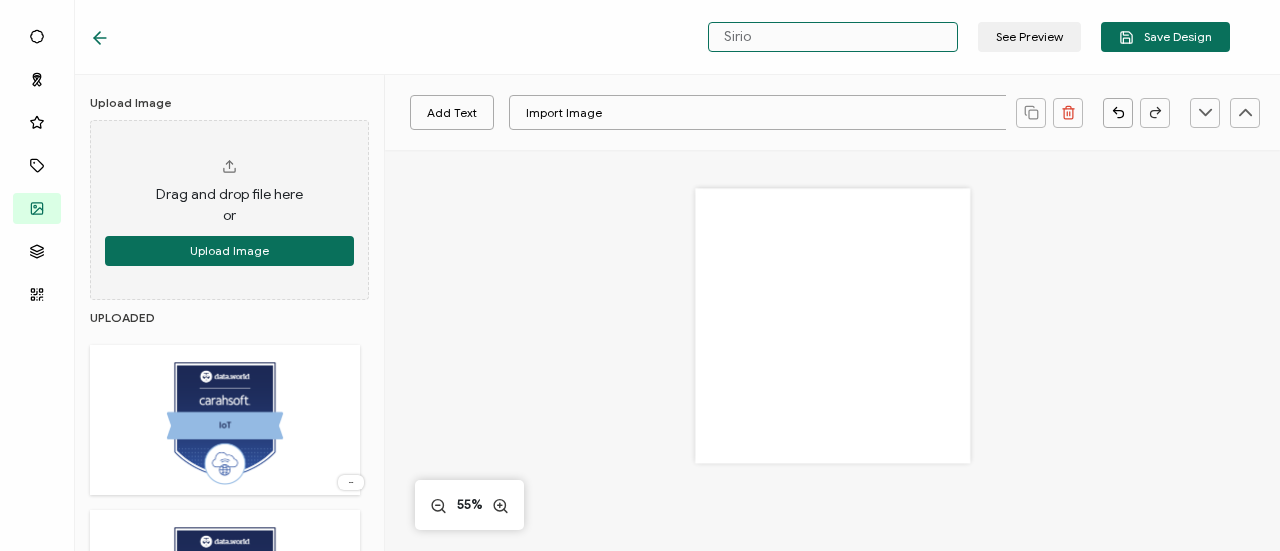 drag, startPoint x: 847, startPoint y: 41, endPoint x: 652, endPoint y: 37, distance: 195.04102 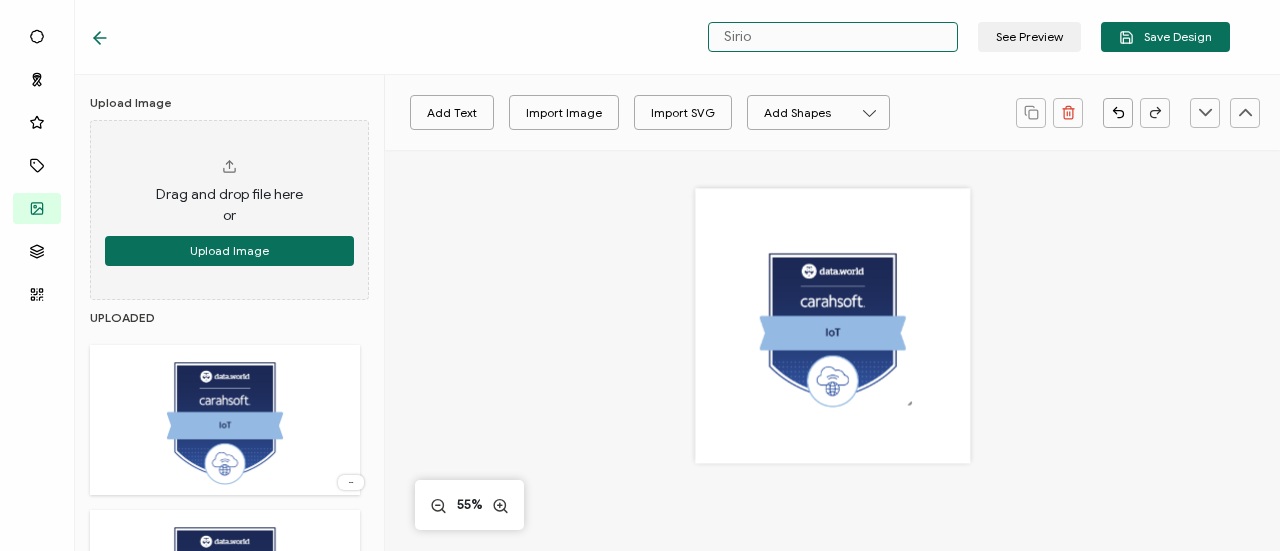 paste on "[DOMAIN_NAME] -" 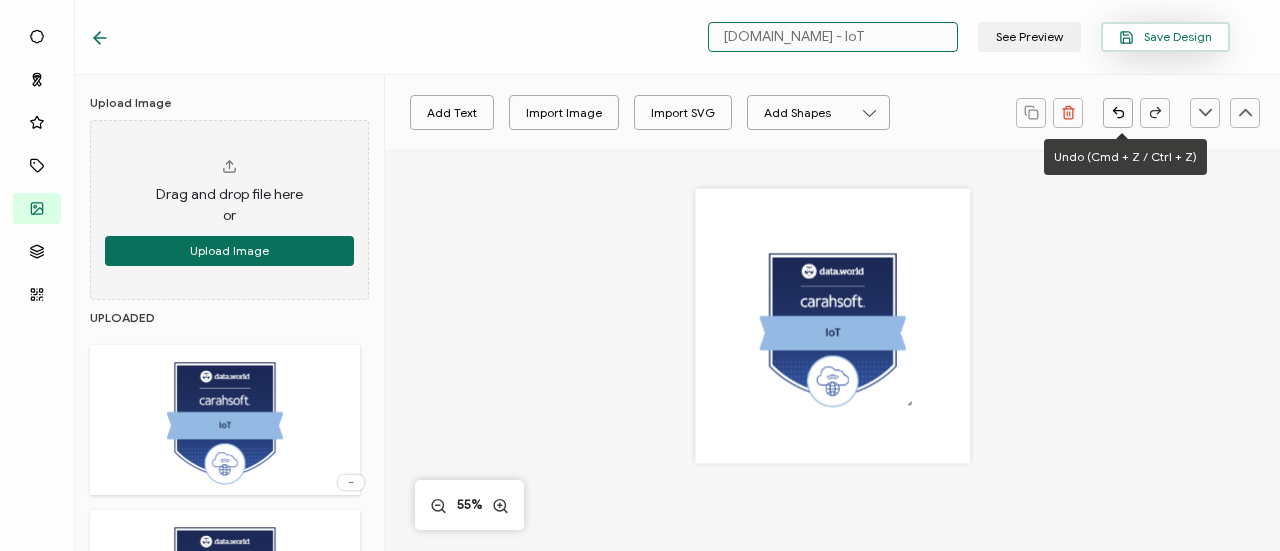 type on "[DOMAIN_NAME] - IoT" 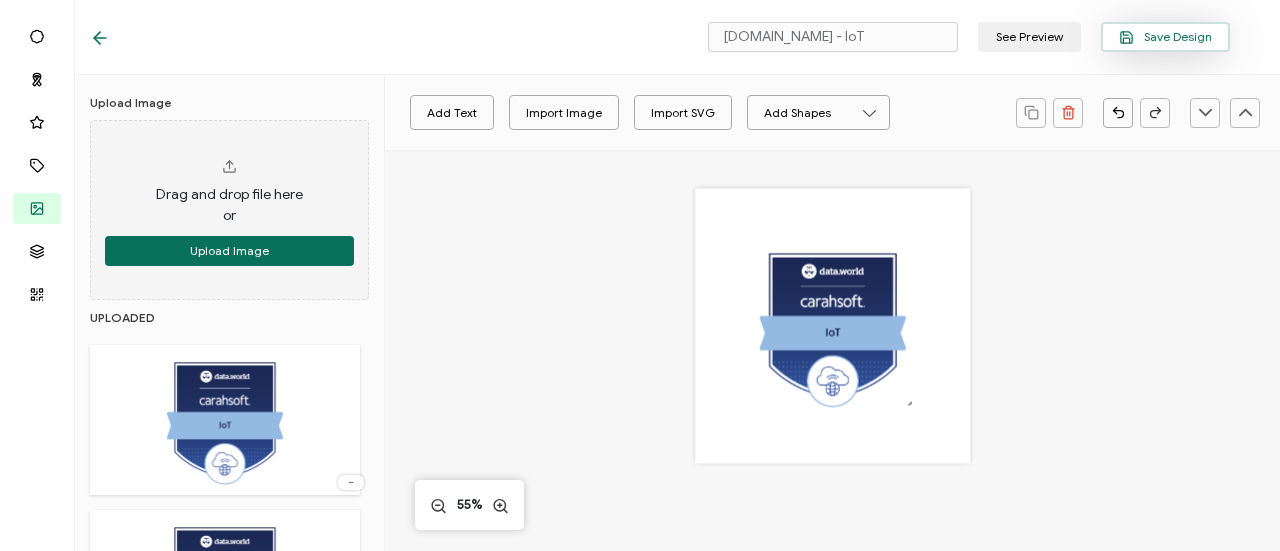 click on "Save Design" at bounding box center (1165, 37) 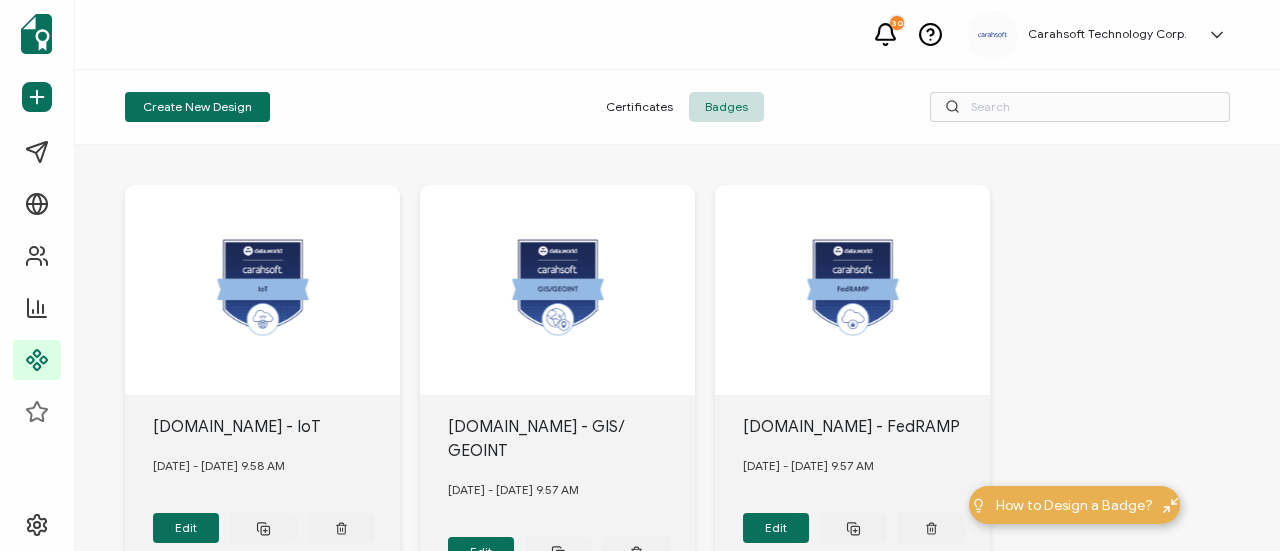 click on "Create New Design
Certificates
Badges" at bounding box center (677, 107) 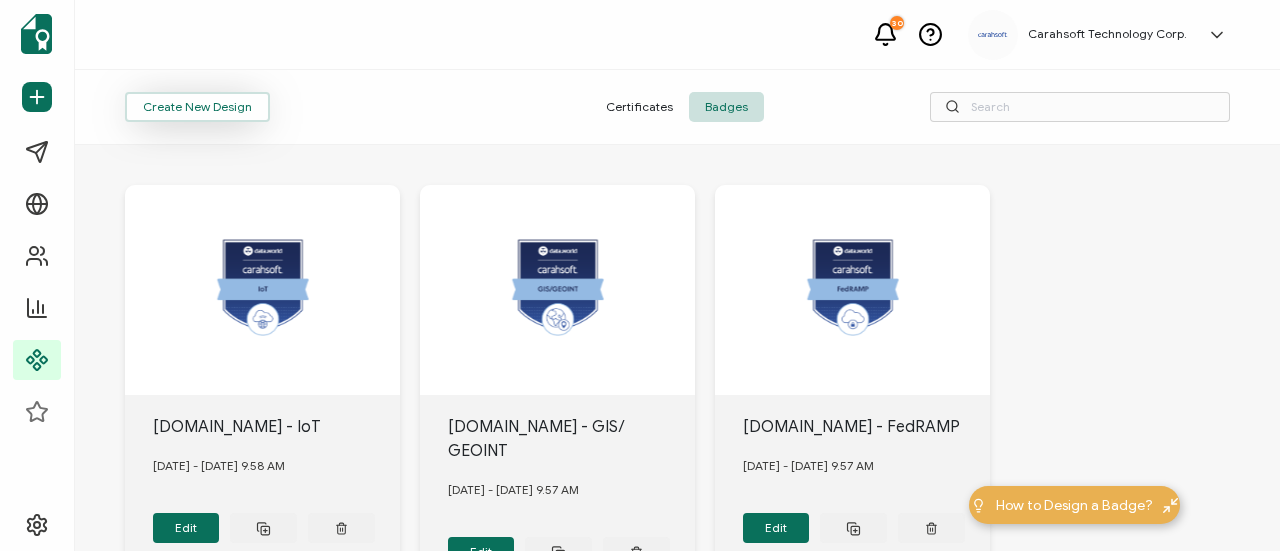 click on "Create New Design" at bounding box center [197, 107] 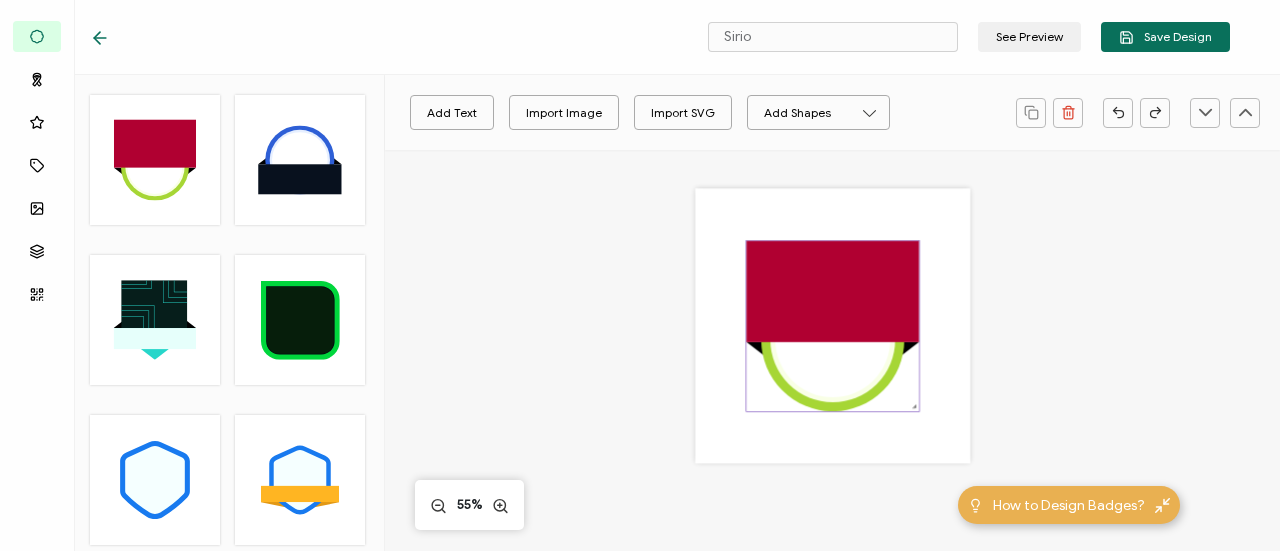 click 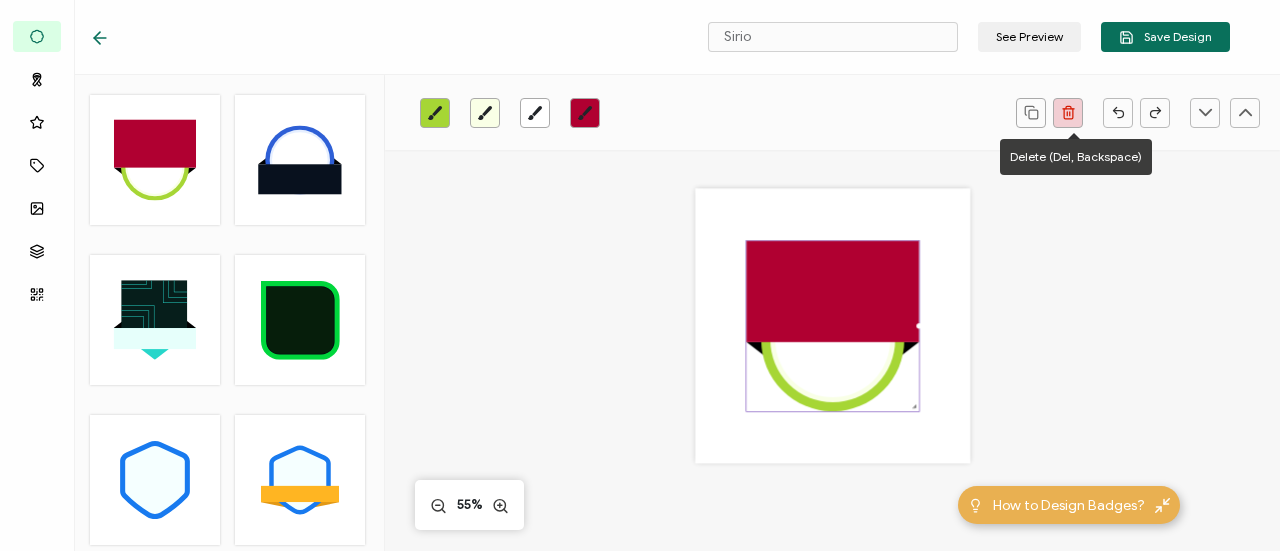 click 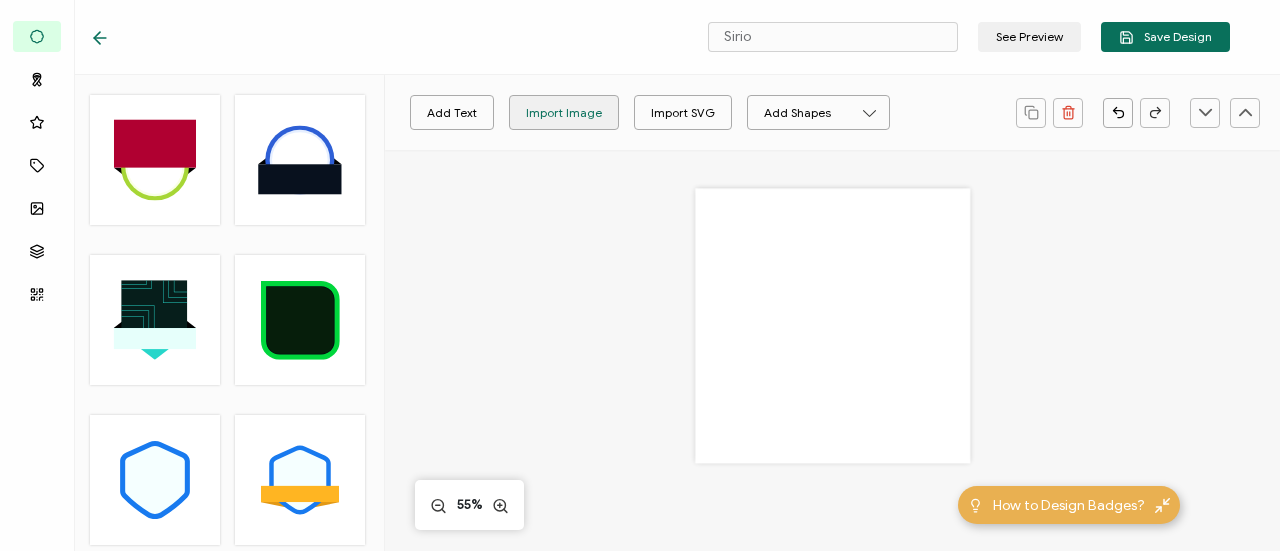 click on "Import Image" at bounding box center (564, 112) 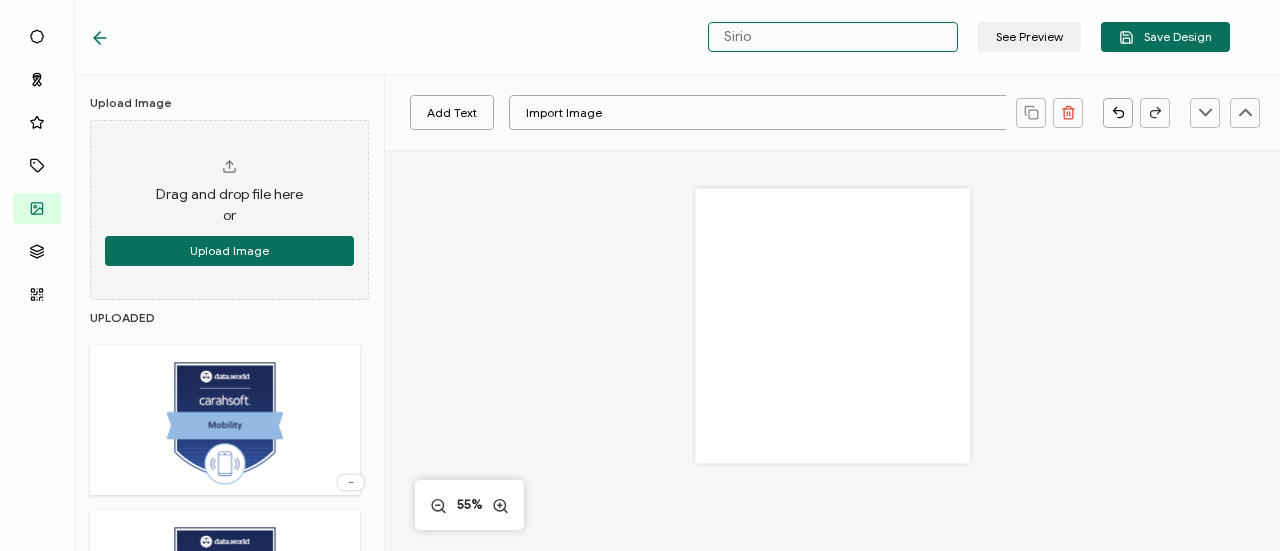 drag, startPoint x: 810, startPoint y: 39, endPoint x: 668, endPoint y: 36, distance: 142.0317 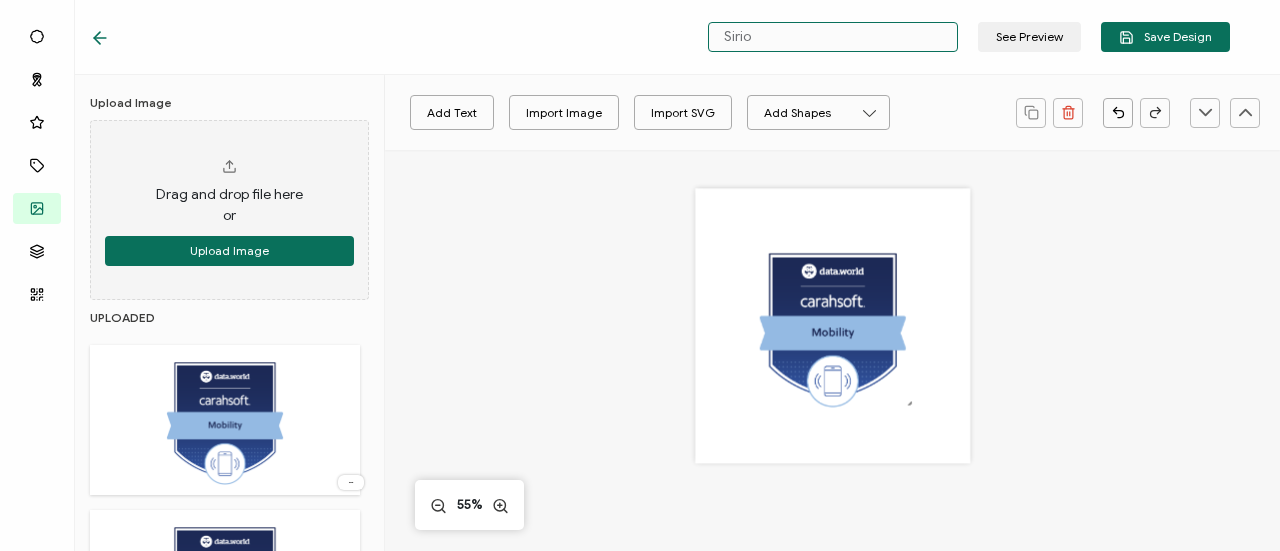 paste on "[DOMAIN_NAME] -" 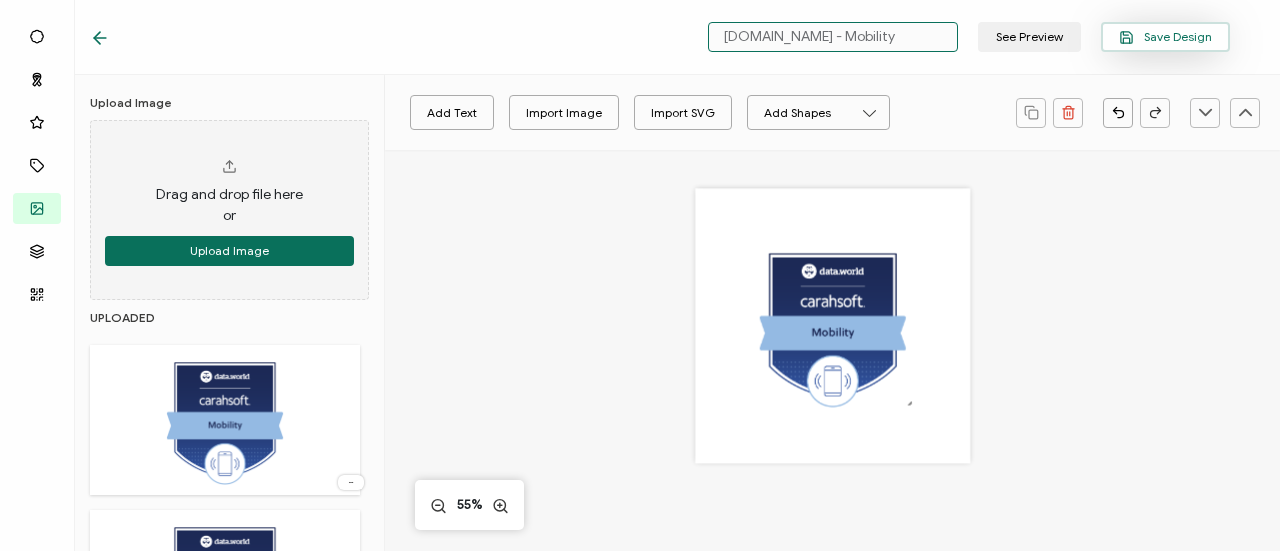type on "[DOMAIN_NAME] - Mobility" 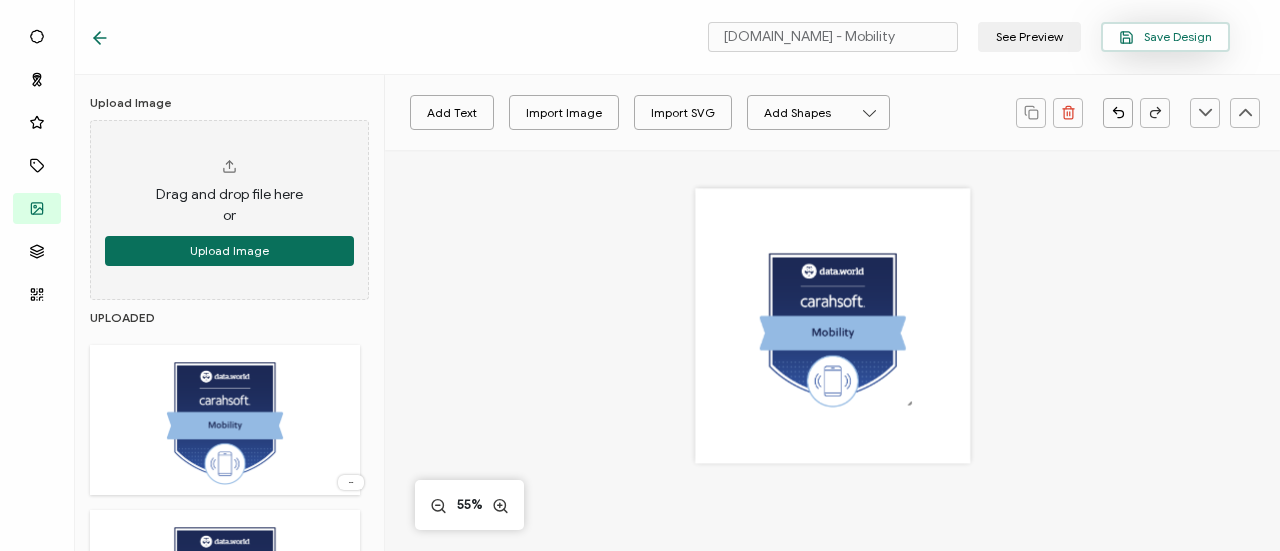 click on "Save Design" at bounding box center (1165, 37) 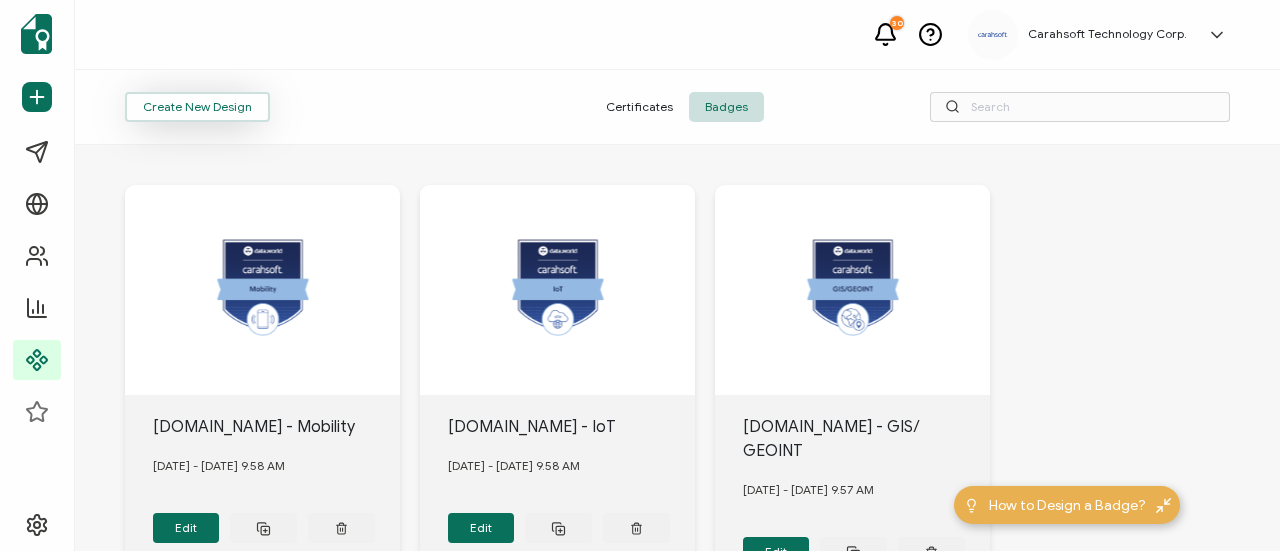 click on "Create New Design" at bounding box center [197, 107] 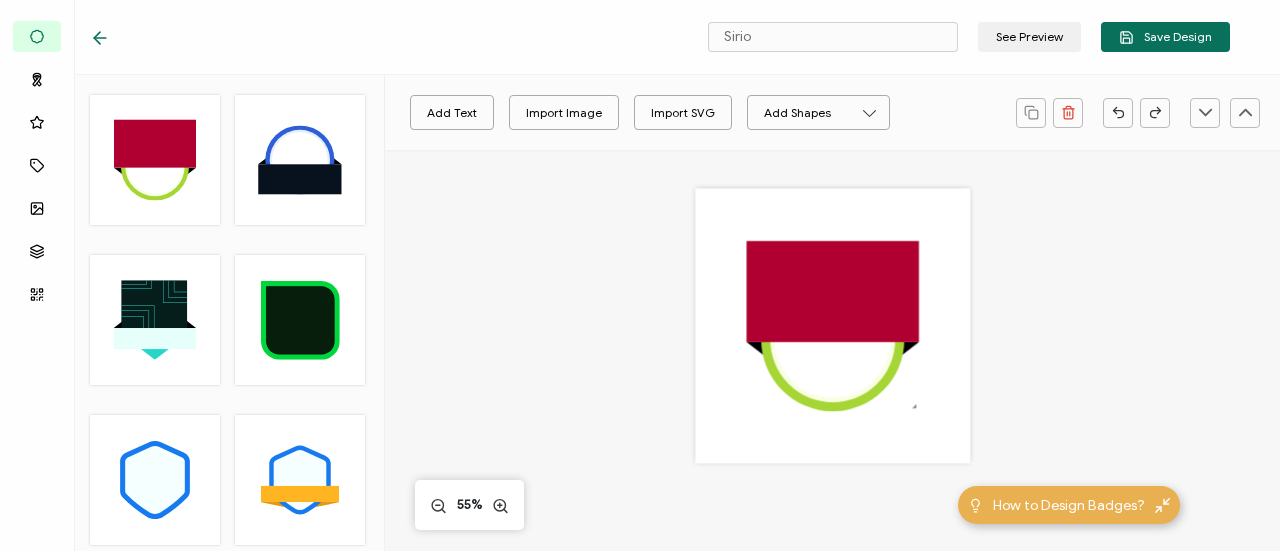 click 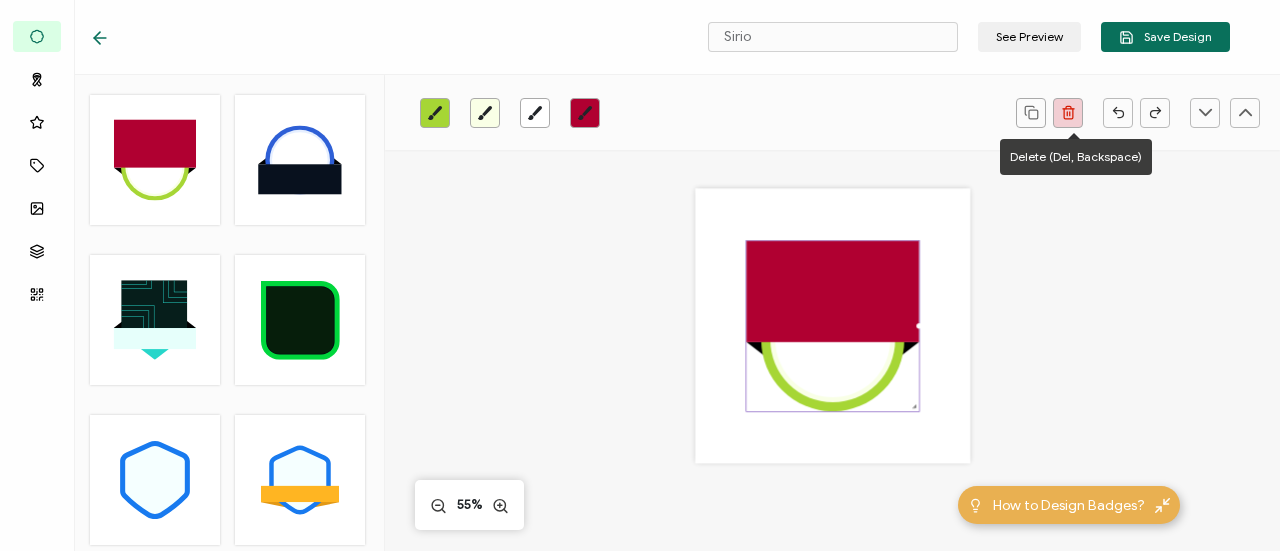 click at bounding box center (1068, 113) 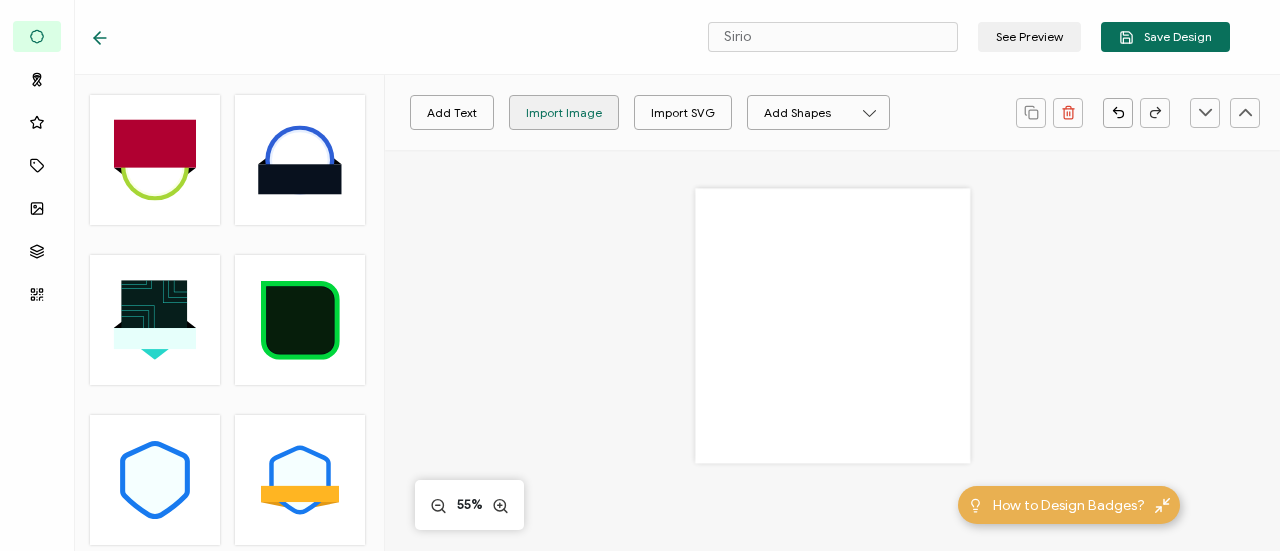 click on "Import Image" at bounding box center (564, 112) 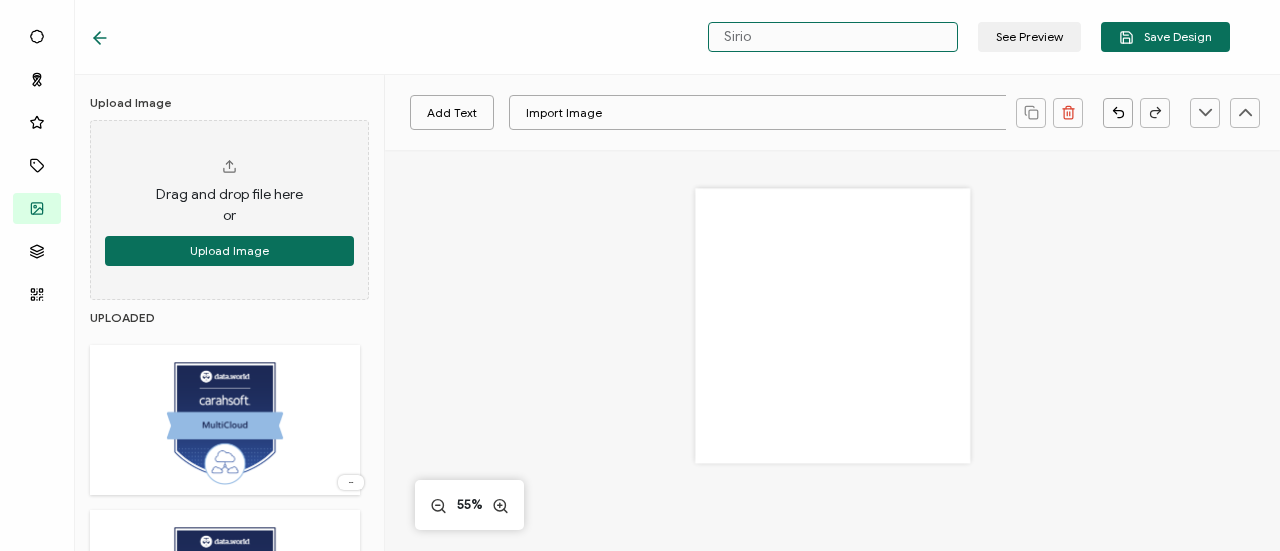 click on "Sirio" at bounding box center [833, 37] 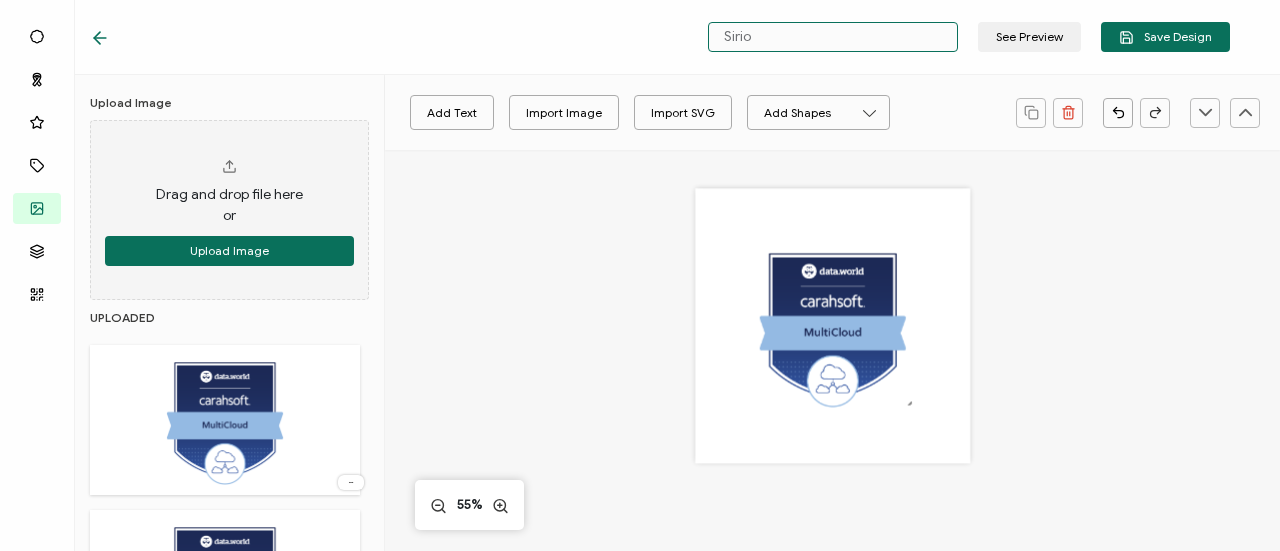 paste on "[DOMAIN_NAME] -" 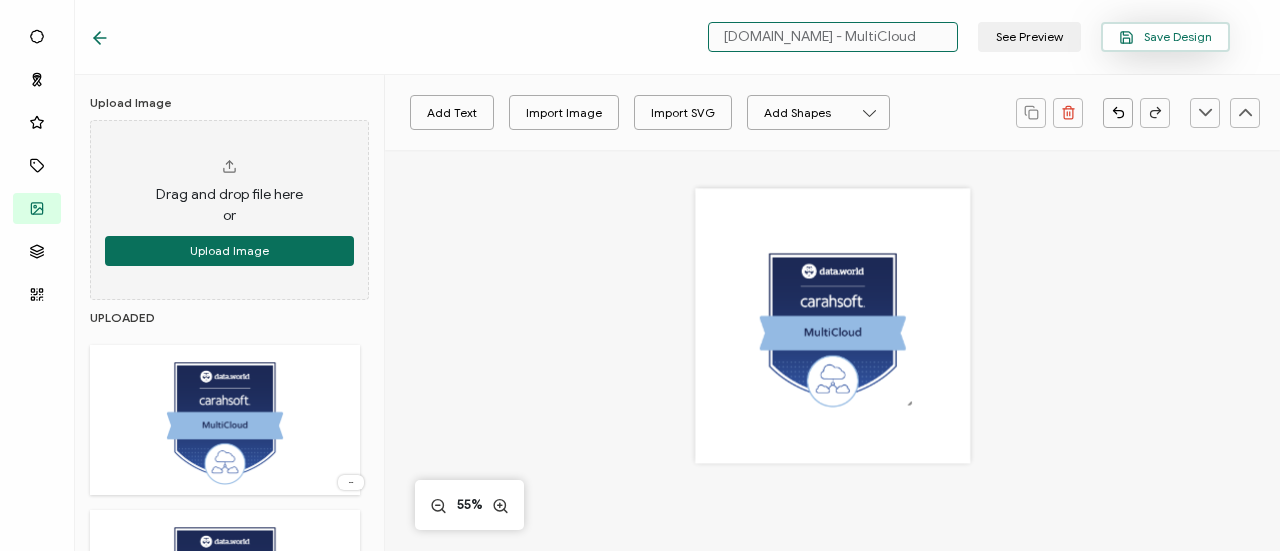 type on "[DOMAIN_NAME] - MultiCloud" 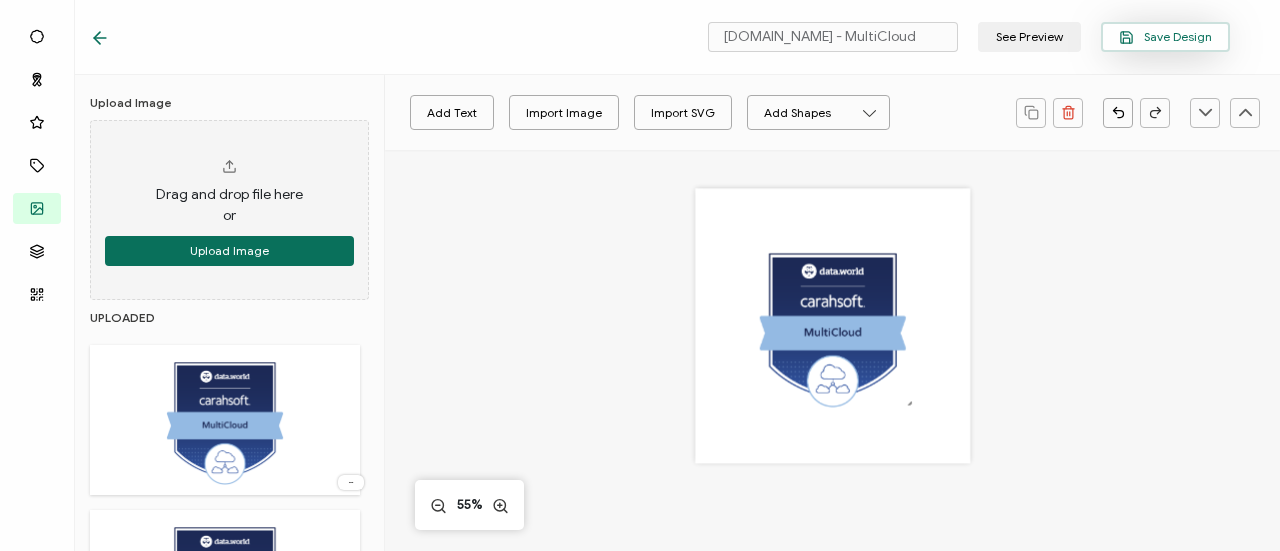 click on "Save Design" at bounding box center [1165, 37] 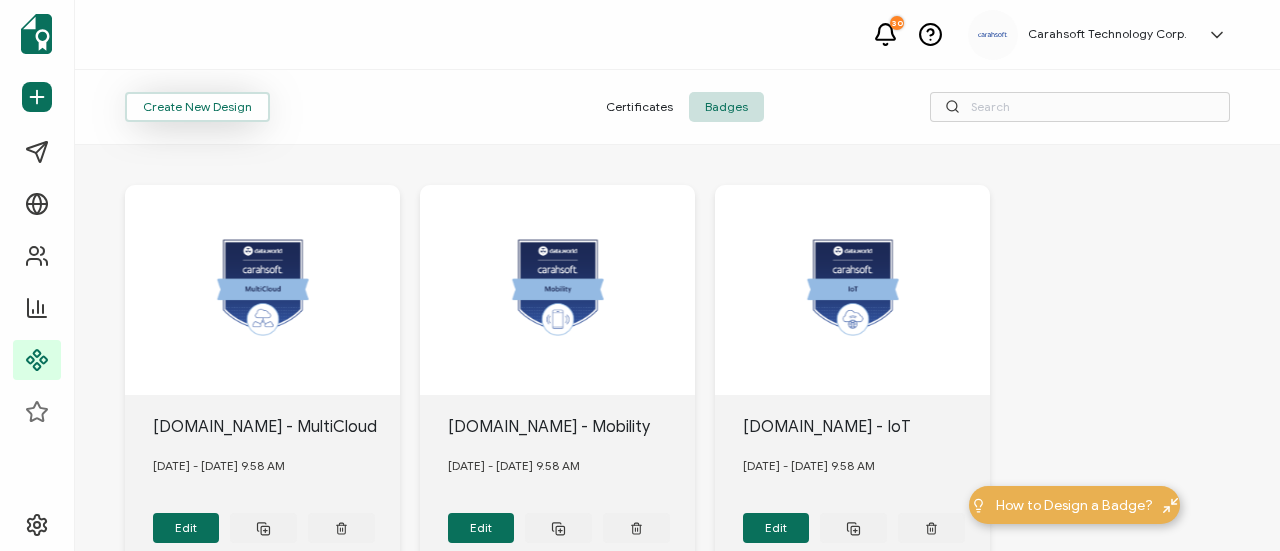 click on "Create New Design" at bounding box center (197, 107) 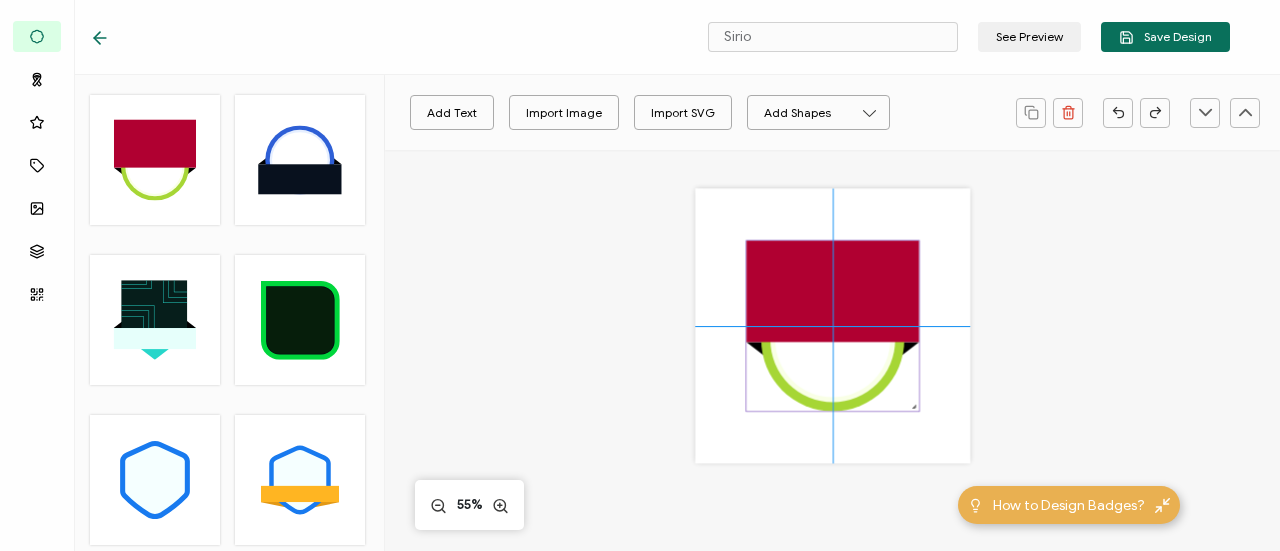 click 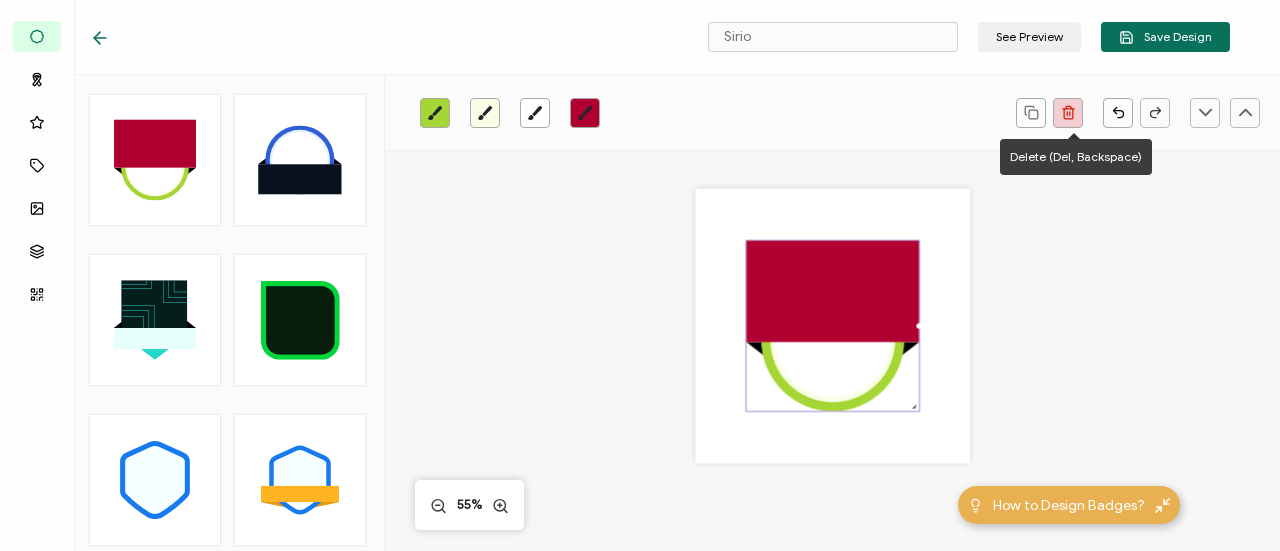 click at bounding box center [1068, 113] 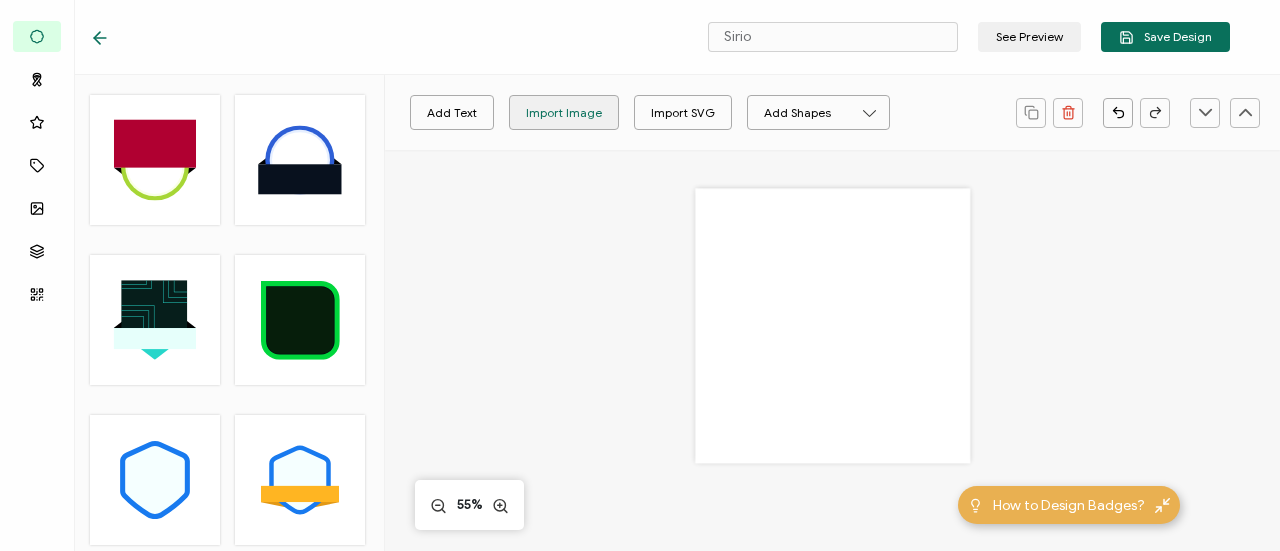 click on "Import Image" at bounding box center (564, 112) 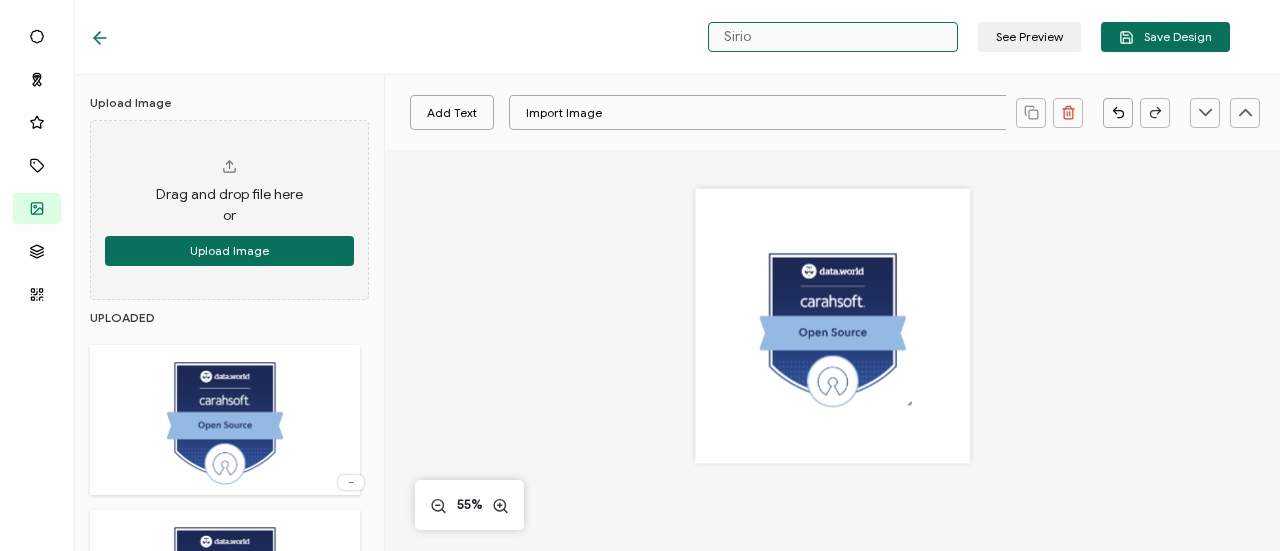 drag, startPoint x: 832, startPoint y: 49, endPoint x: 721, endPoint y: 45, distance: 111.07205 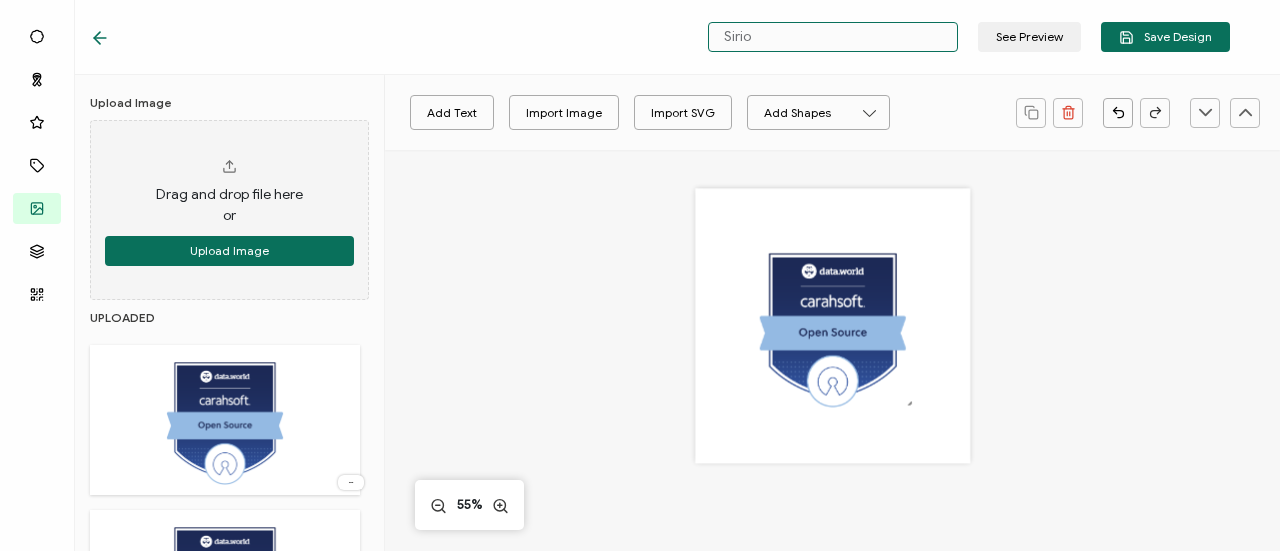 paste on "[DOMAIN_NAME] -" 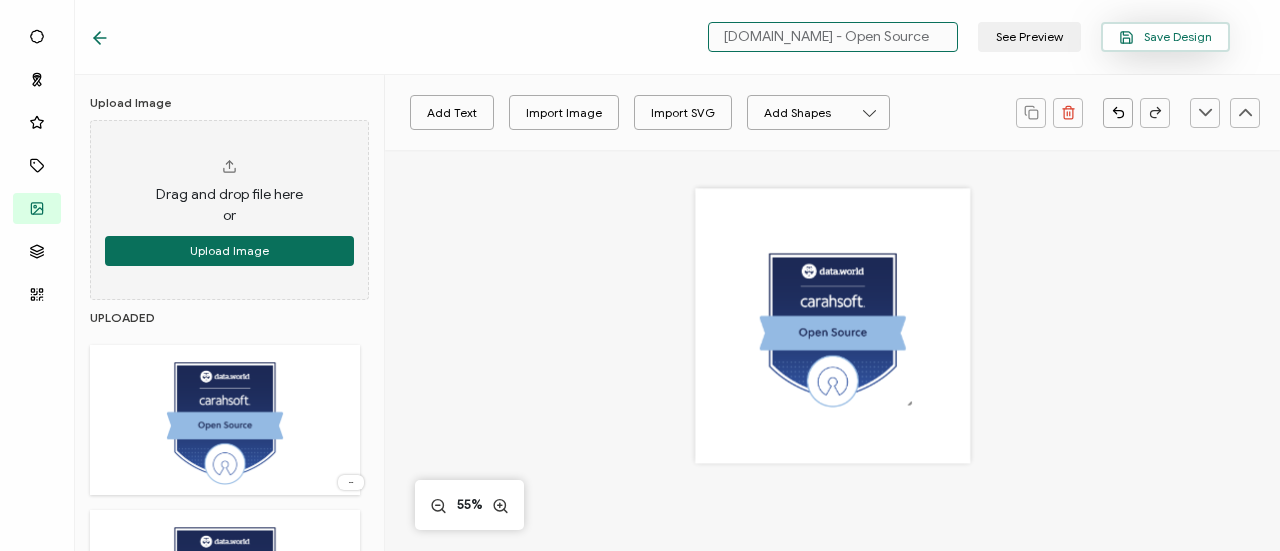 type on "[DOMAIN_NAME] - Open Source" 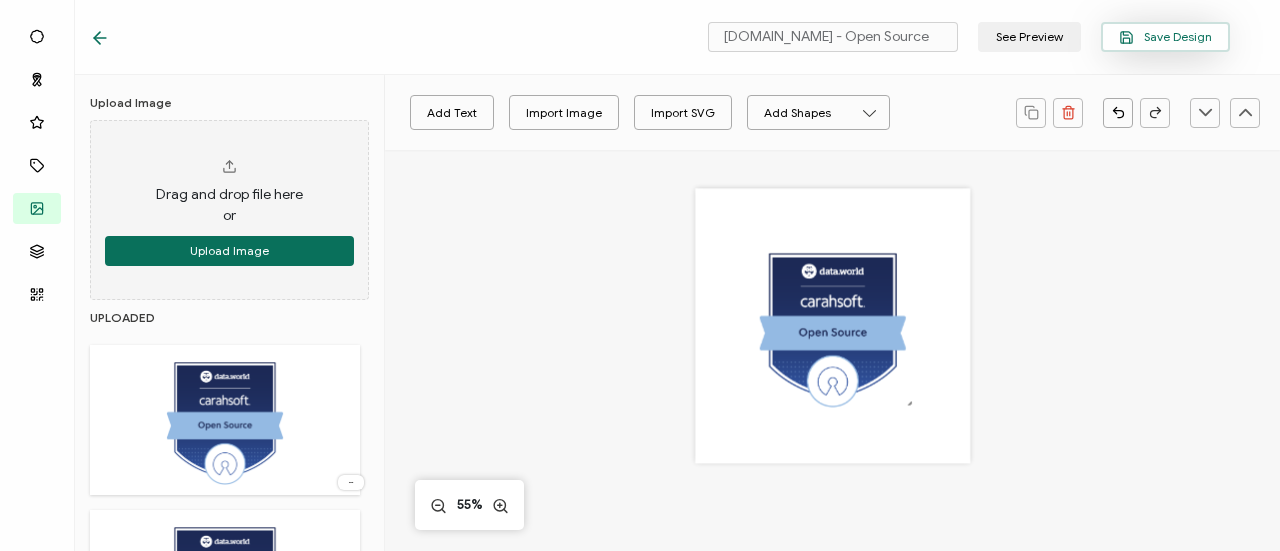 click on "Save Design" at bounding box center (1165, 37) 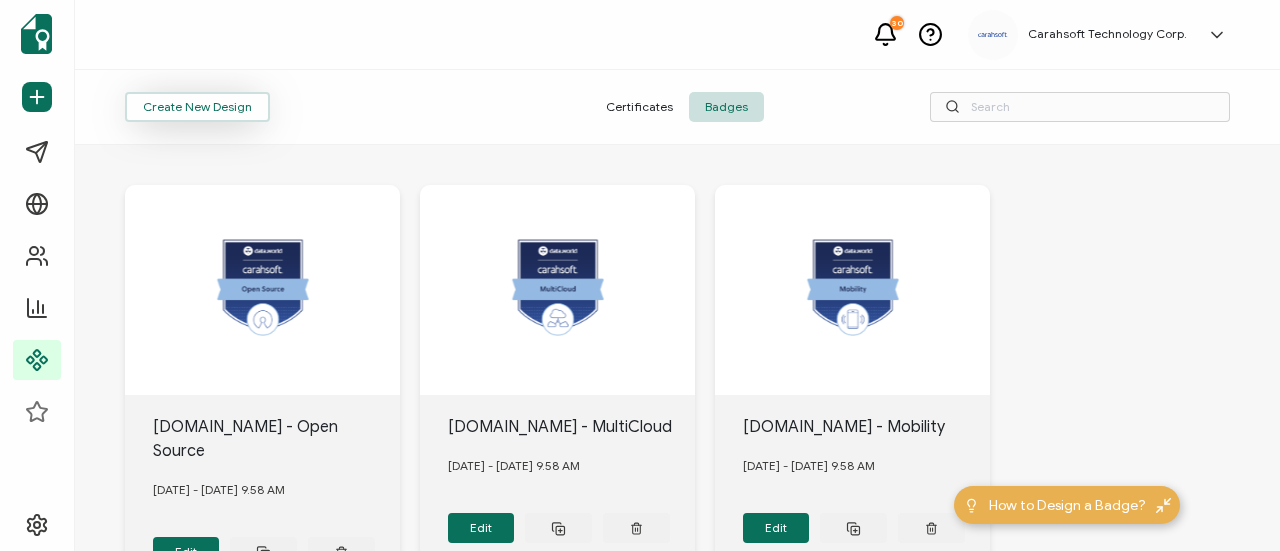 click on "Create New Design" at bounding box center [197, 107] 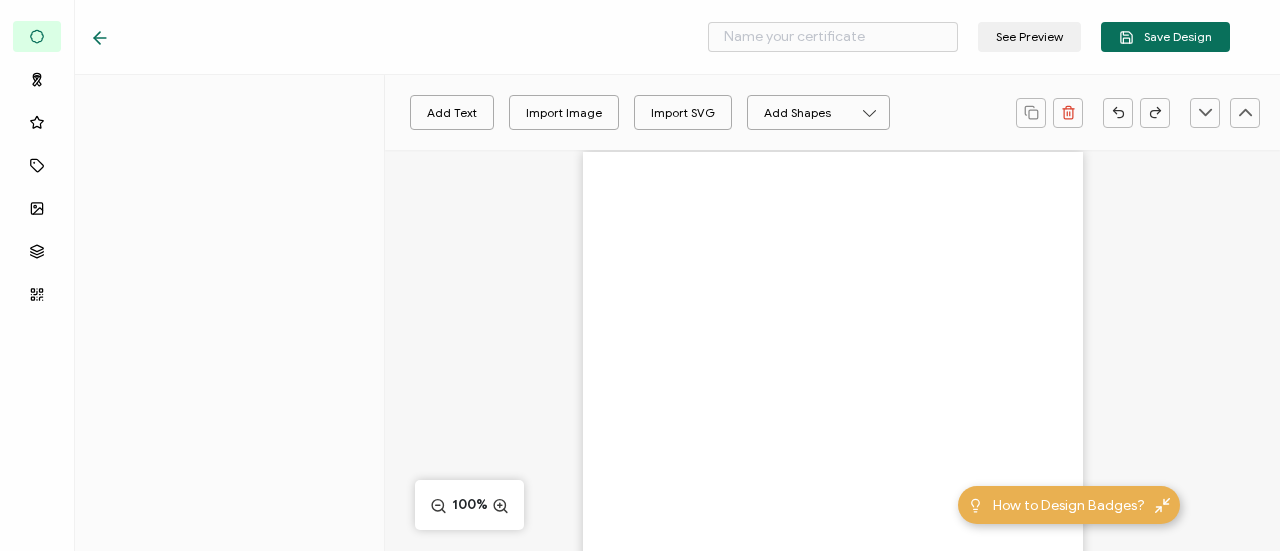 scroll, scrollTop: 100, scrollLeft: 0, axis: vertical 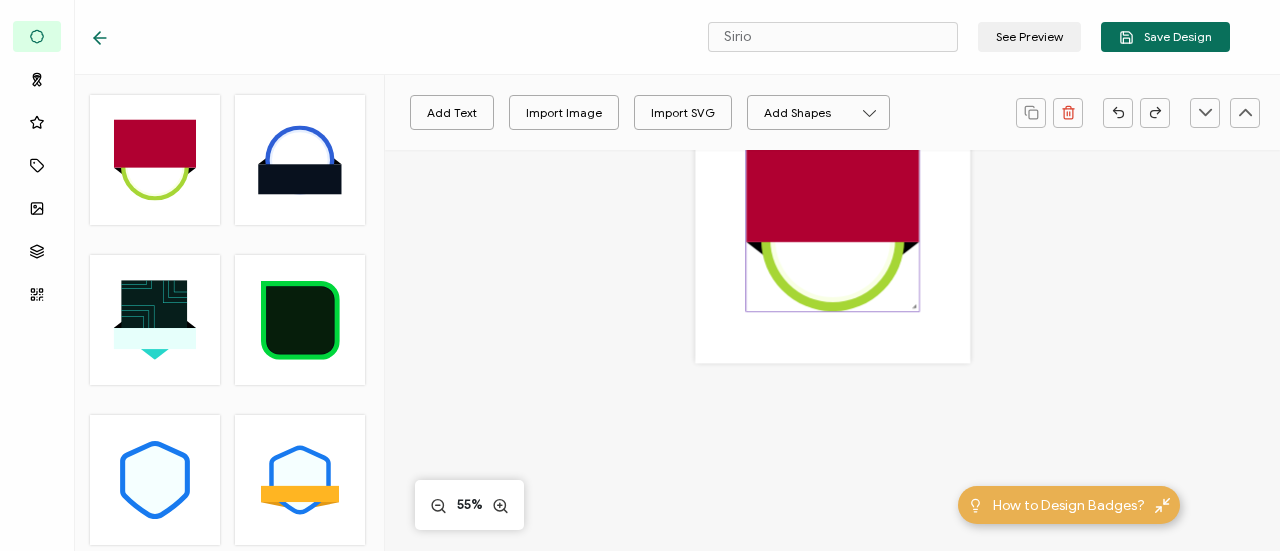 click 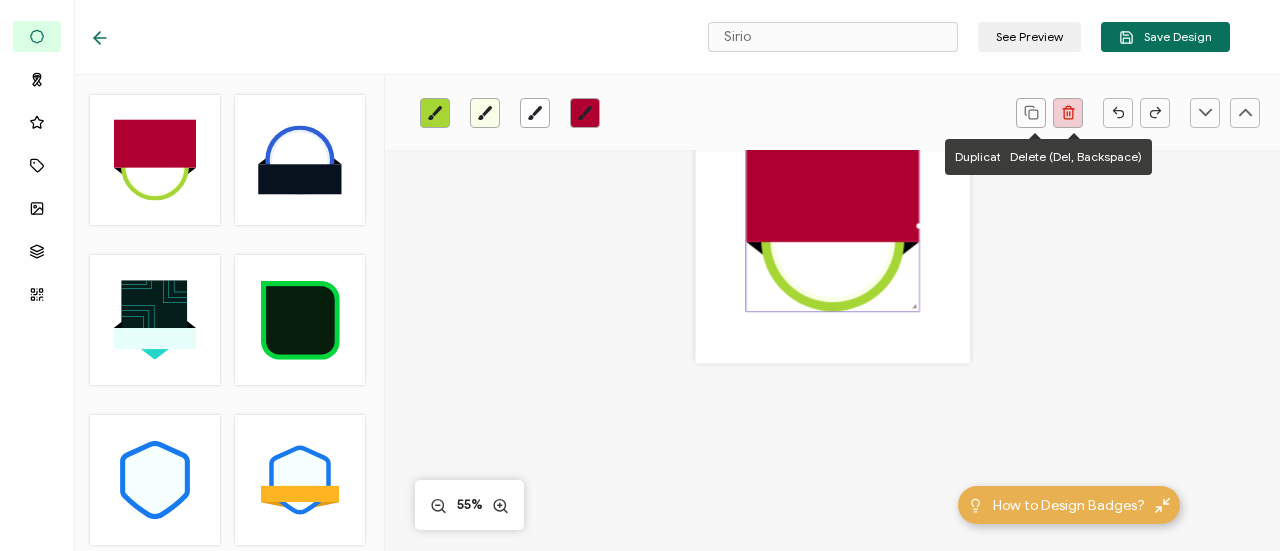 click 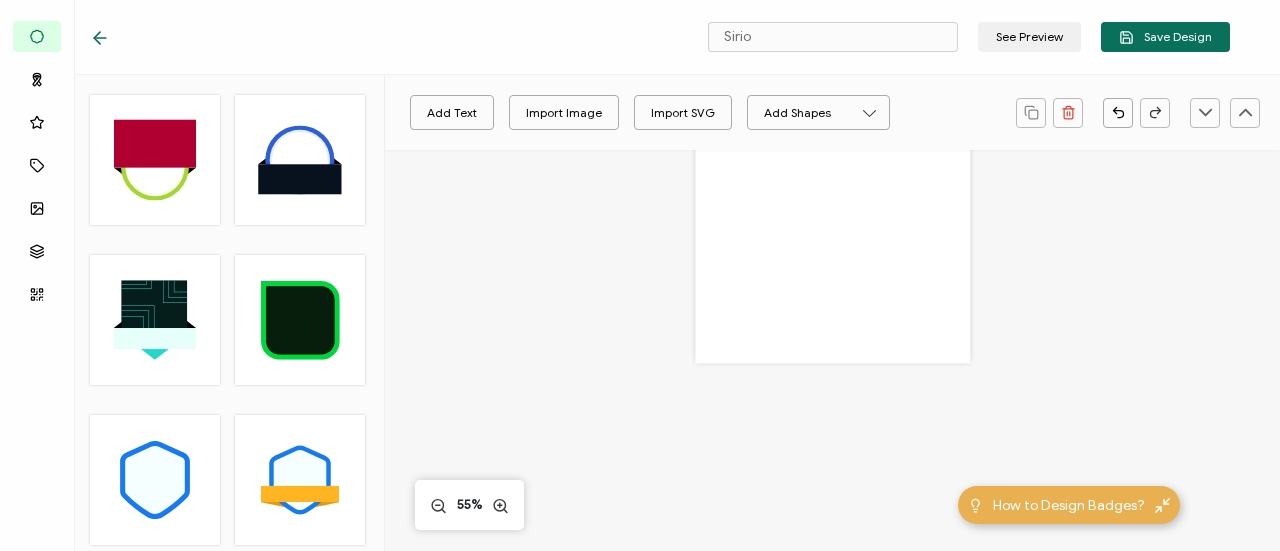 drag, startPoint x: 478, startPoint y: 112, endPoint x: 496, endPoint y: 112, distance: 18 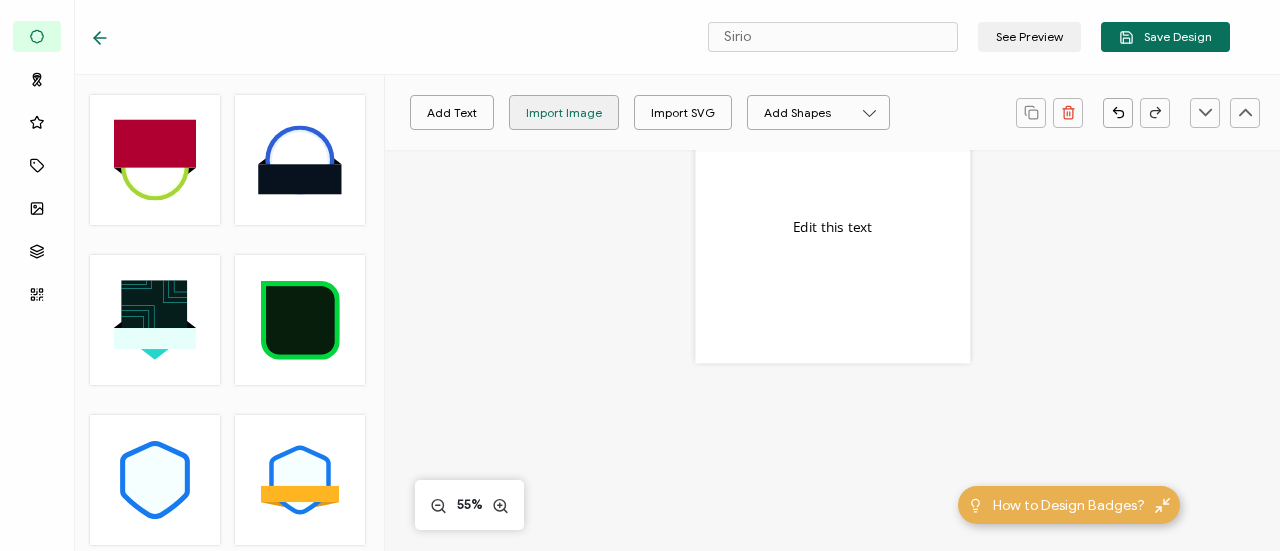click on "Import Image" at bounding box center [564, 112] 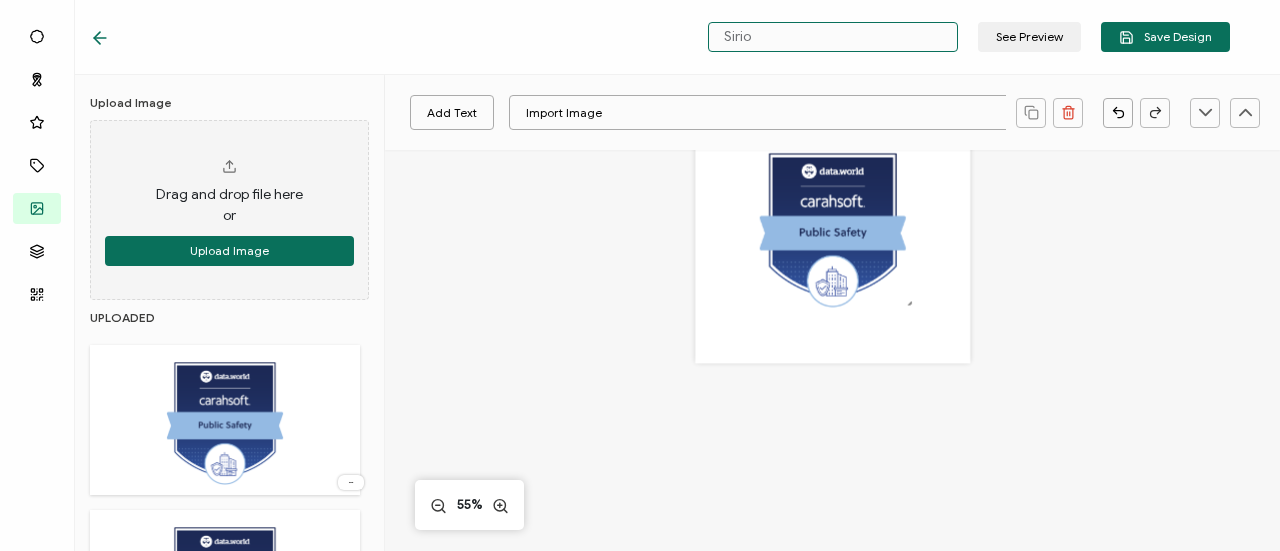 drag, startPoint x: 877, startPoint y: 44, endPoint x: 709, endPoint y: 45, distance: 168.00298 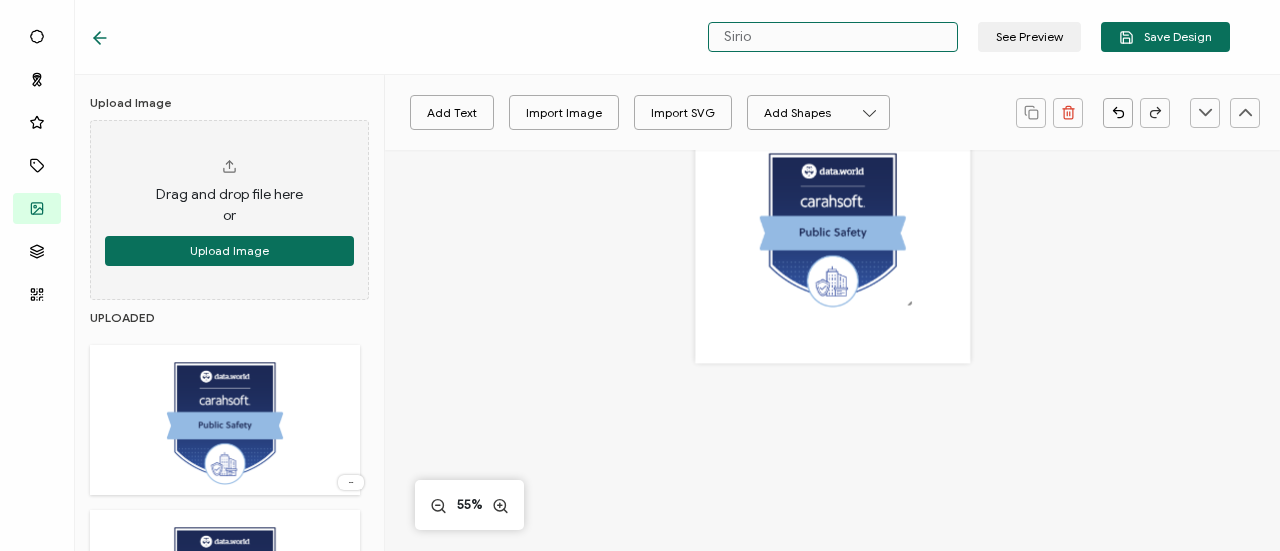 paste on "[DOMAIN_NAME] -" 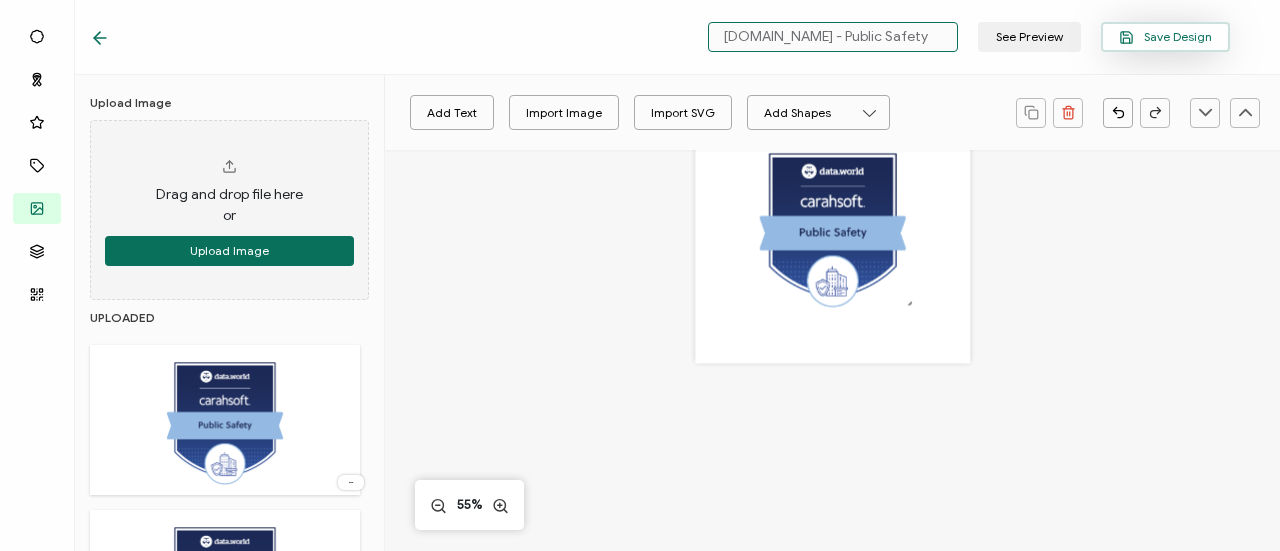 type on "[DOMAIN_NAME] - Public Safety" 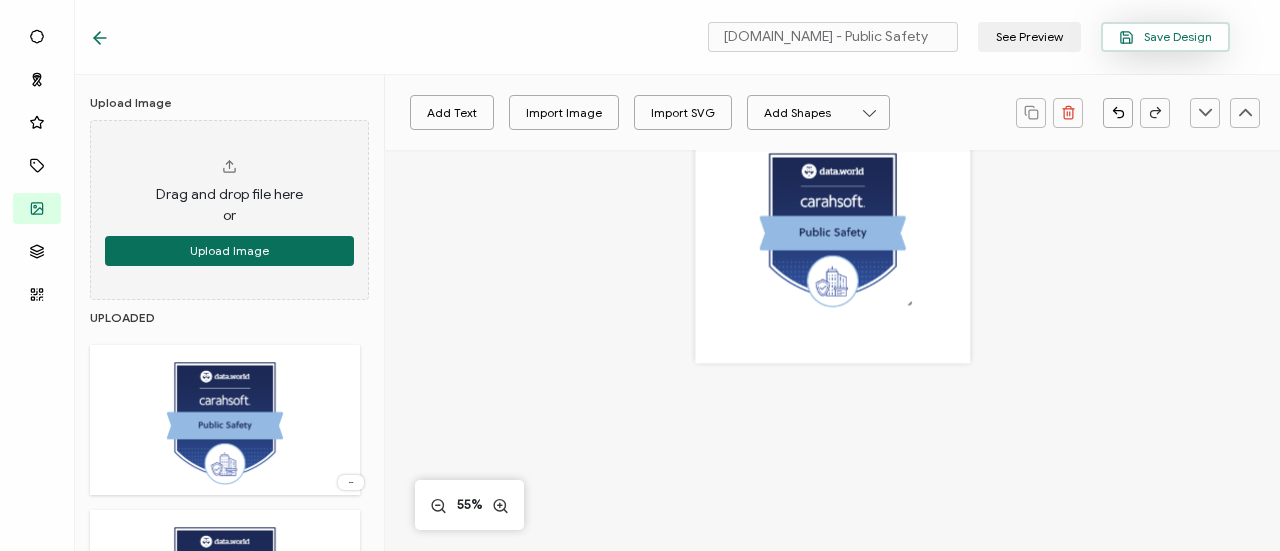 click on "Save Design" at bounding box center (1165, 37) 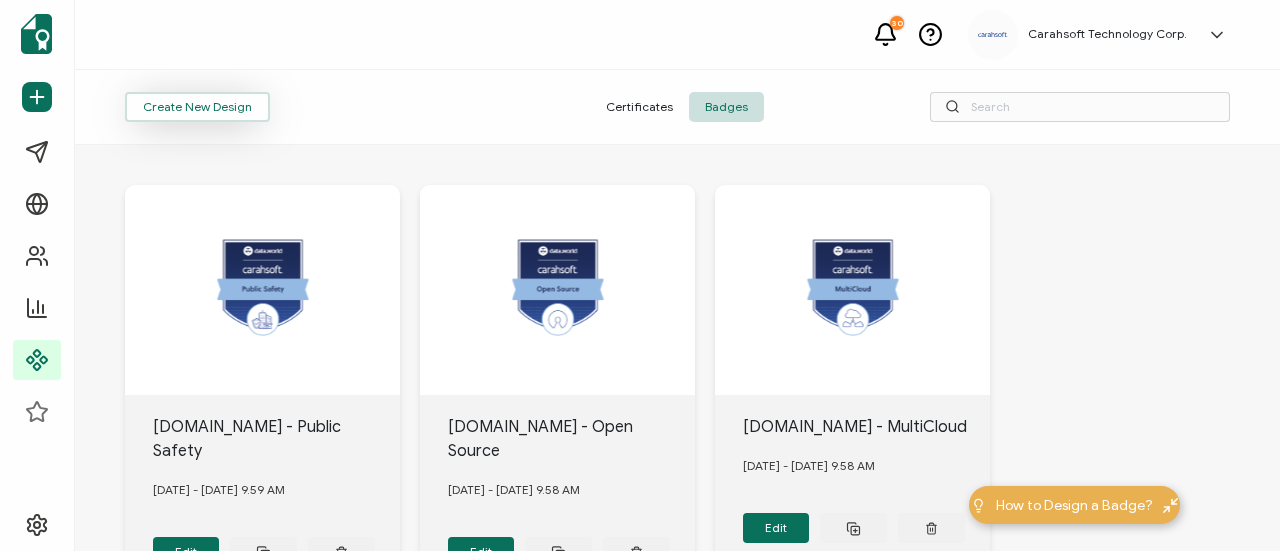 click on "Create New Design" at bounding box center (197, 107) 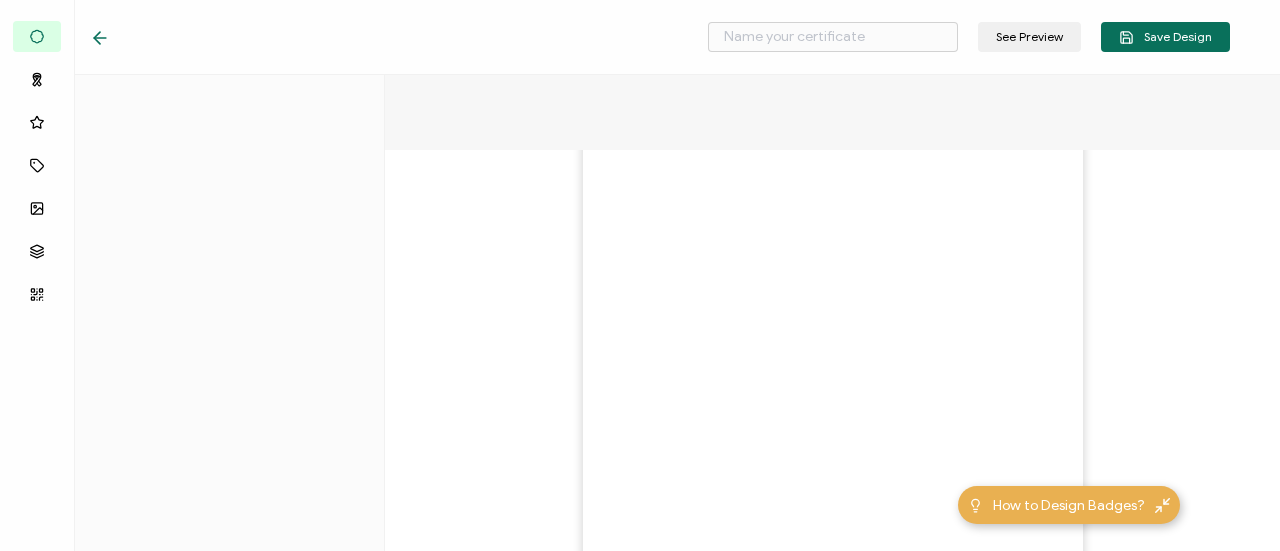 scroll, scrollTop: 200, scrollLeft: 0, axis: vertical 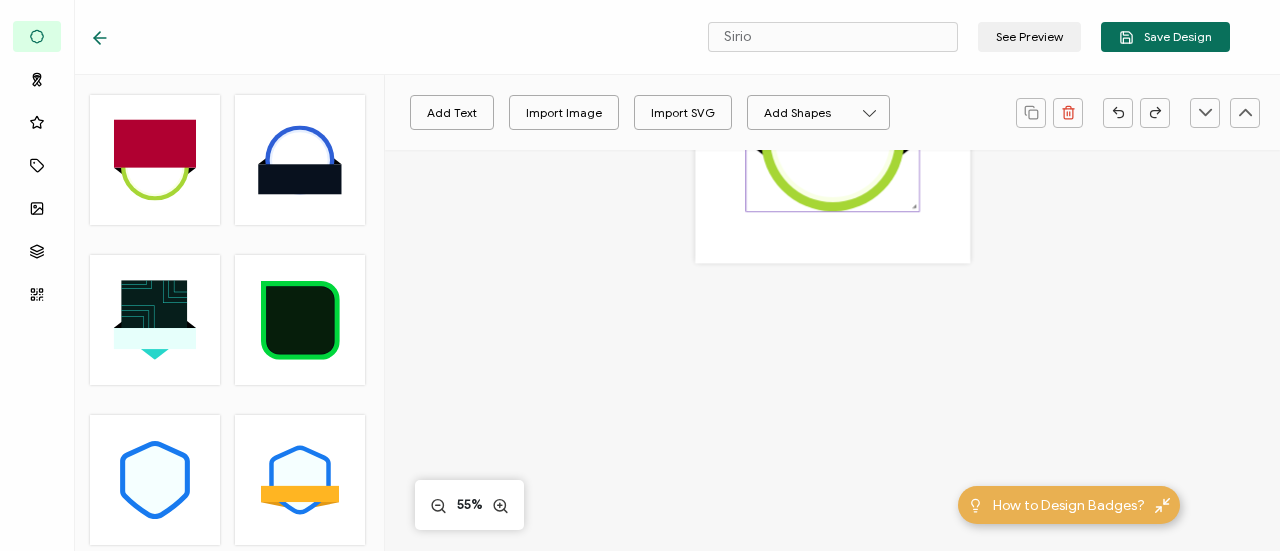 click 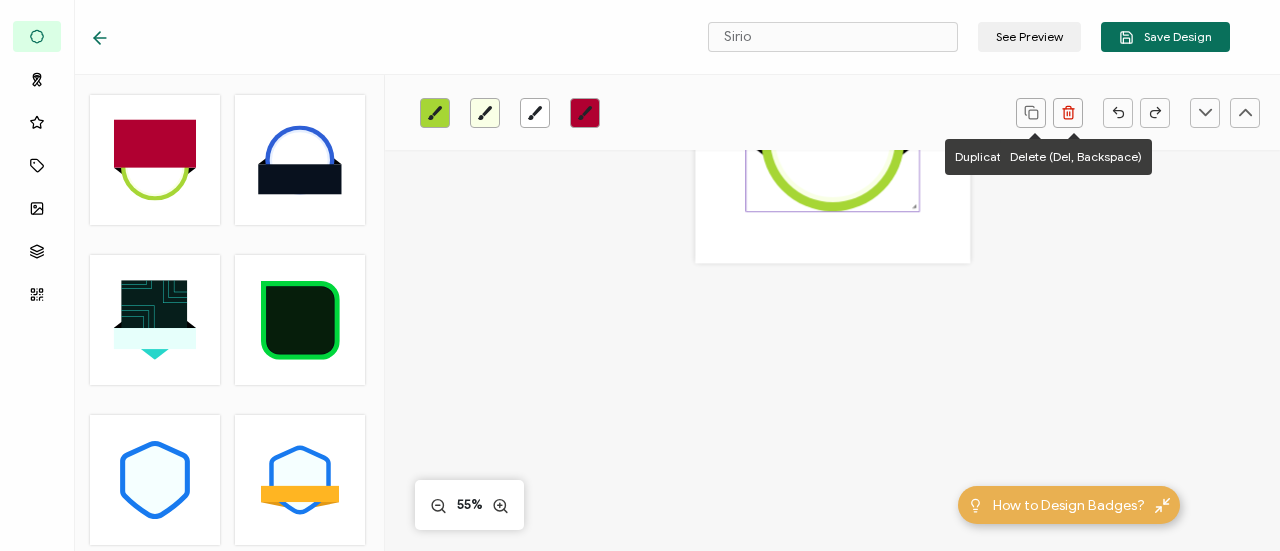 click at bounding box center [1073, 113] 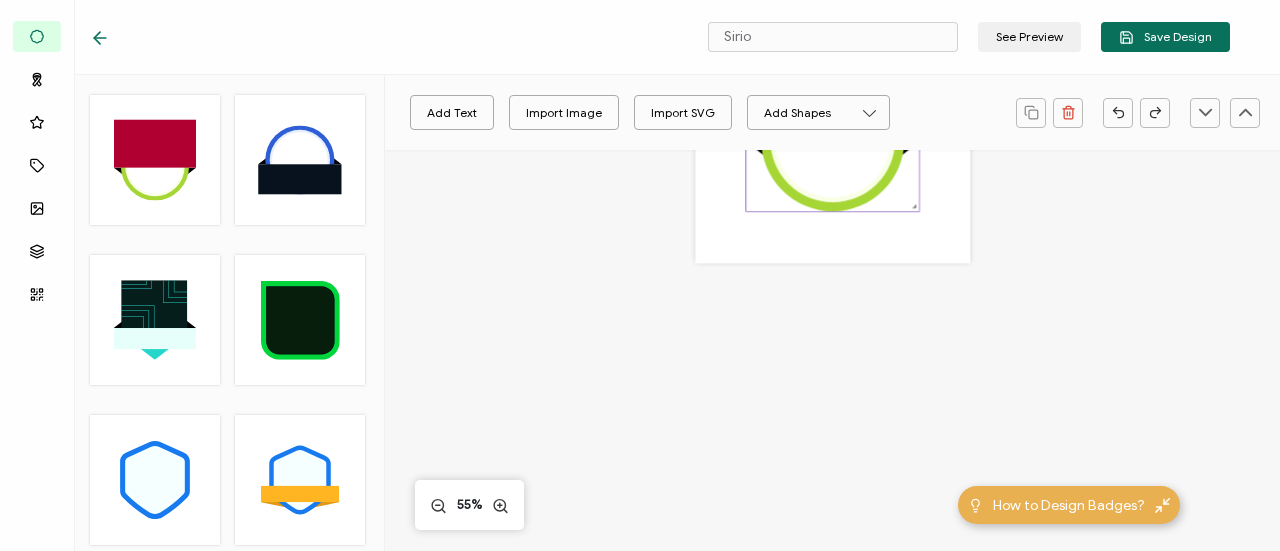 click 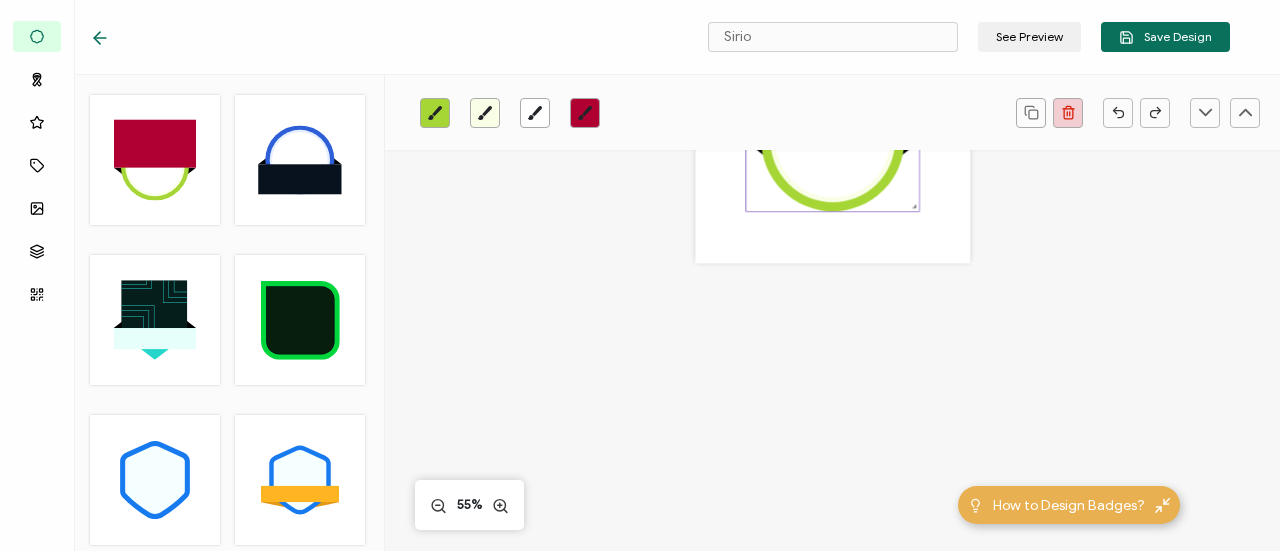 click 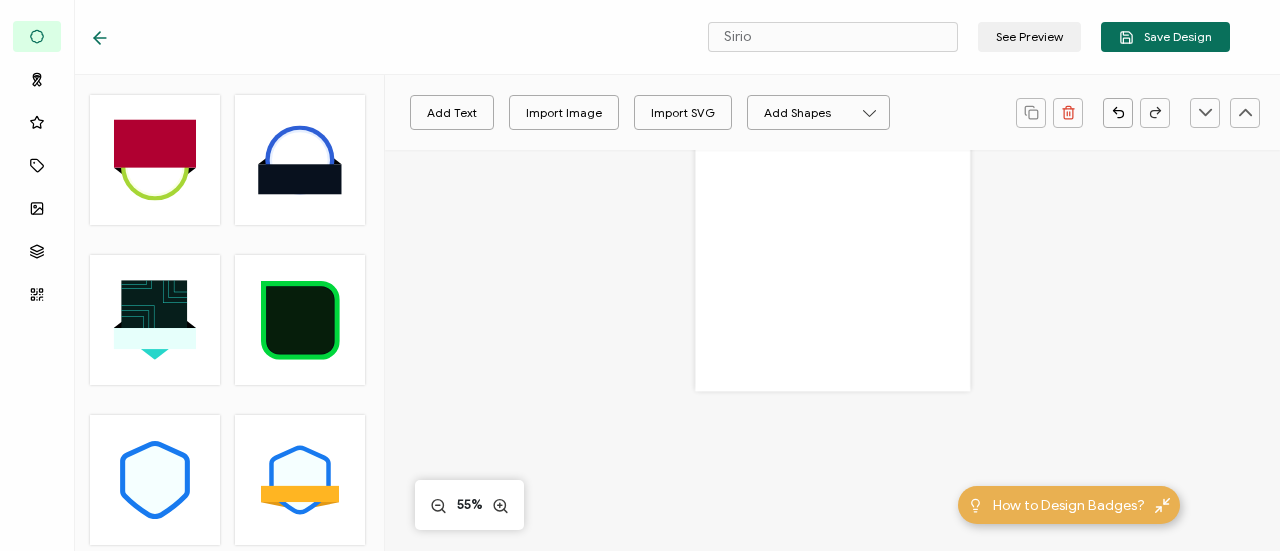 scroll, scrollTop: 0, scrollLeft: 0, axis: both 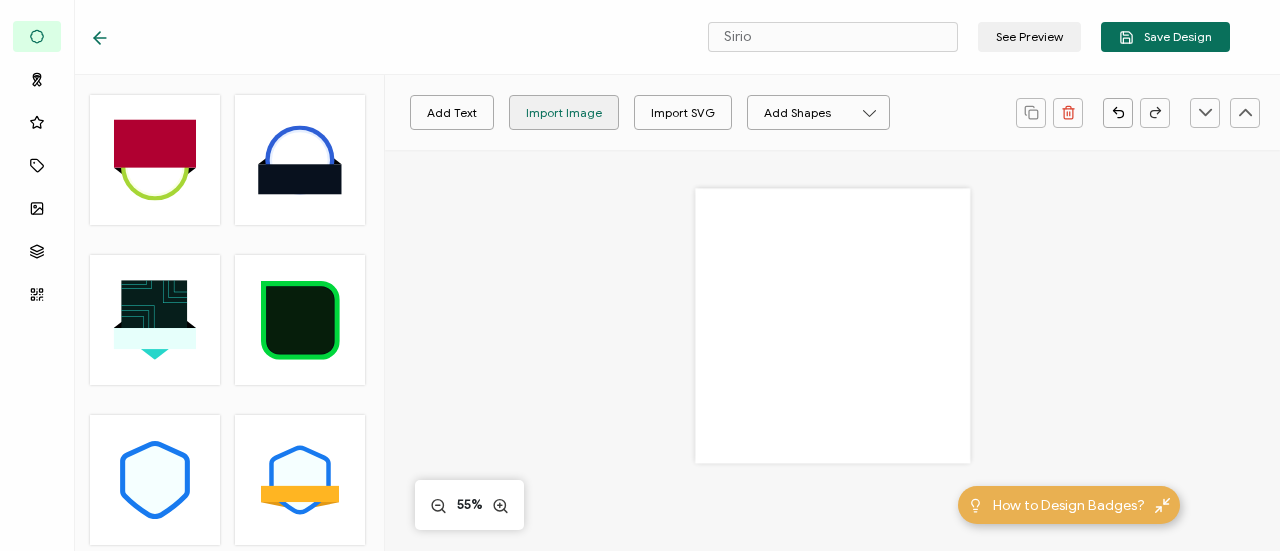click on "Import Image" at bounding box center [564, 112] 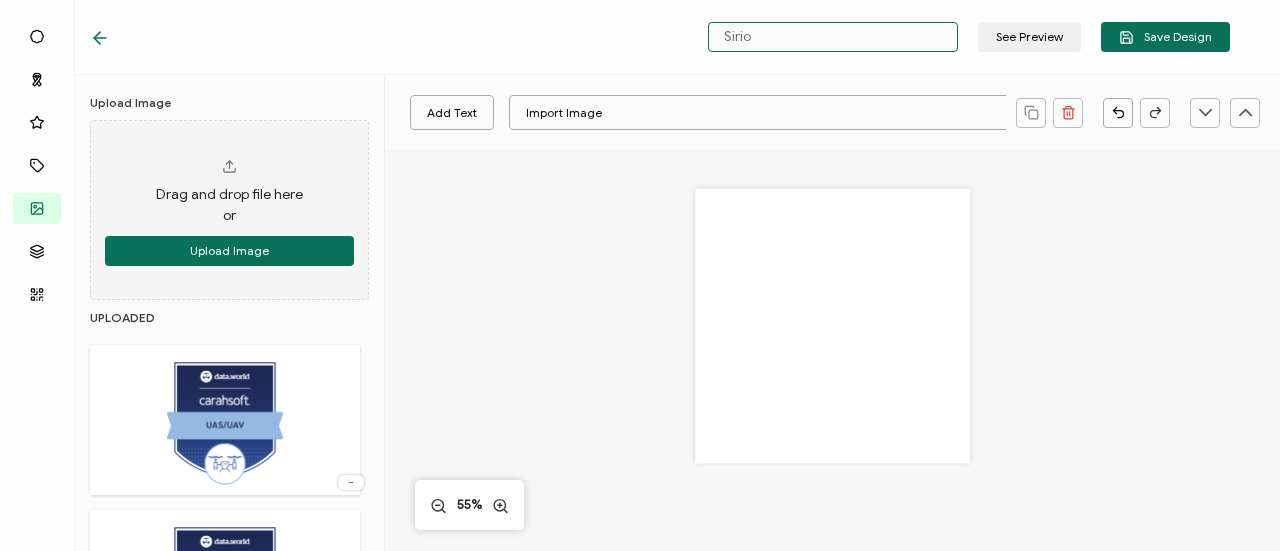 drag, startPoint x: 888, startPoint y: 37, endPoint x: 617, endPoint y: 28, distance: 271.1494 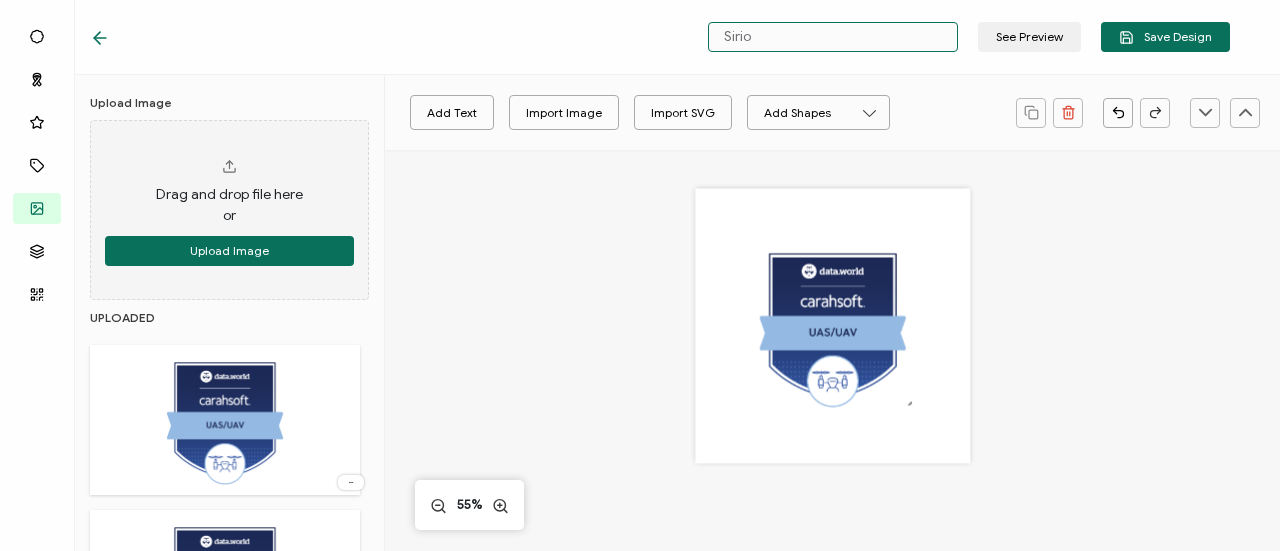 paste on "[DOMAIN_NAME] -" 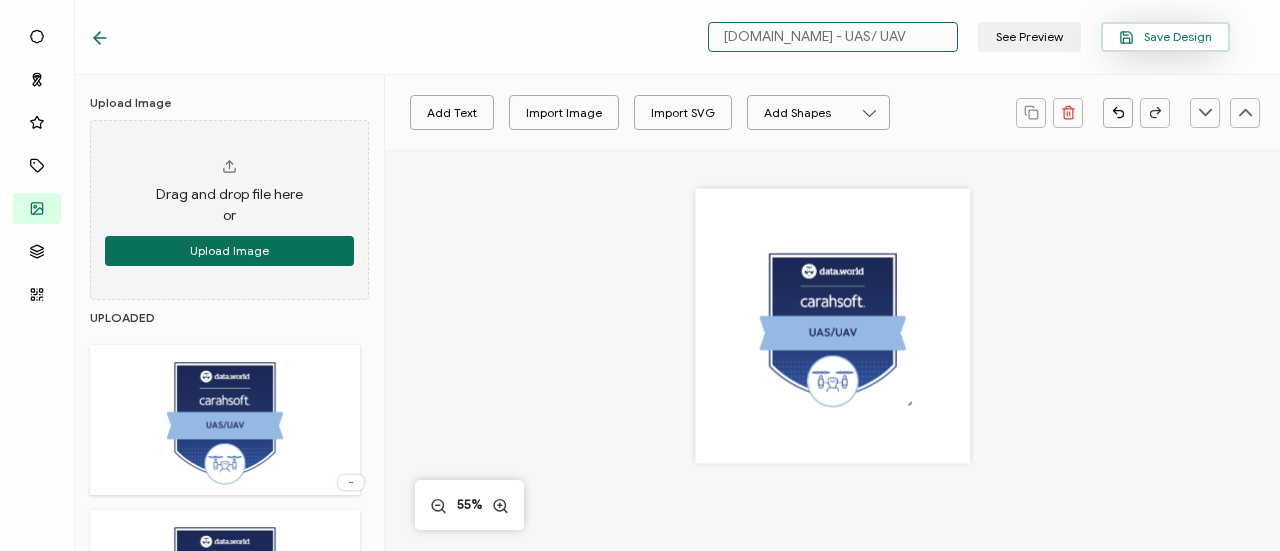 type on "[DOMAIN_NAME] - UAS/ UAV" 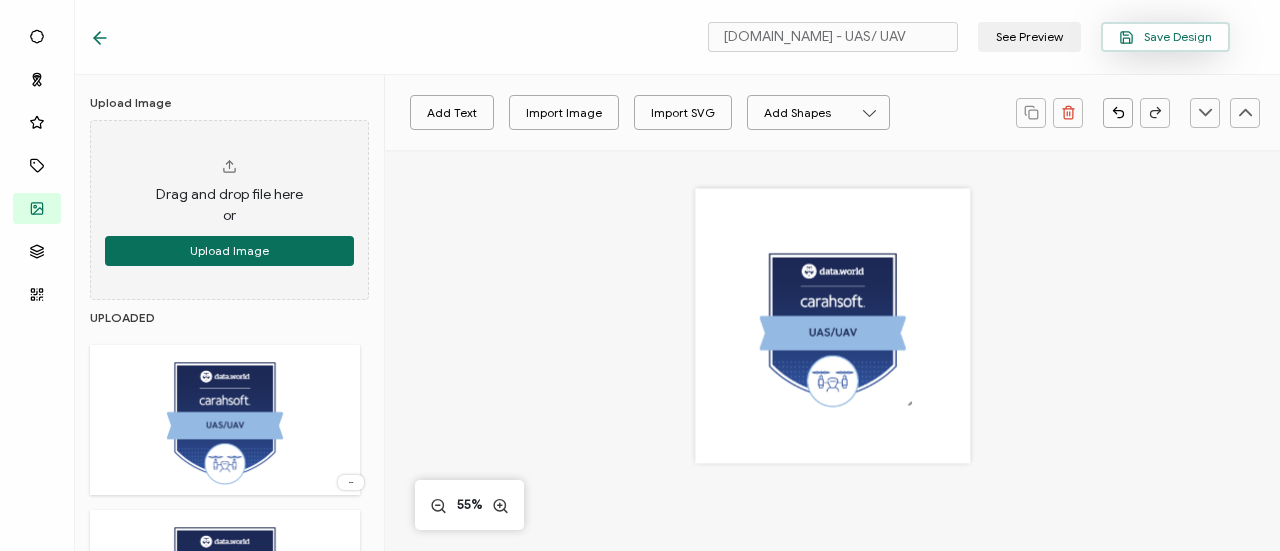 click on "Save Design" at bounding box center (1165, 37) 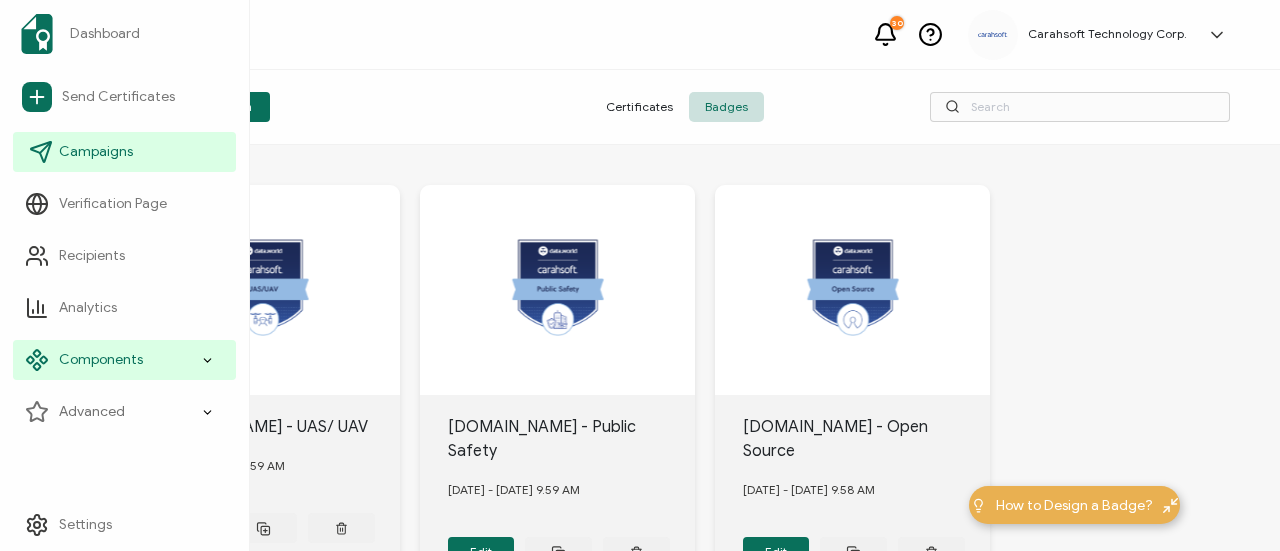 click on "Campaigns" at bounding box center (96, 152) 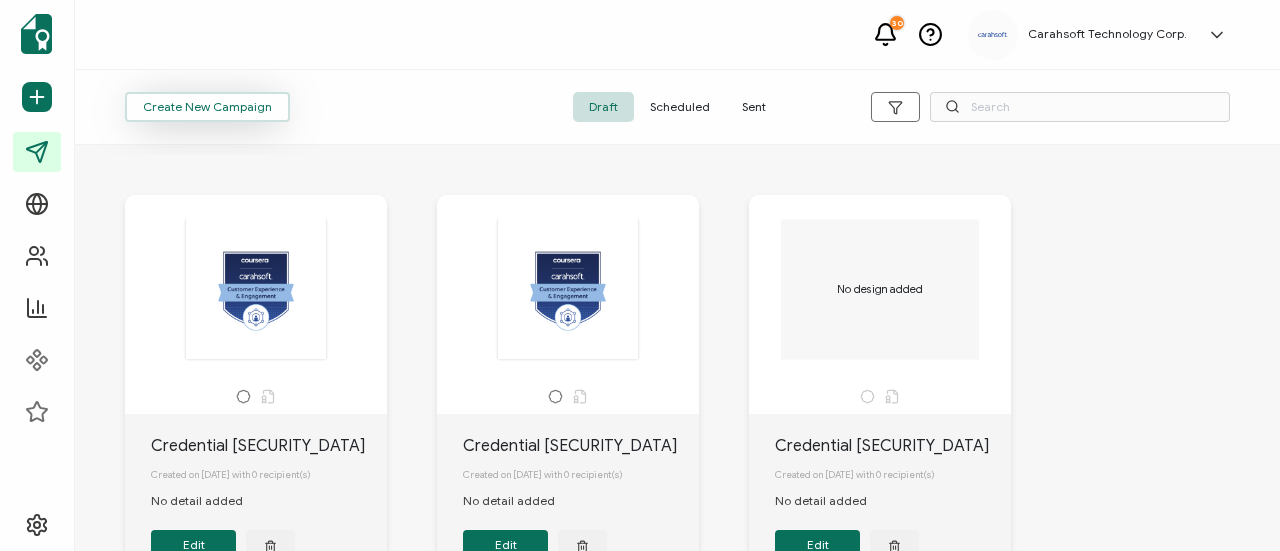 click on "Create New Campaign" at bounding box center [207, 107] 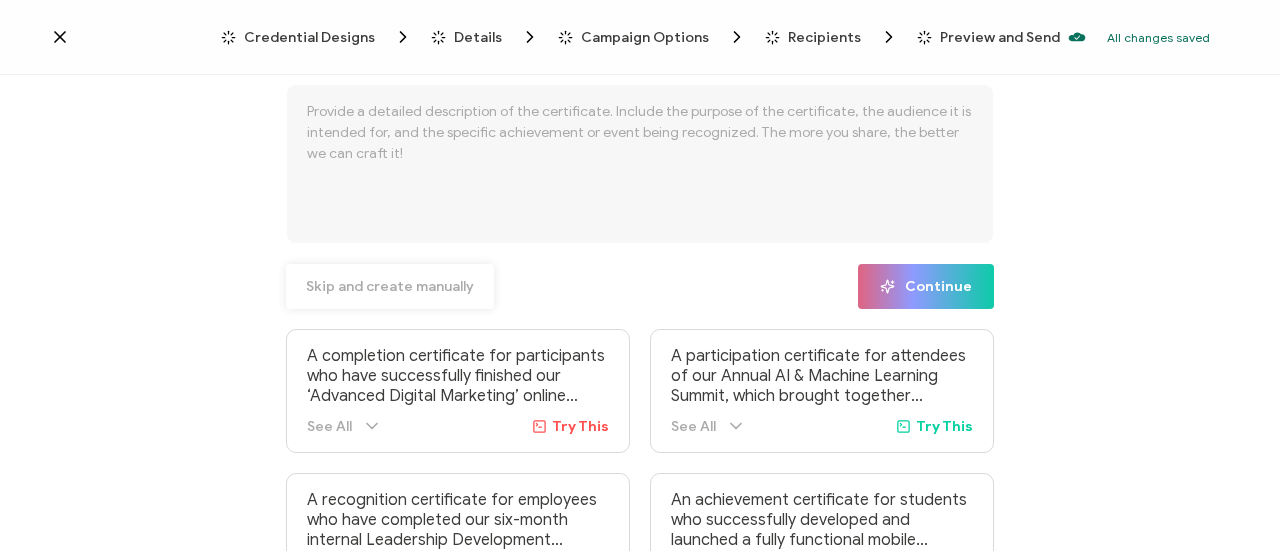 click on "Skip and create manually" at bounding box center [390, 287] 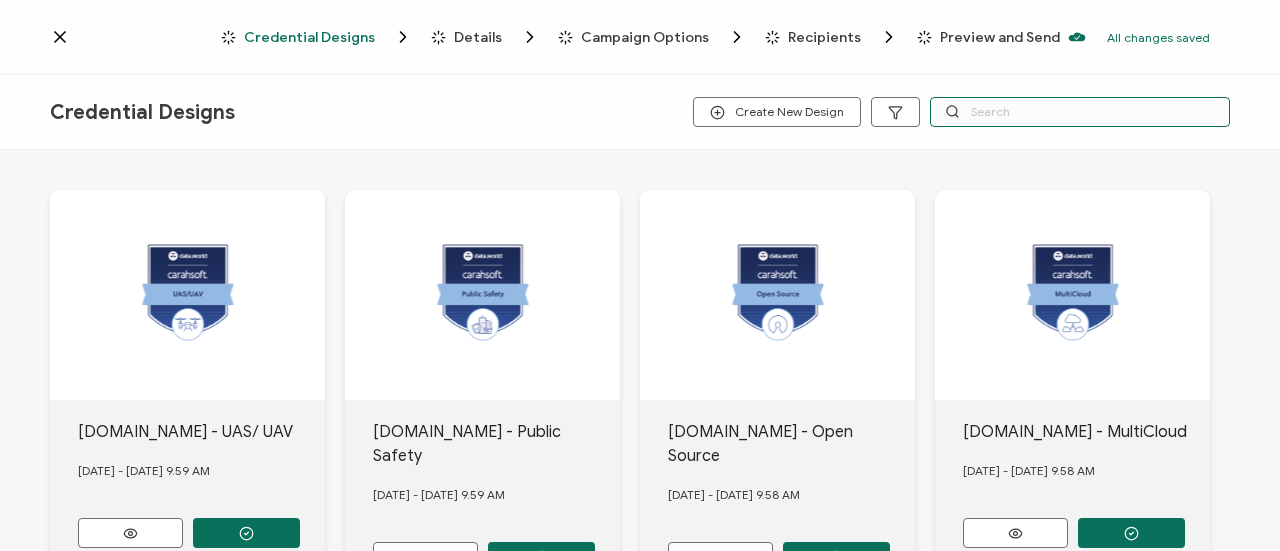 click at bounding box center (1080, 112) 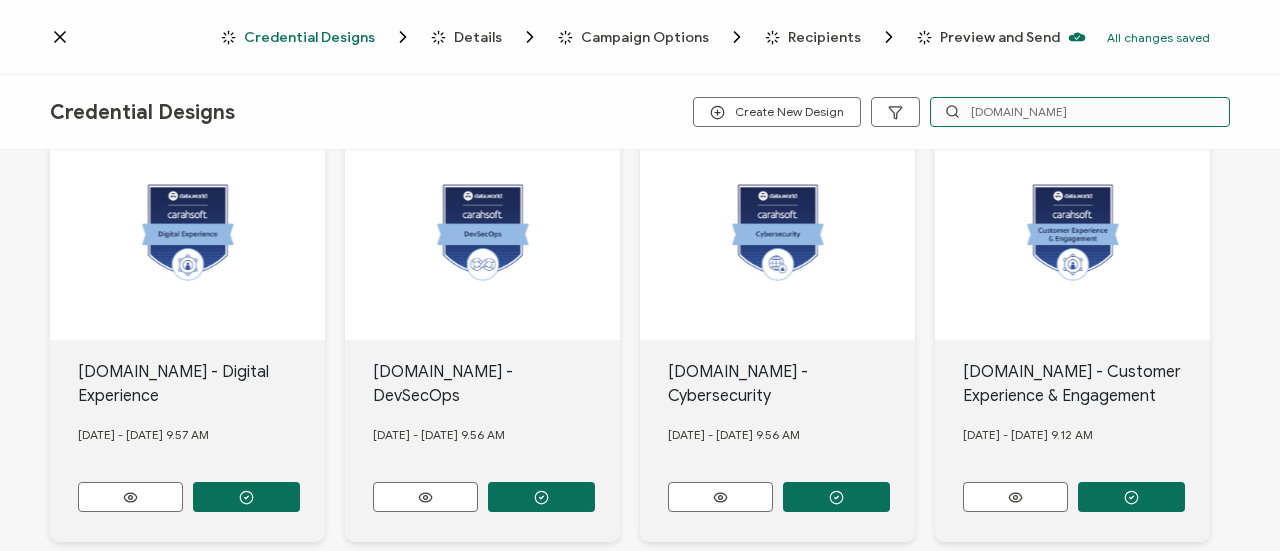 scroll, scrollTop: 972, scrollLeft: 0, axis: vertical 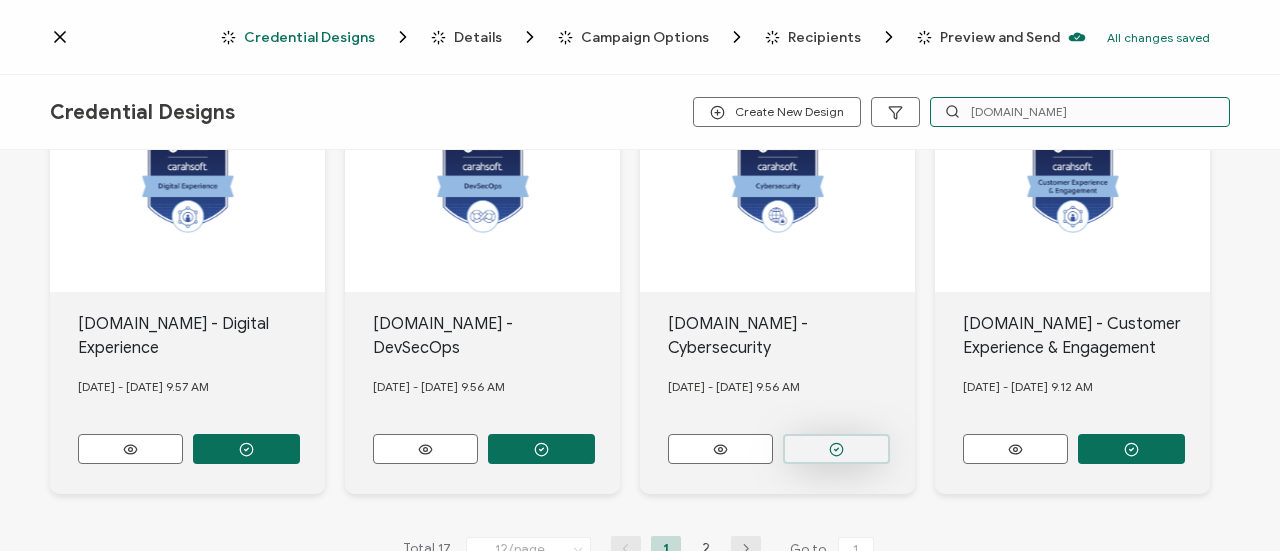type on "[DOMAIN_NAME]" 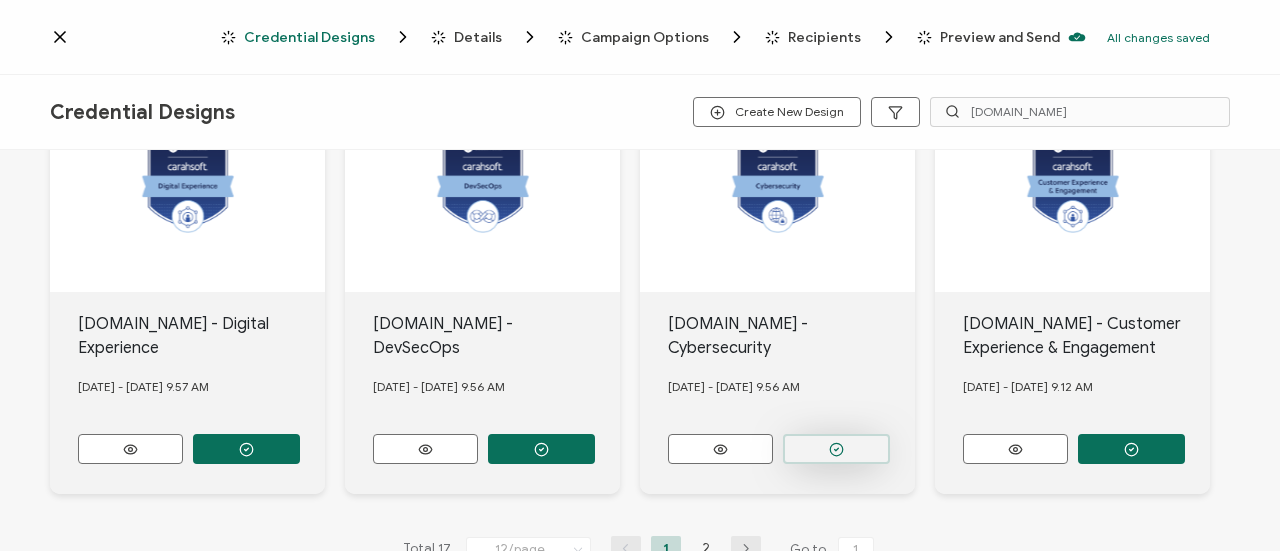 click 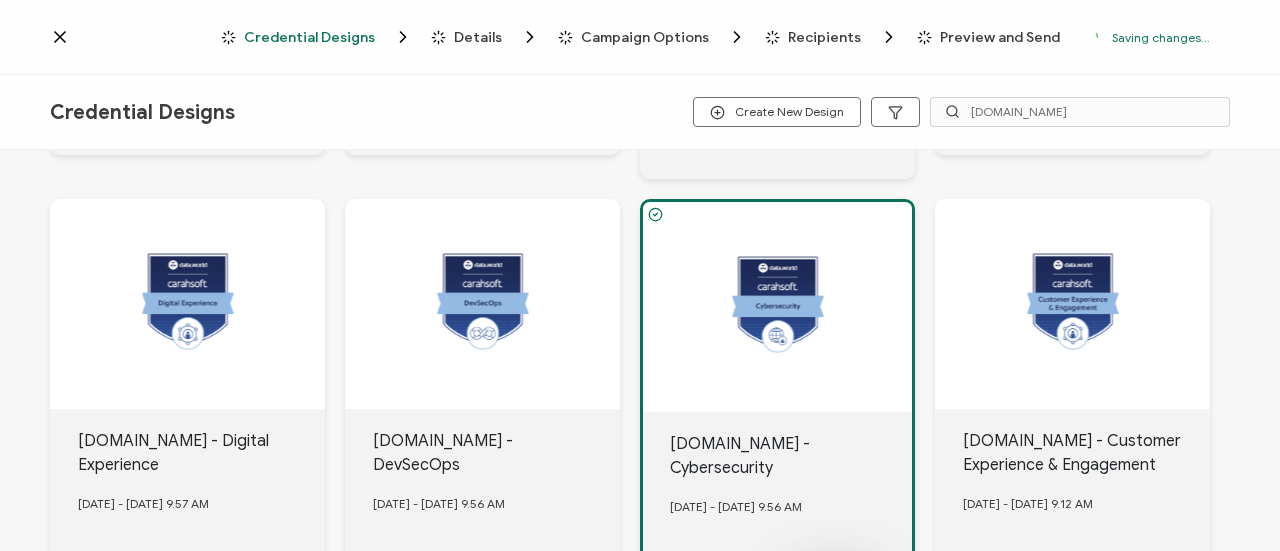 scroll, scrollTop: 1089, scrollLeft: 0, axis: vertical 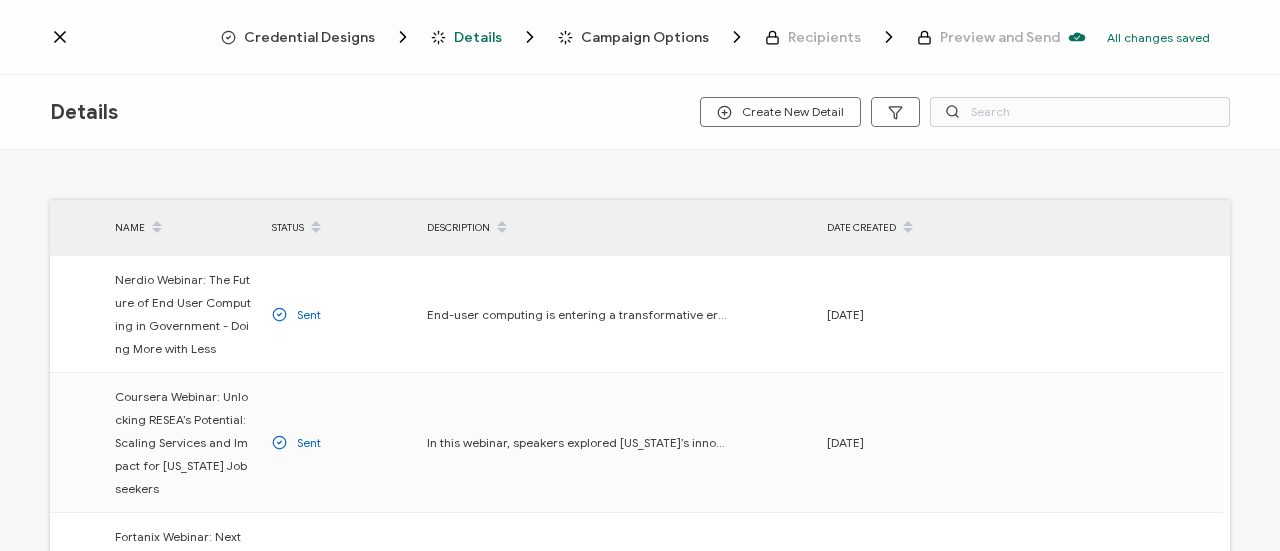 drag, startPoint x: 782, startPoint y: 115, endPoint x: 320, endPoint y: 97, distance: 462.35052 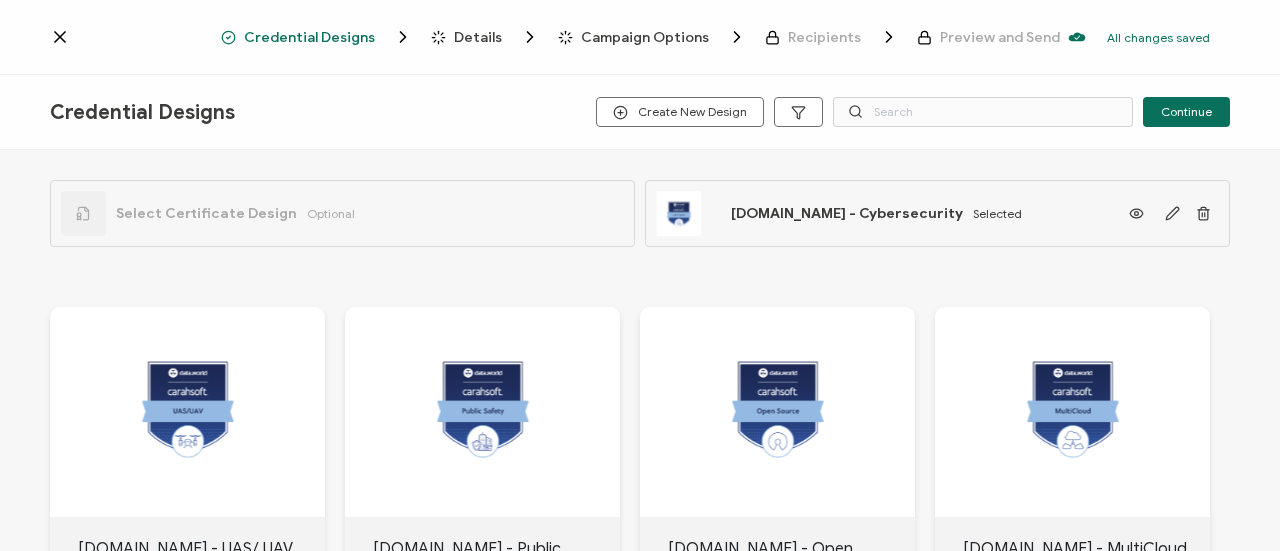 click on "Optional" at bounding box center [331, 213] 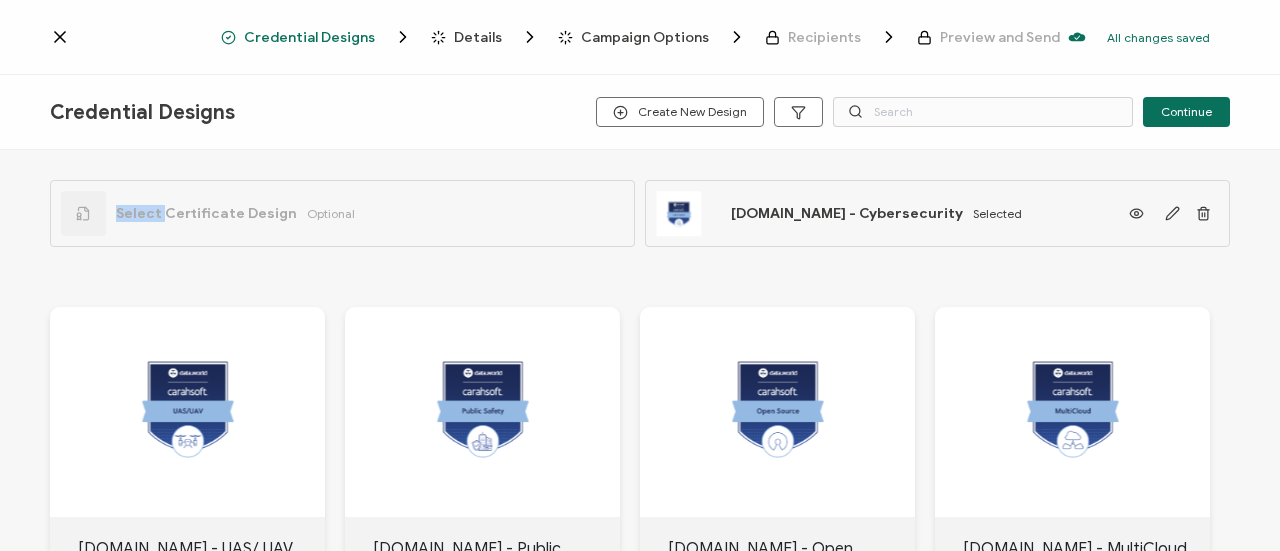 click on "Select Certificate Design" at bounding box center (206, 213) 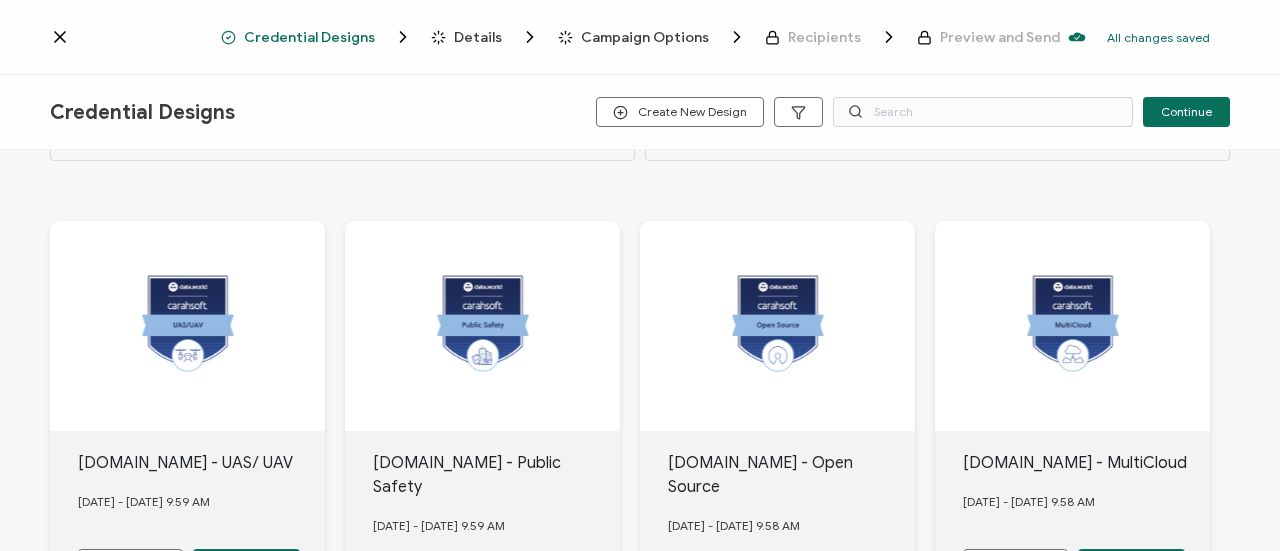 scroll, scrollTop: 0, scrollLeft: 0, axis: both 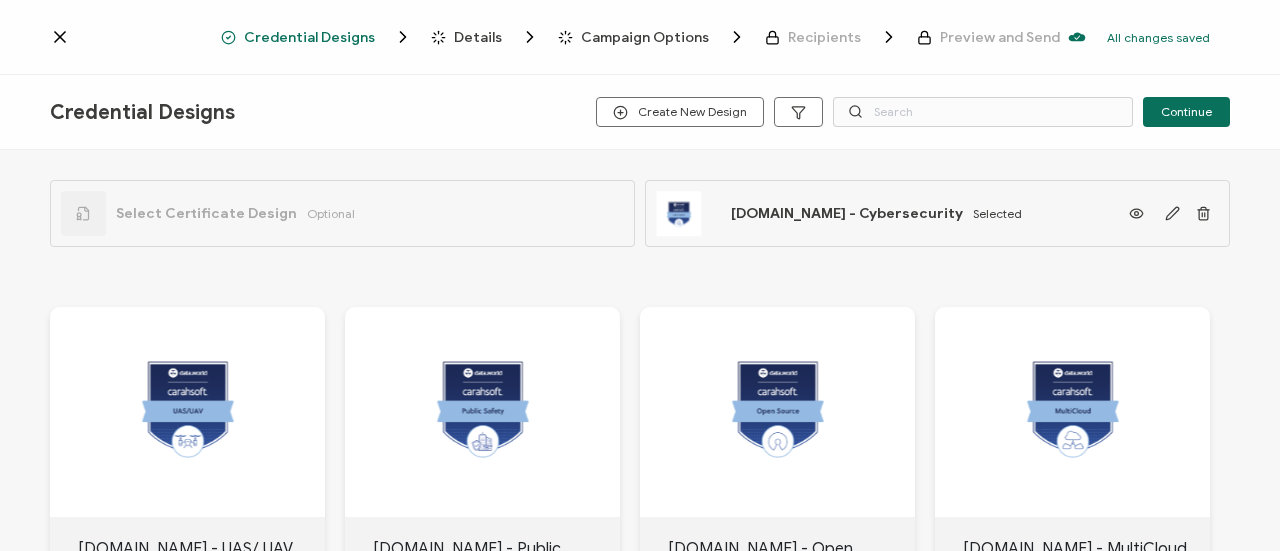 click 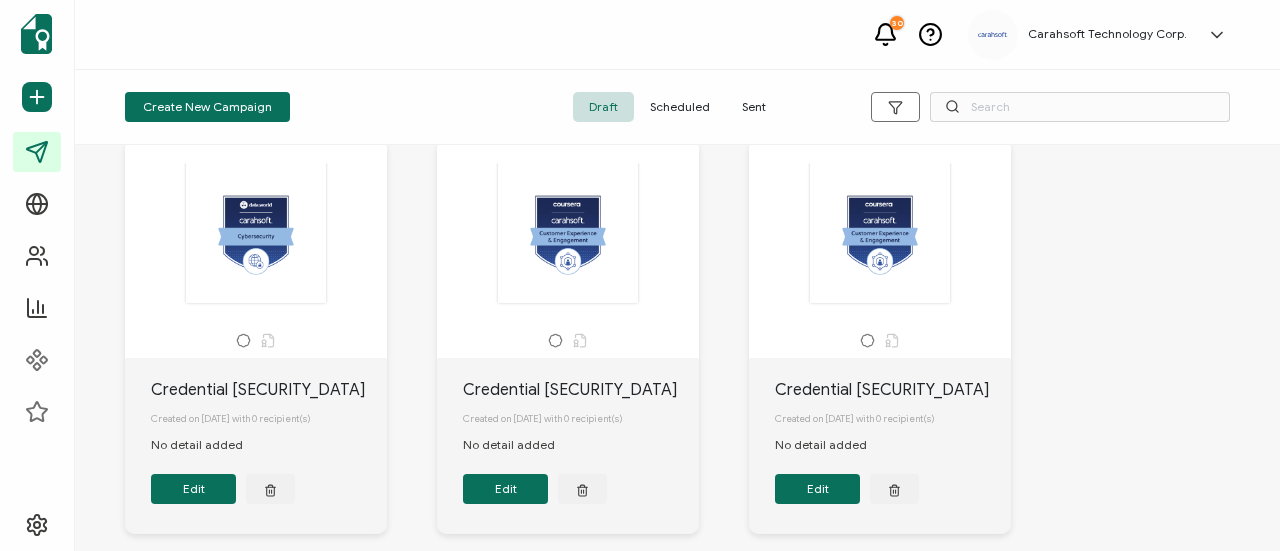 scroll, scrollTop: 100, scrollLeft: 0, axis: vertical 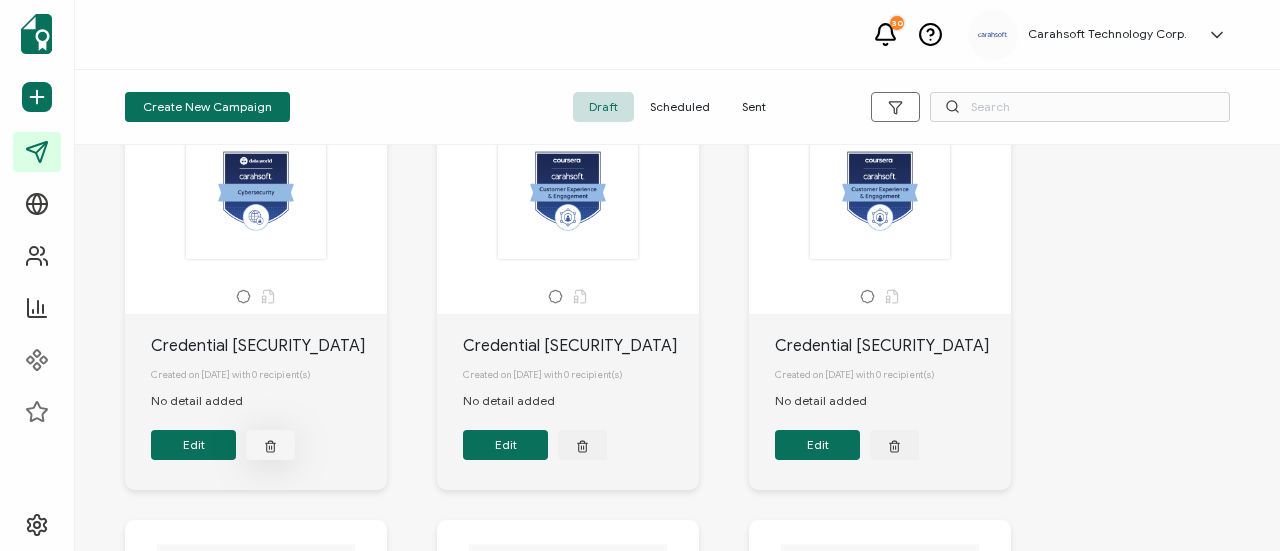 click at bounding box center (270, 445) 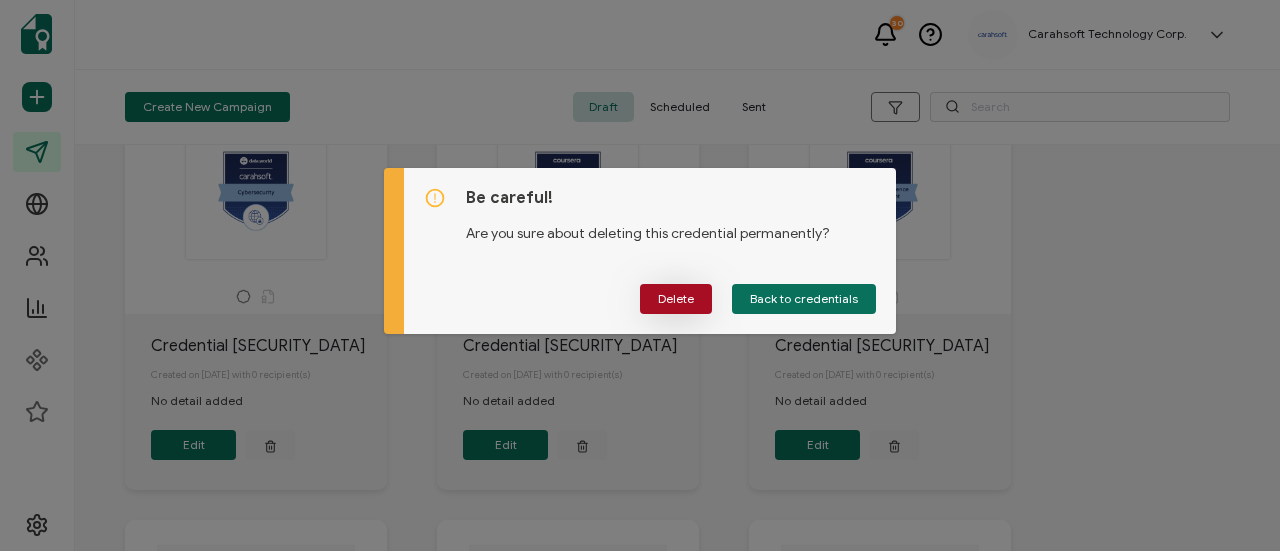click on "Delete" at bounding box center [676, 299] 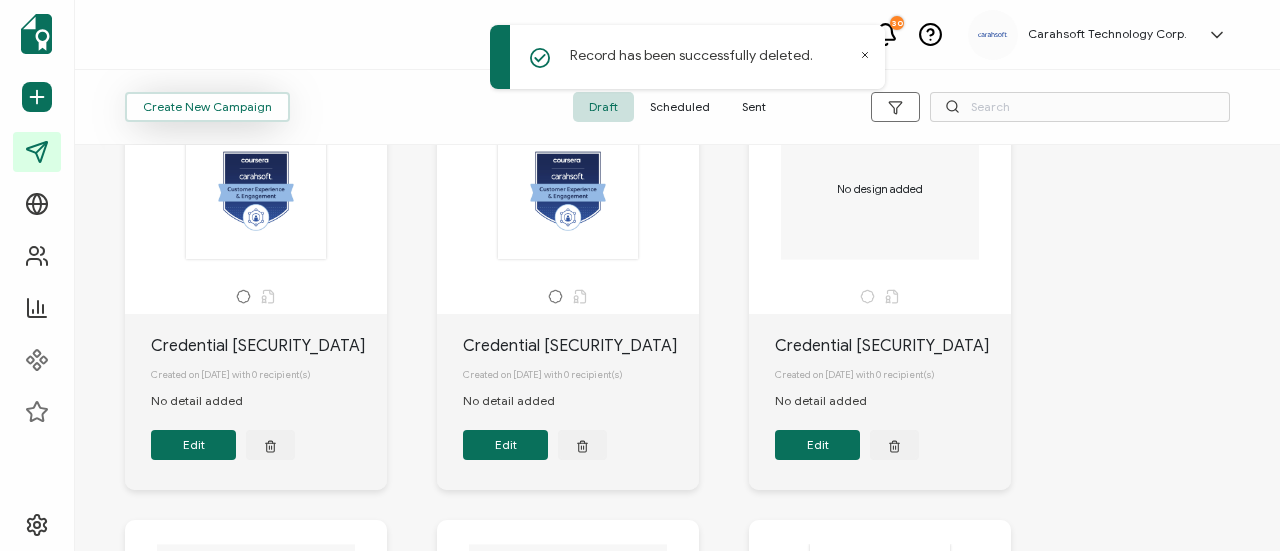 click on "Create New Campaign" at bounding box center [207, 107] 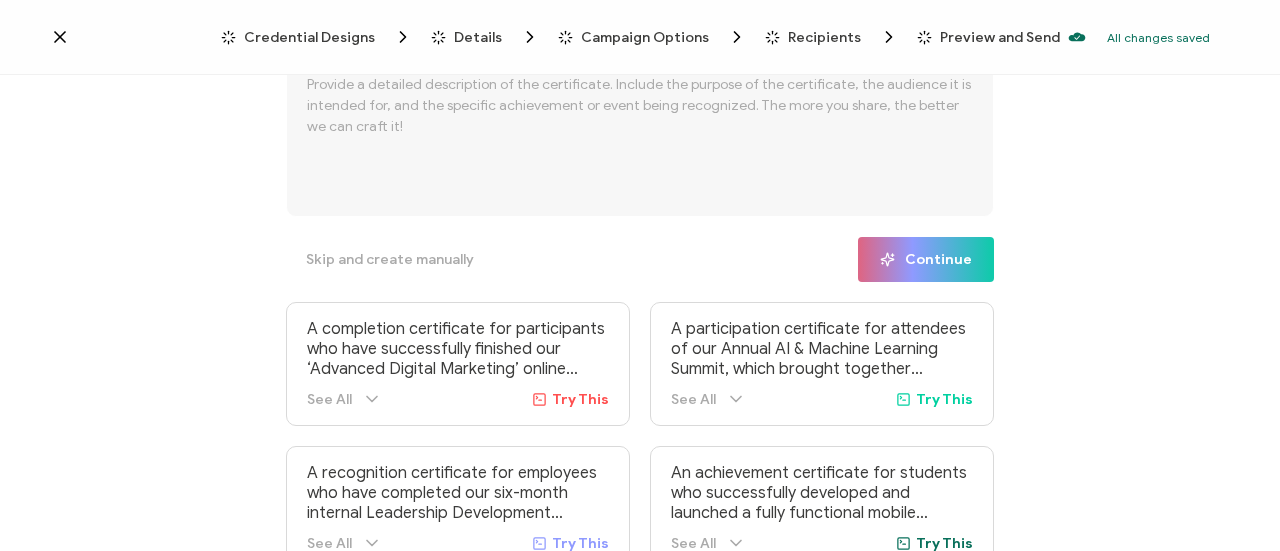 scroll, scrollTop: 0, scrollLeft: 0, axis: both 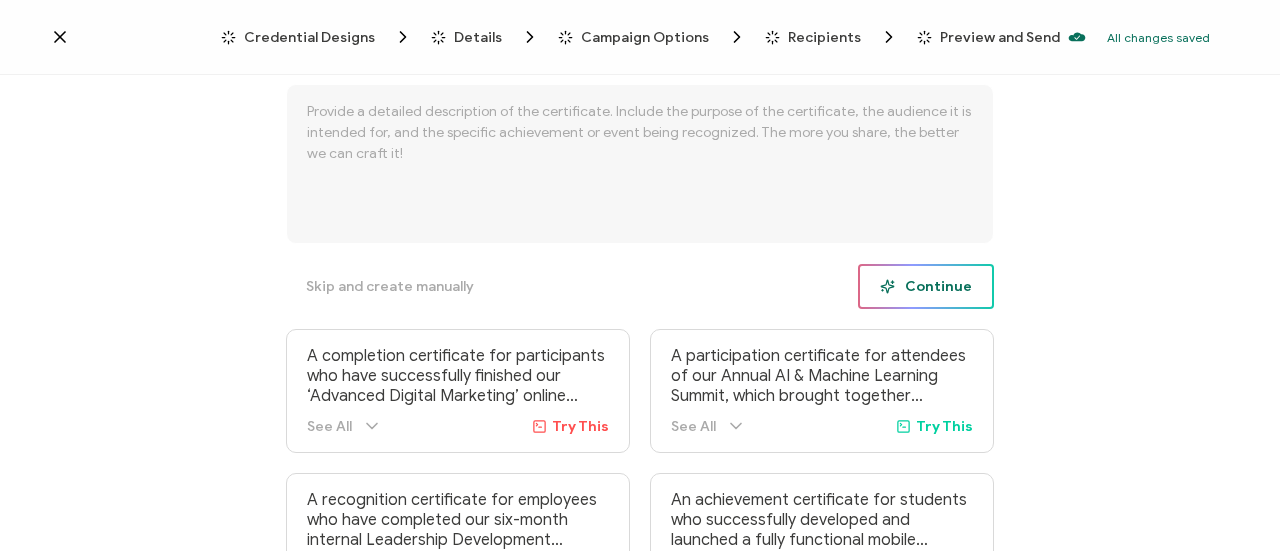 click 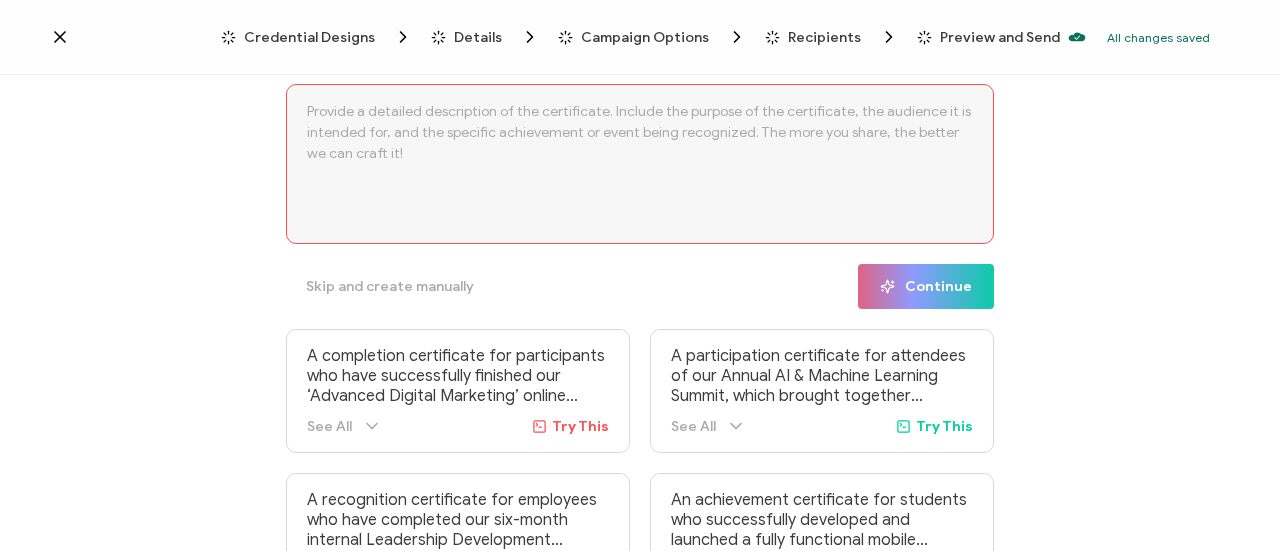 click on "What are we creating a certificate for [DATE]?
Skip and create manually
Continue
A completion certificate for participants who have successfully finished our ‘Advanced Digital Marketing’ online course. This program is designed for marketing professionals looking to enhance their expertise in SEO, PPC, content marketing, and social media strategy. The certificate serves as a formal acknowledgment of their dedication, knowledge, and skill development, providing credibility in their professional journey.
See All       Try This
A recognition certificate for employees who have completed our six-month internal Leadership Development Program. This program equips emerging leaders with essential management skills, strategic decision-making abilities, and conflict-resolution techniques. The certificate acknowledges their commitment to professional growth and readiness to take on leadership roles within the organization.
See All" at bounding box center (640, 315) 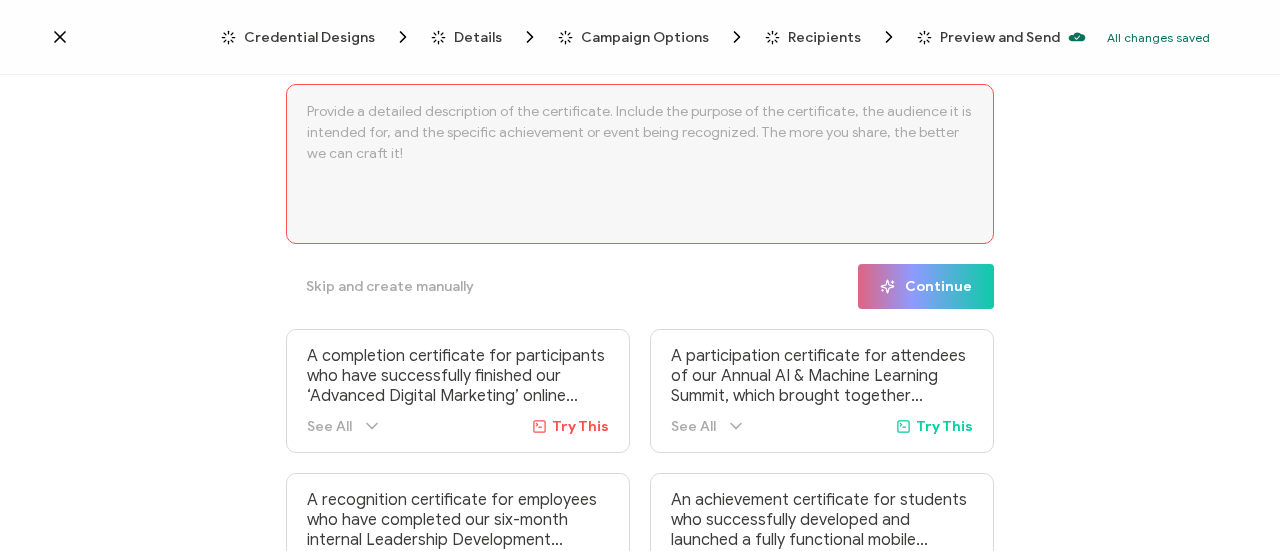 click at bounding box center (640, 164) 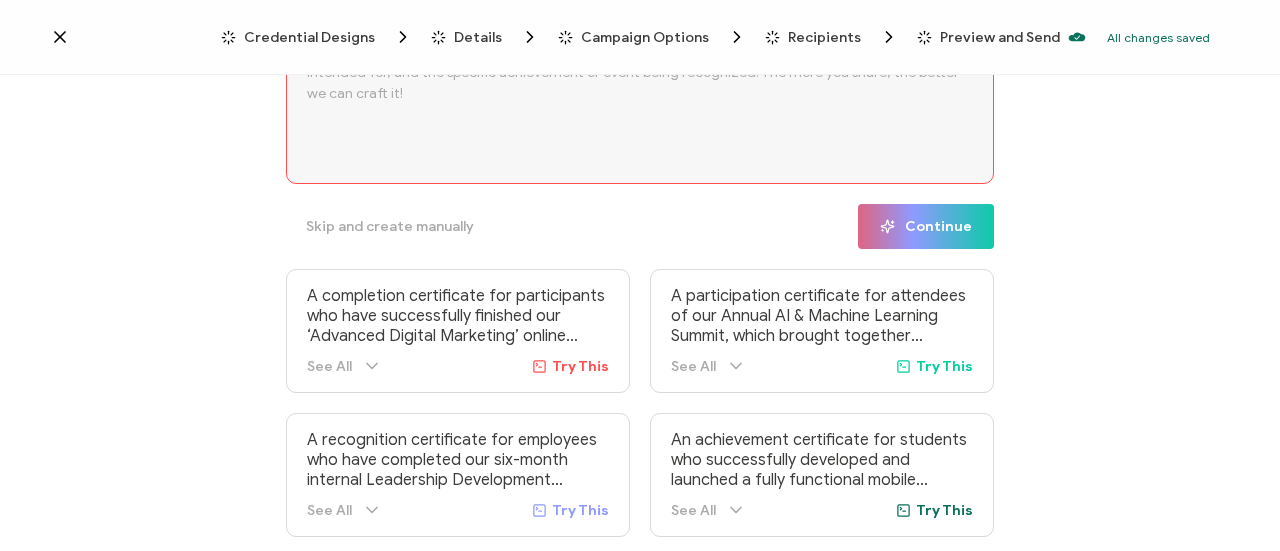 scroll, scrollTop: 0, scrollLeft: 0, axis: both 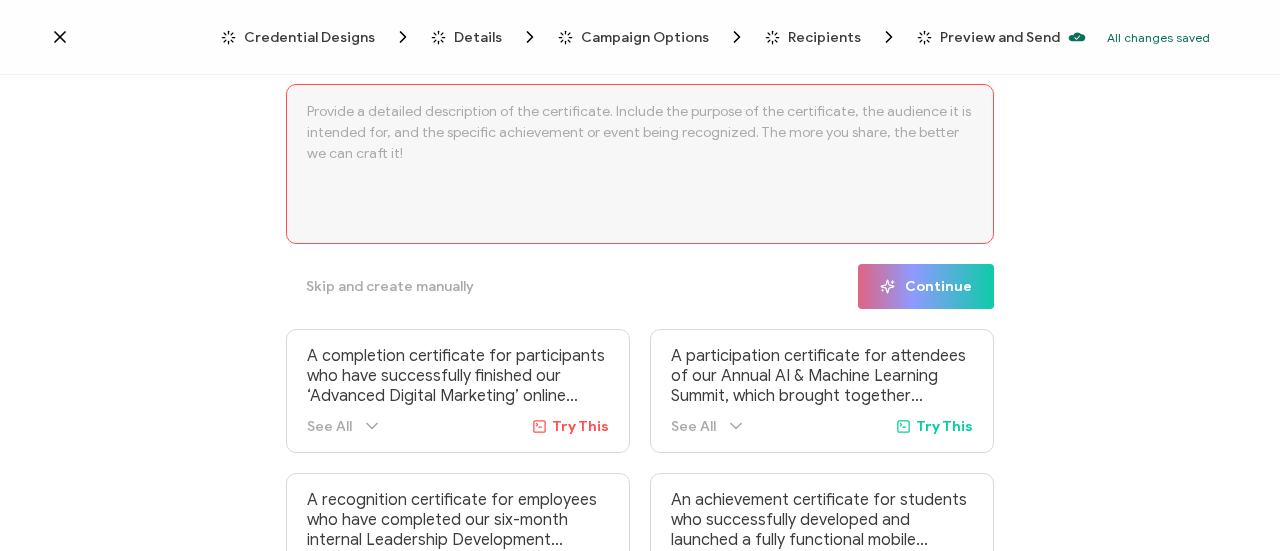 click on "Credential Designs" at bounding box center [309, 37] 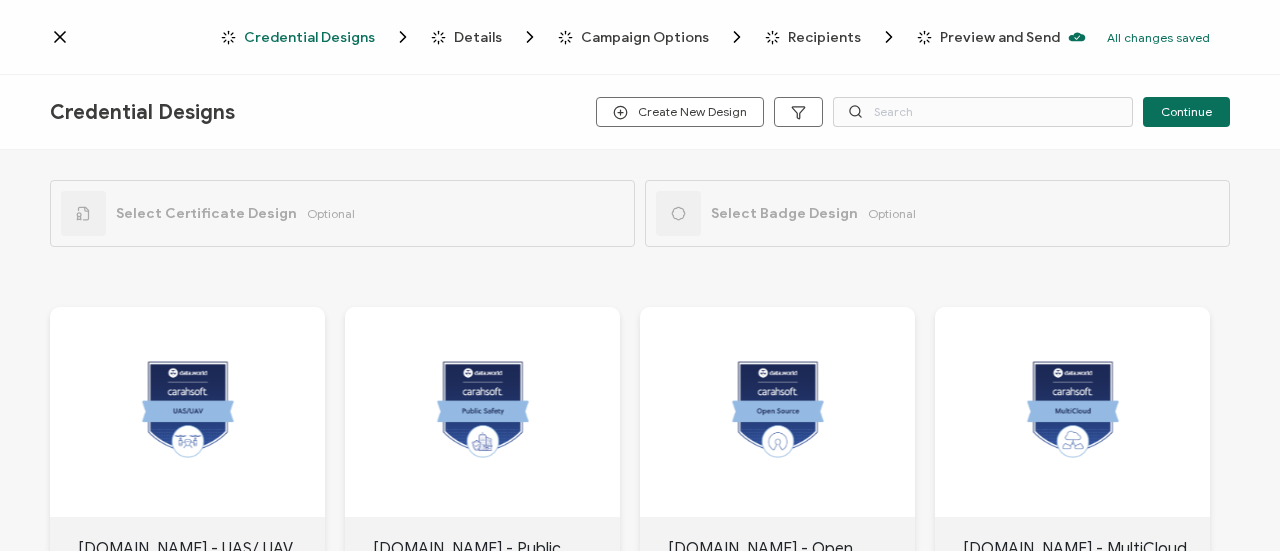 click on "Credential Designs" at bounding box center (309, 37) 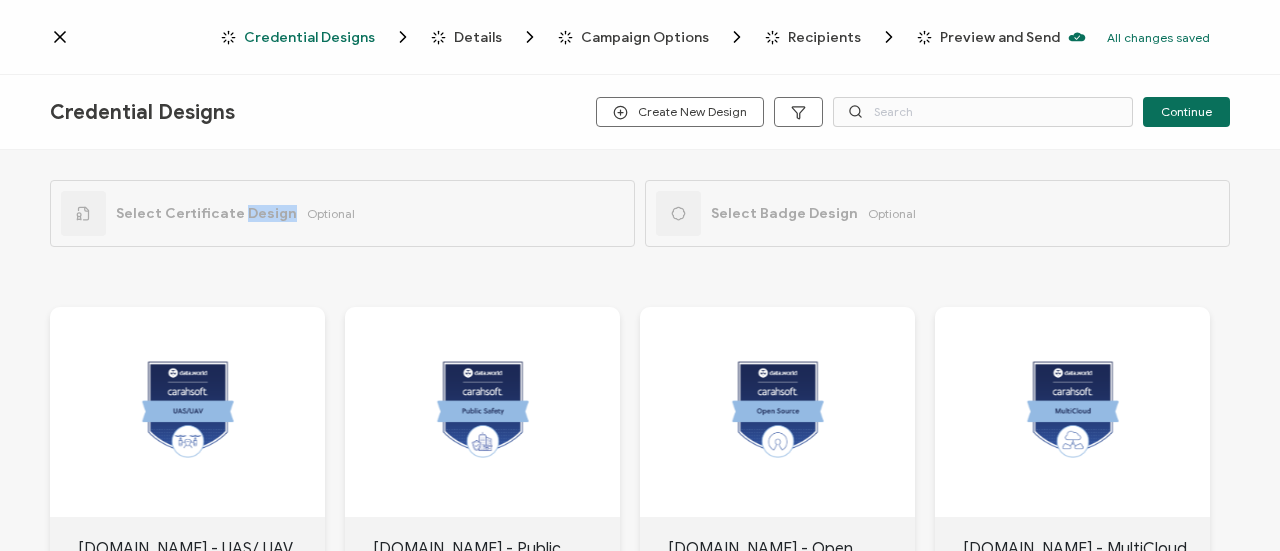 click on "Select Certificate Design   Optional" at bounding box center (208, 213) 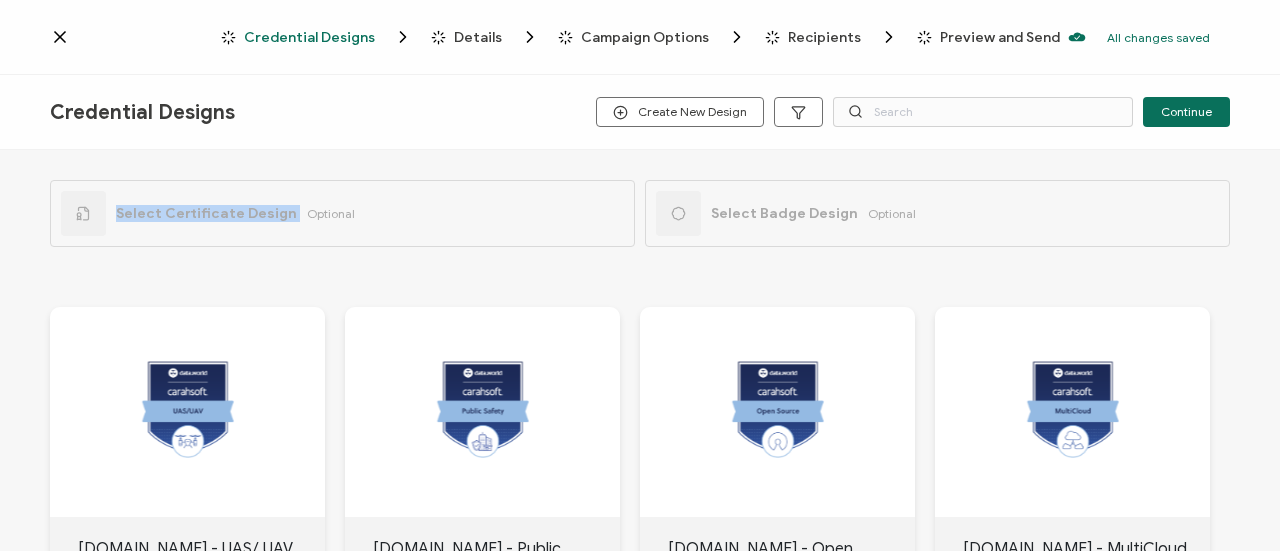 click on "Select Certificate Design   Optional" at bounding box center [208, 213] 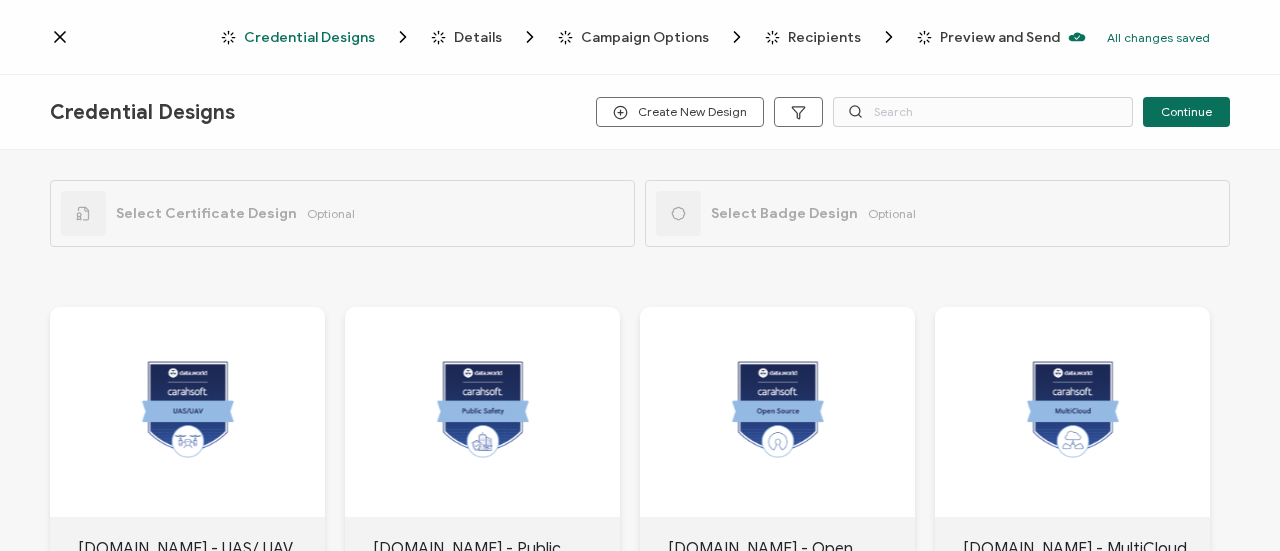 click at bounding box center (678, 213) 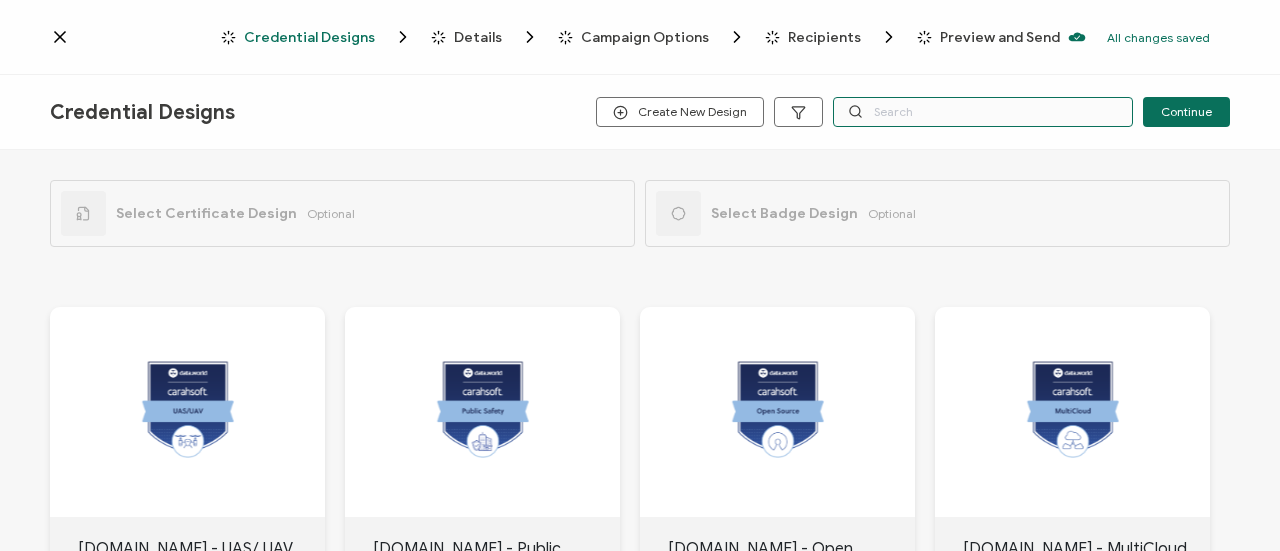 click at bounding box center (983, 112) 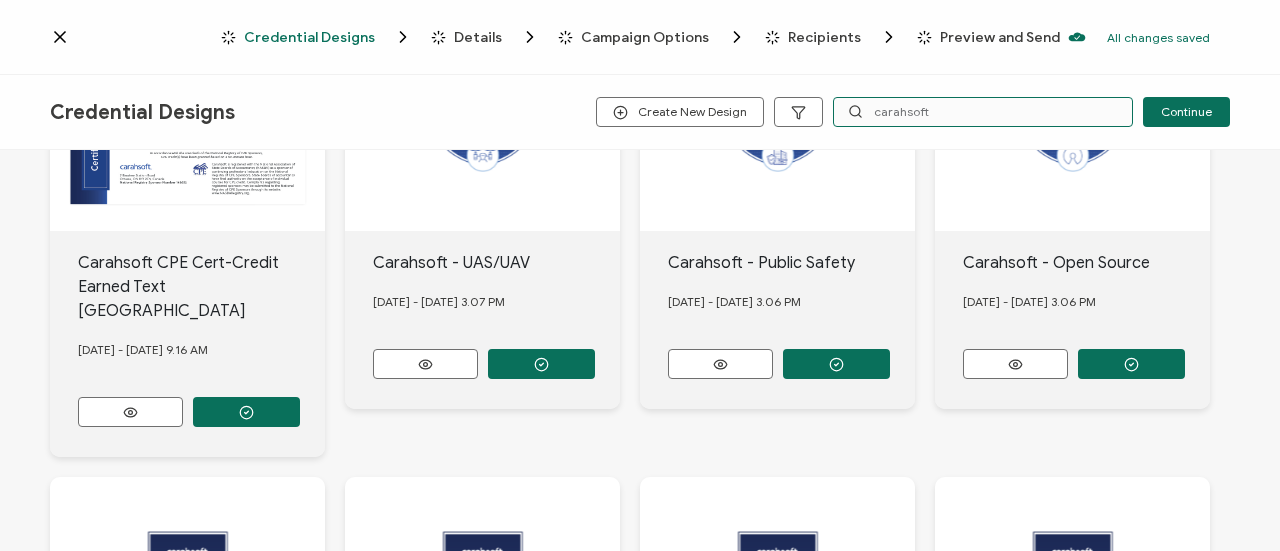scroll, scrollTop: 100, scrollLeft: 0, axis: vertical 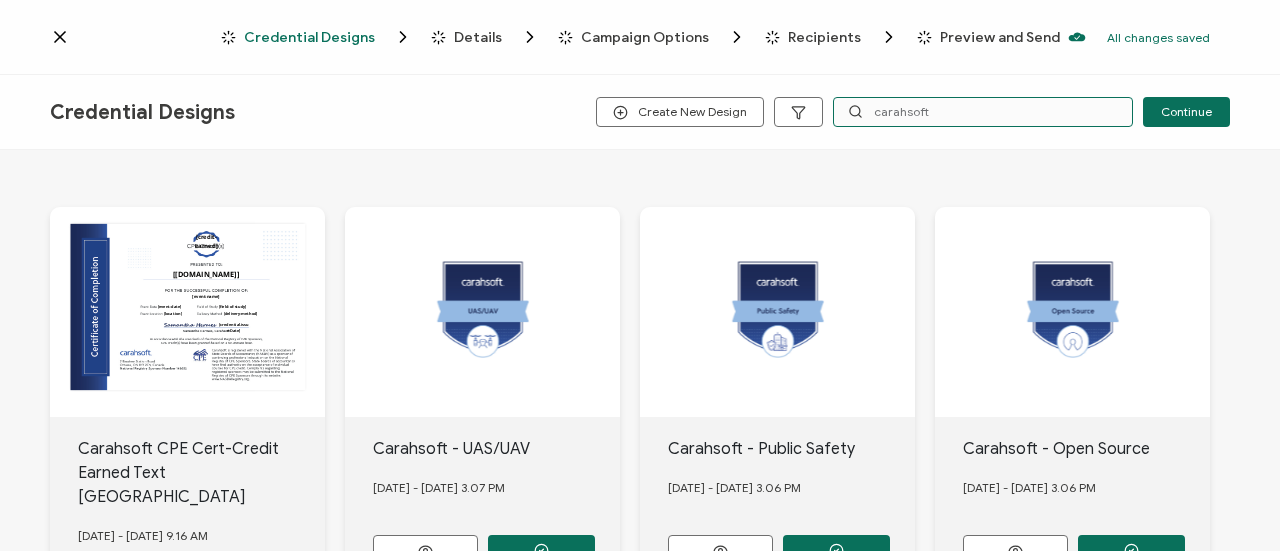 click on "carahsoft" at bounding box center [983, 112] 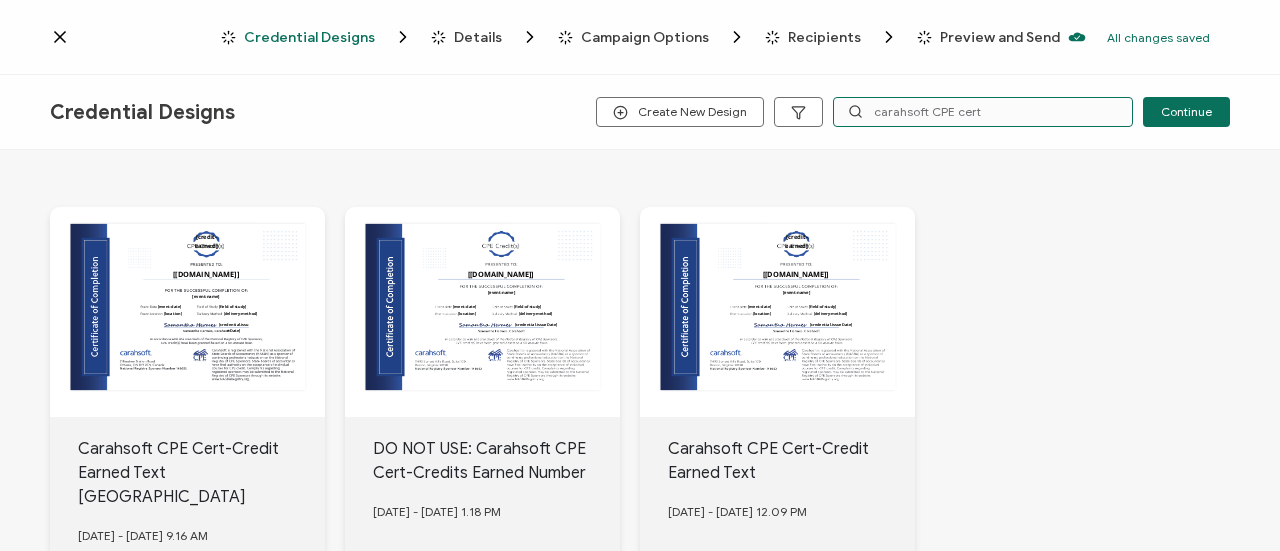 type on "carahsoft CPE cert" 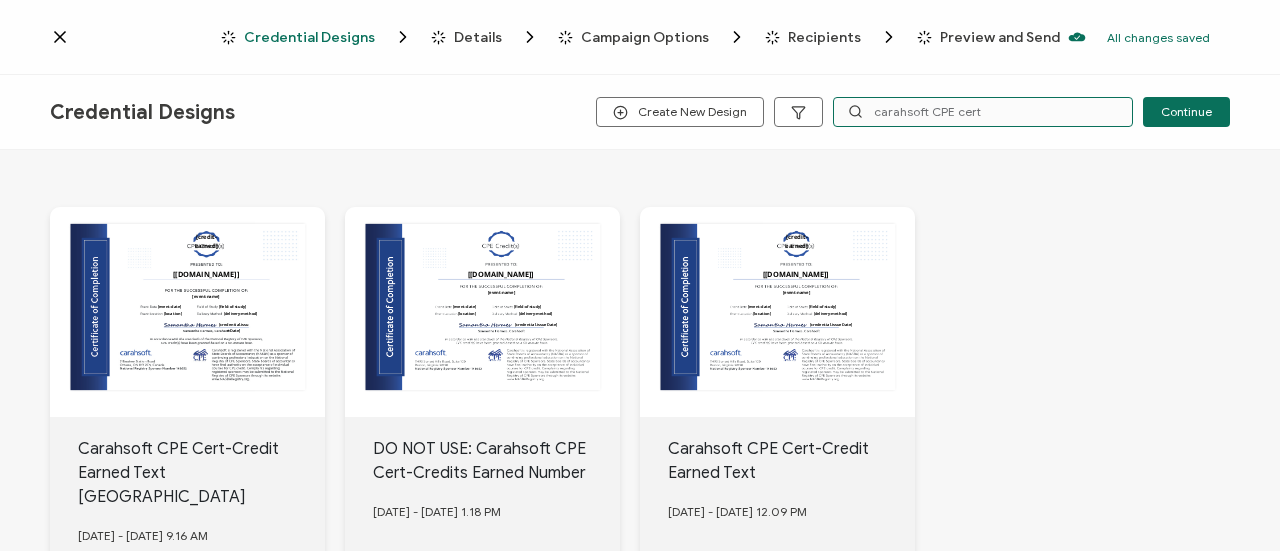 scroll, scrollTop: 200, scrollLeft: 0, axis: vertical 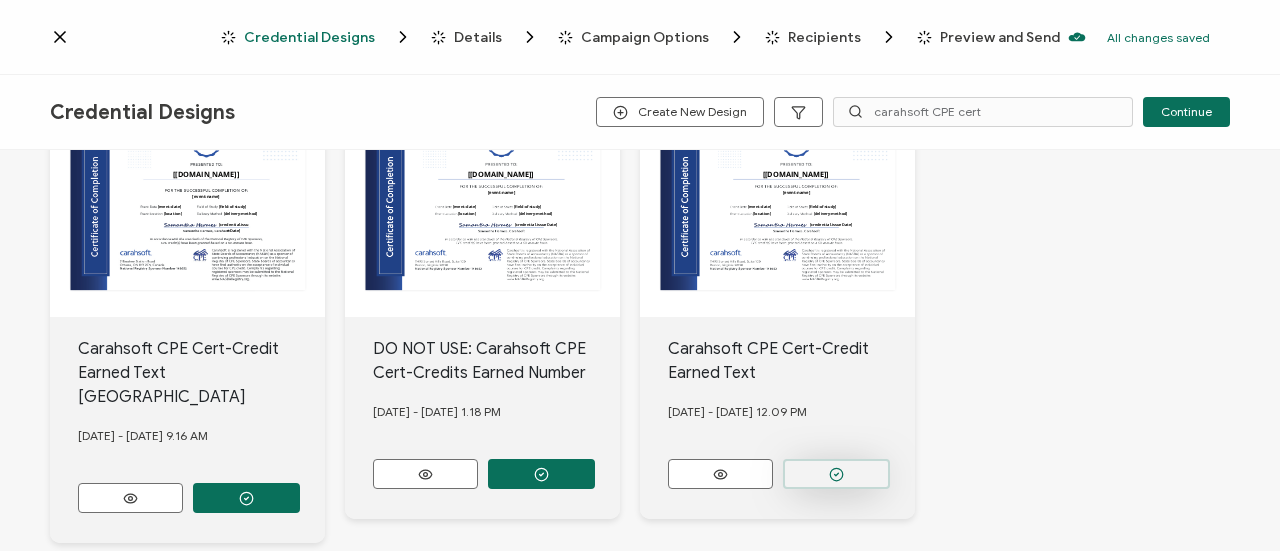 click at bounding box center [246, 498] 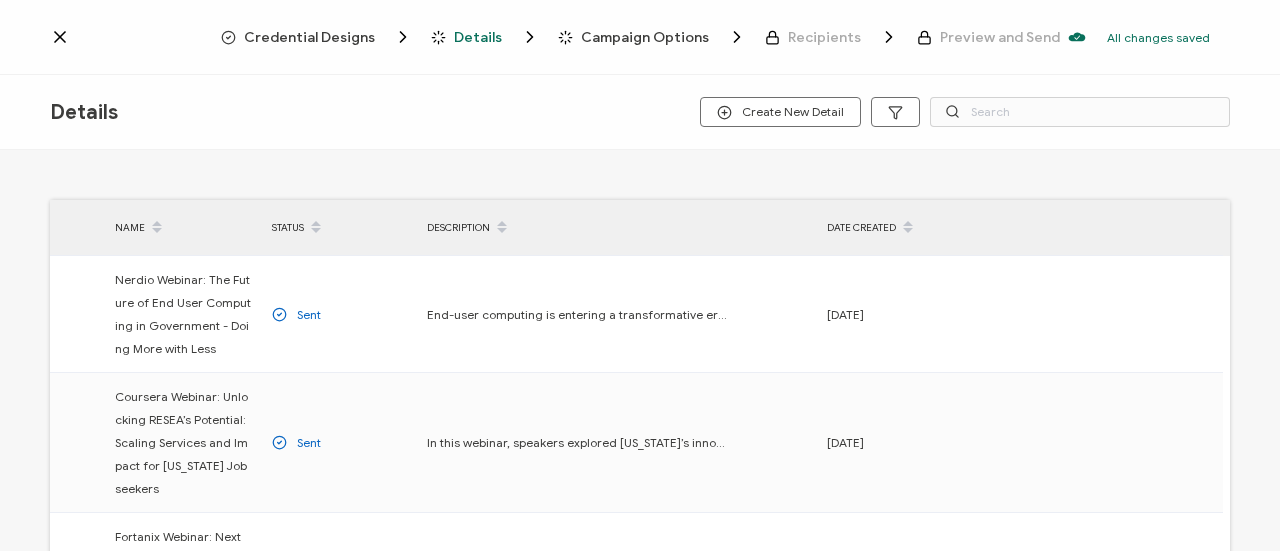click on "Credential Designs" at bounding box center (309, 37) 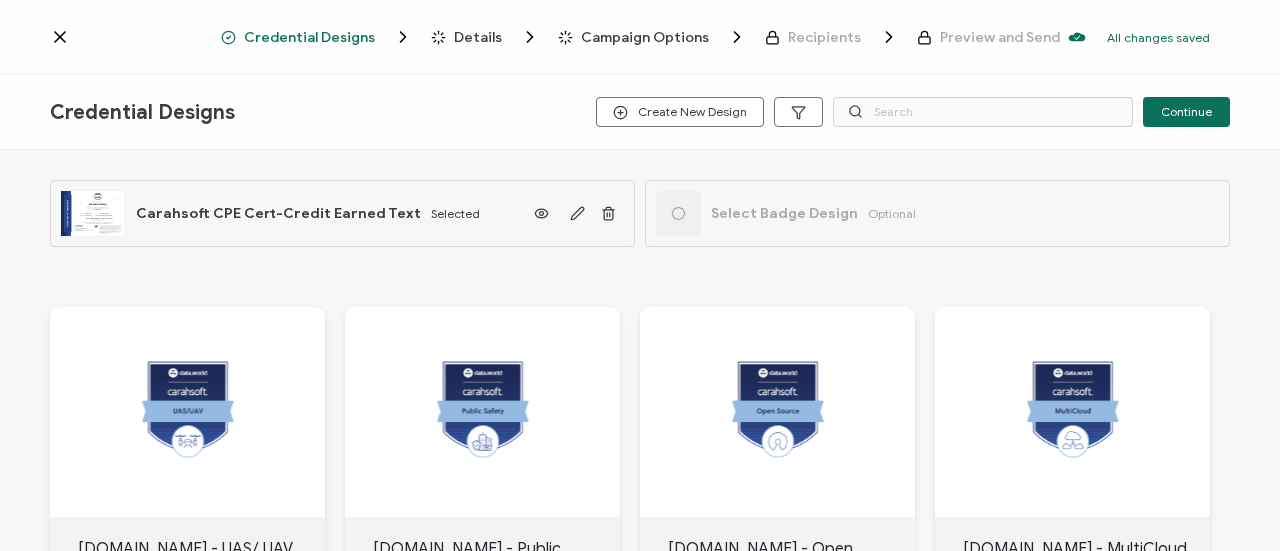 click on "Select Badge Design   Optional" at bounding box center (786, 213) 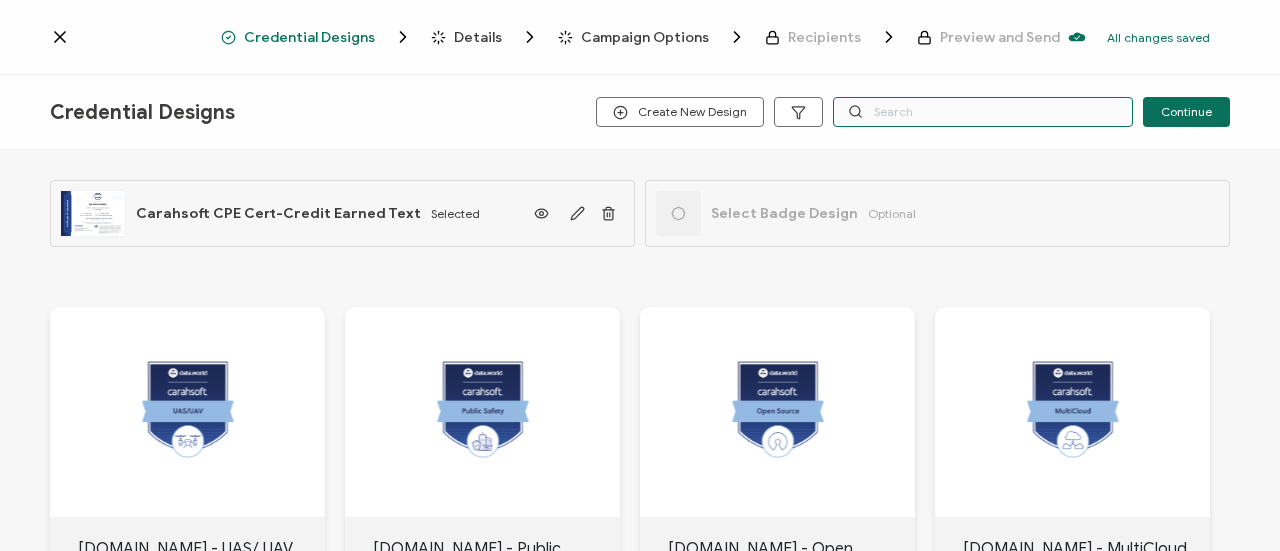 click at bounding box center [983, 112] 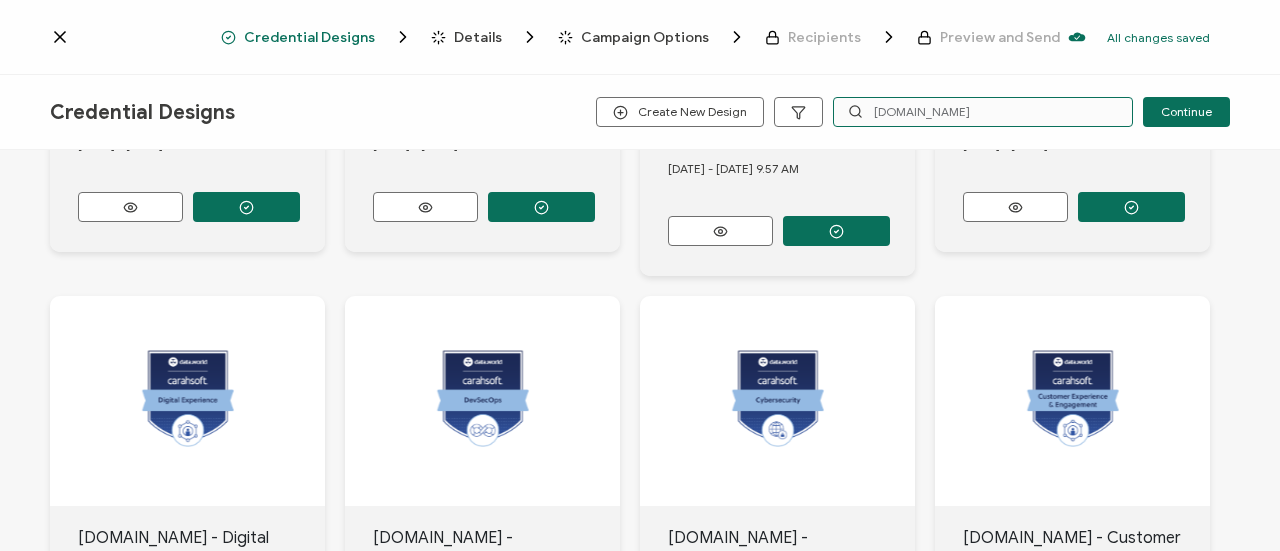 scroll, scrollTop: 1000, scrollLeft: 0, axis: vertical 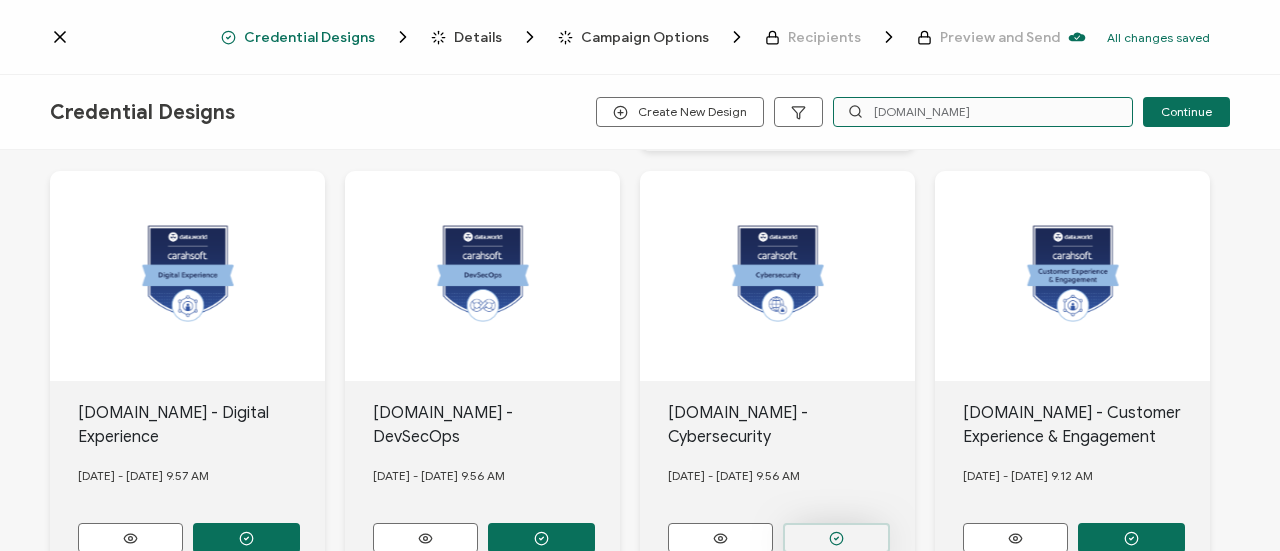 type on "[DOMAIN_NAME]" 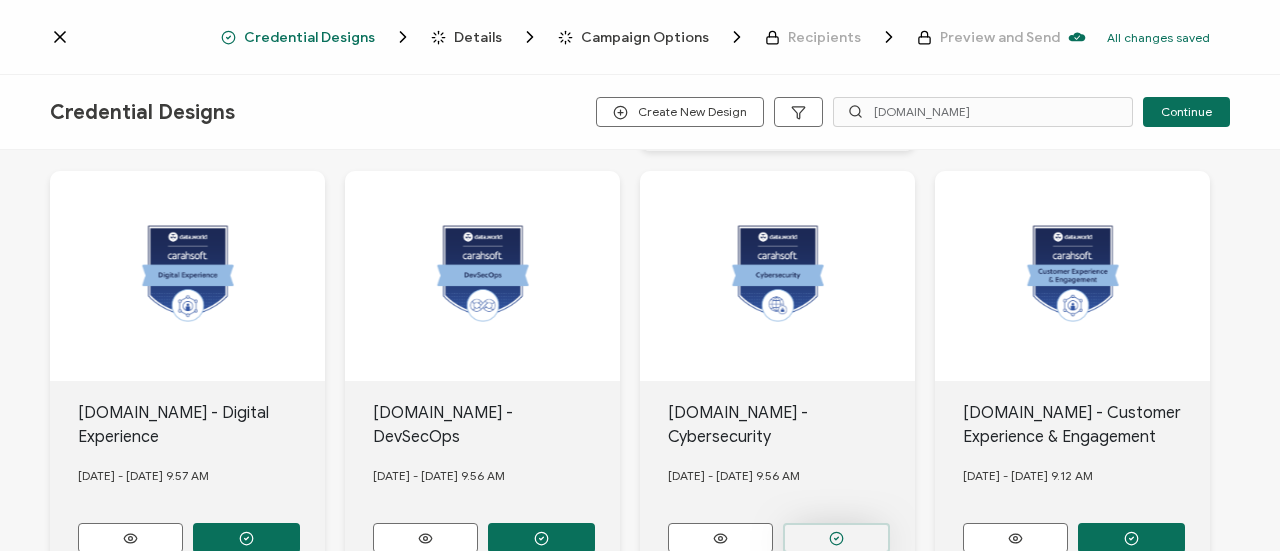 click at bounding box center (246, -350) 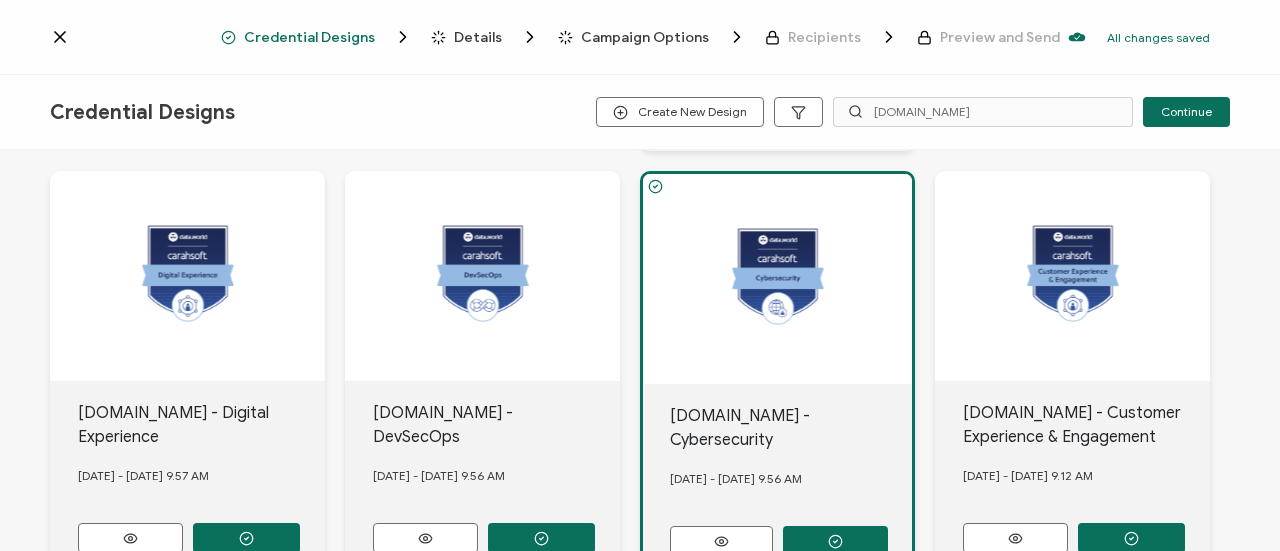 scroll, scrollTop: 1000, scrollLeft: 0, axis: vertical 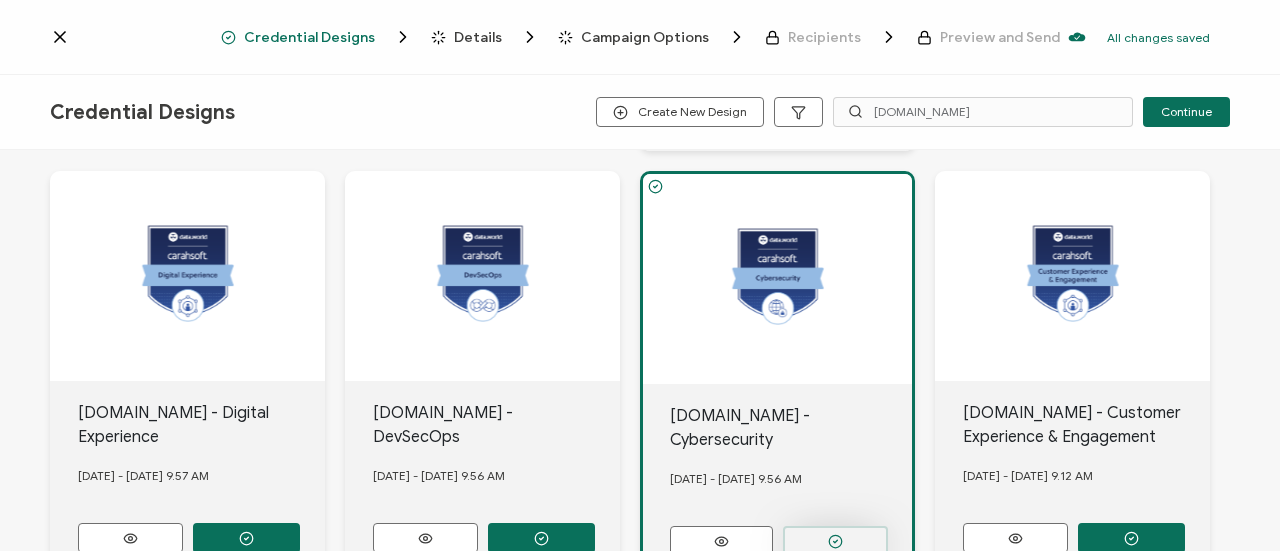 click at bounding box center [835, 541] 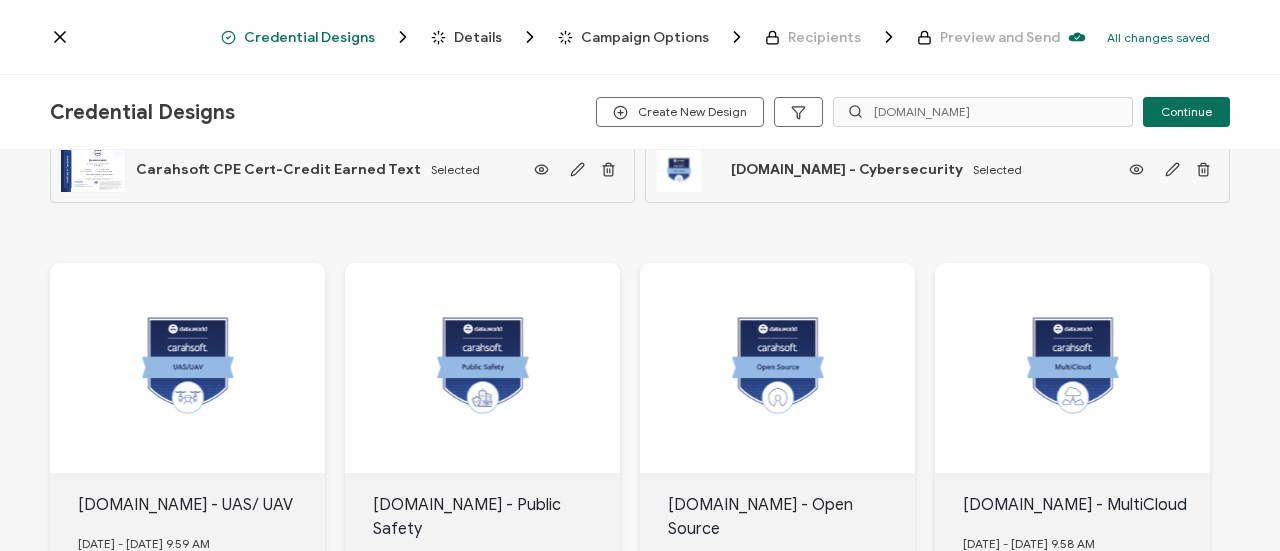 scroll, scrollTop: 0, scrollLeft: 0, axis: both 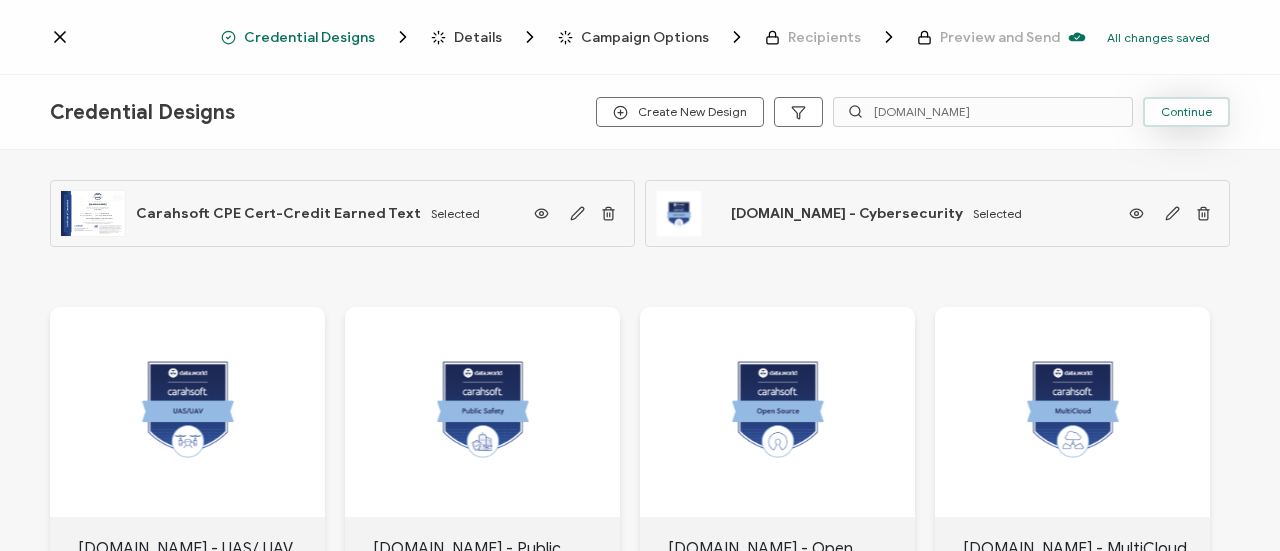 click on "Continue" at bounding box center [1186, 112] 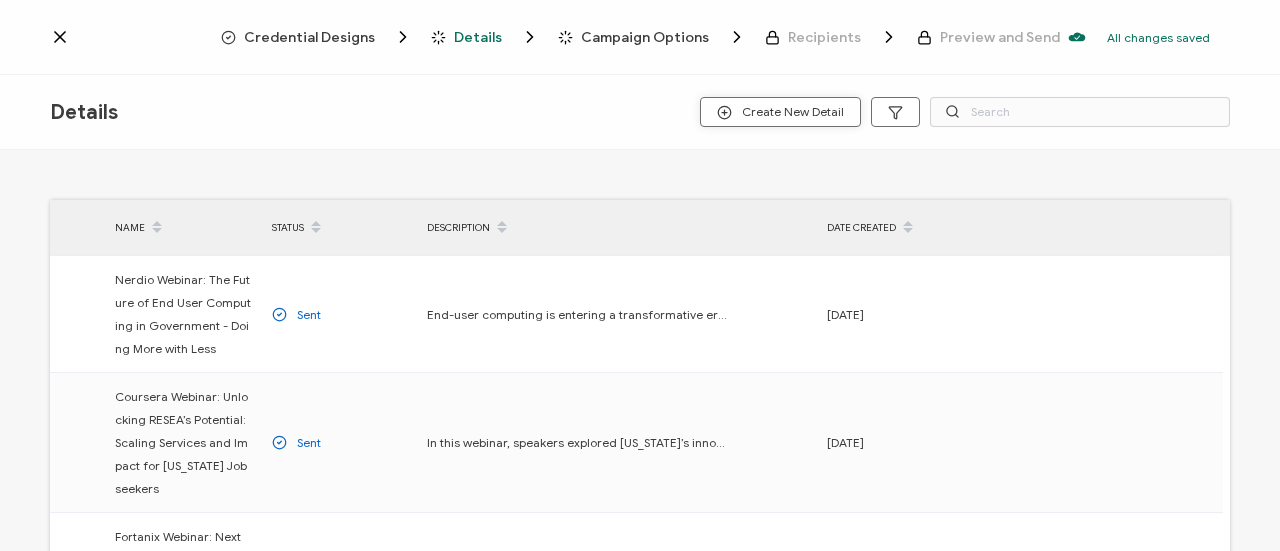 click on "Create New Detail" at bounding box center [780, 112] 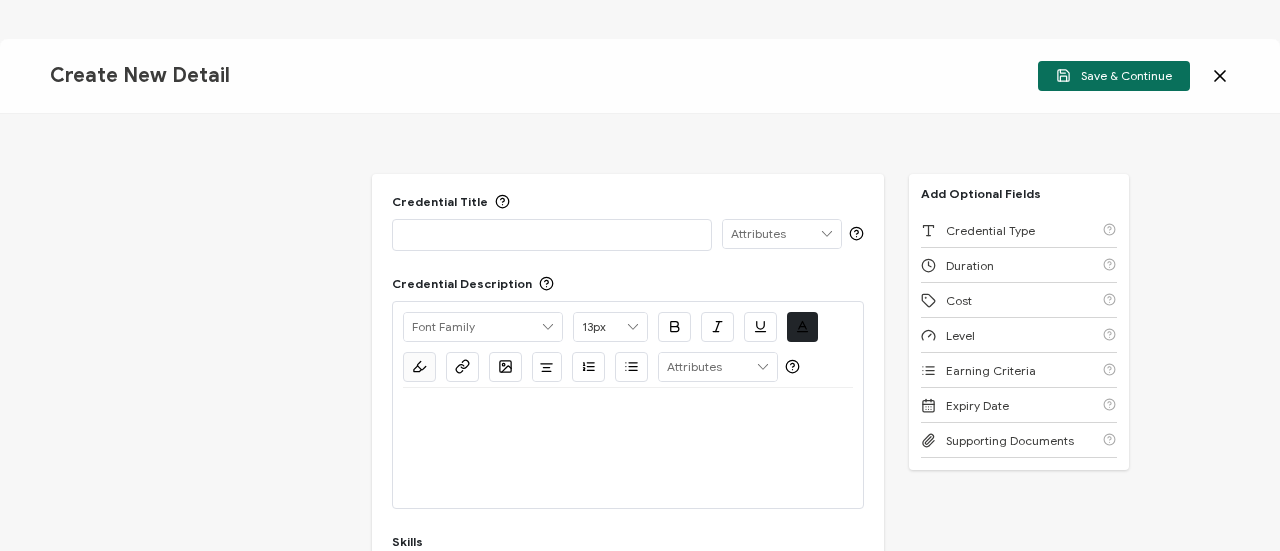 click at bounding box center [552, 234] 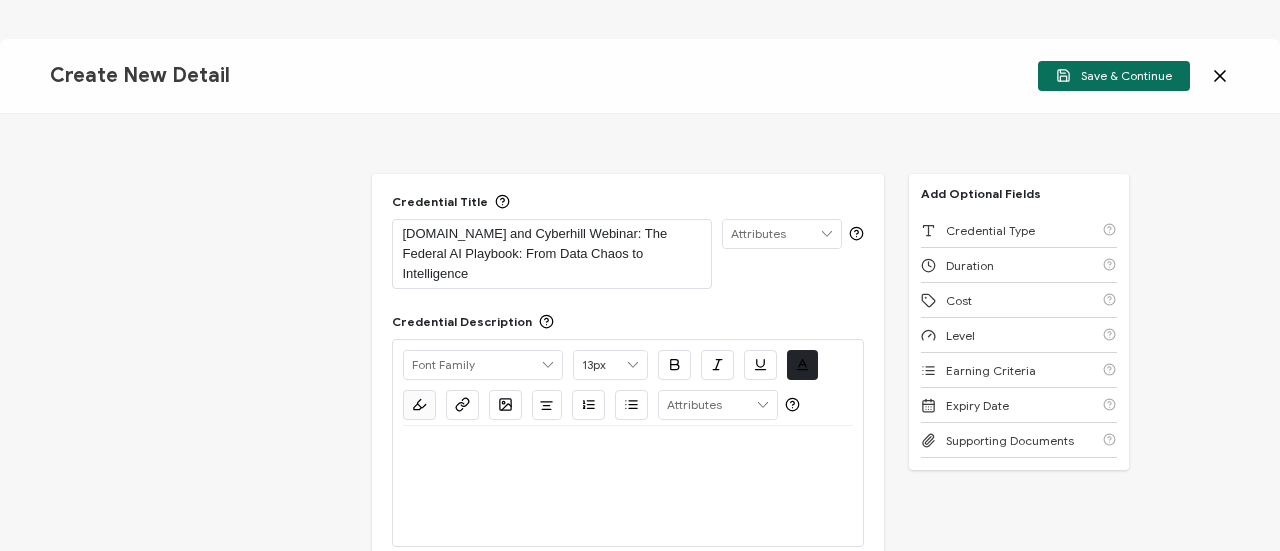 click at bounding box center (628, 450) 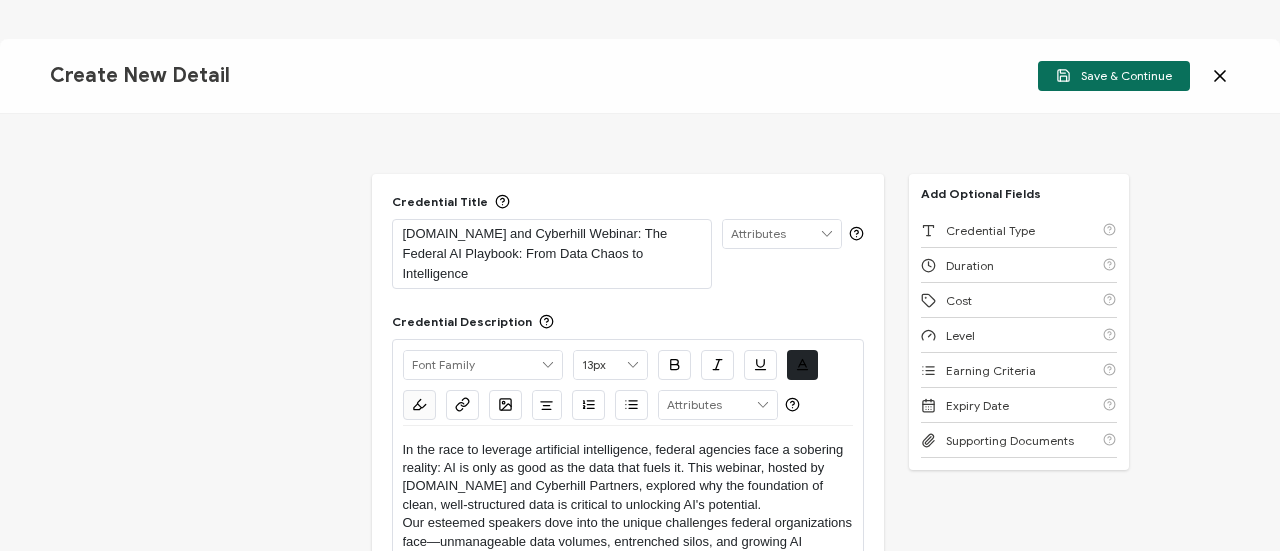 scroll, scrollTop: 0, scrollLeft: 0, axis: both 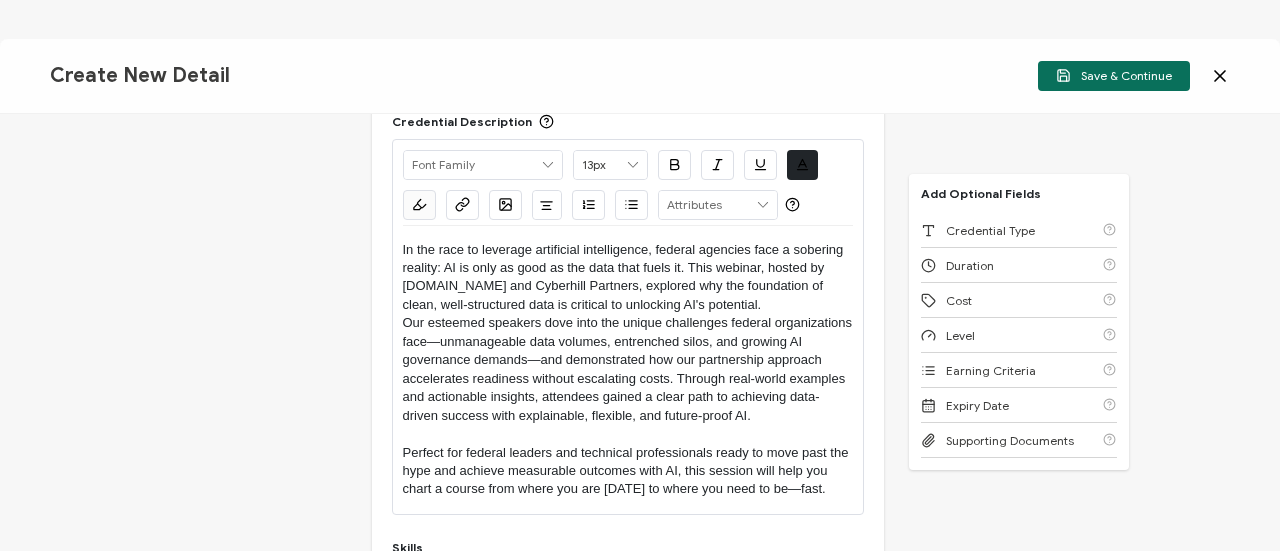 click on "In the race to leverage artificial intelligence, federal agencies face a sobering reality: AI is only as good as the data that fuels it. This webinar, hosted by [DOMAIN_NAME] and Cyberhill Partners, explored why the foundation of clean, well-structured data is critical to unlocking AI's potential." at bounding box center [628, 278] 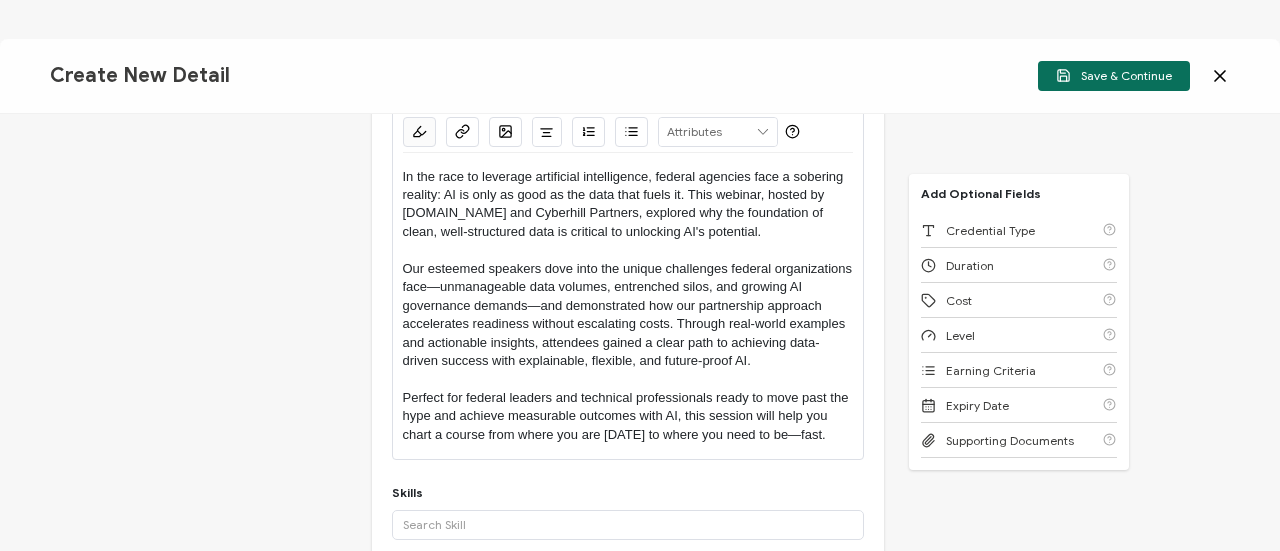 scroll, scrollTop: 400, scrollLeft: 0, axis: vertical 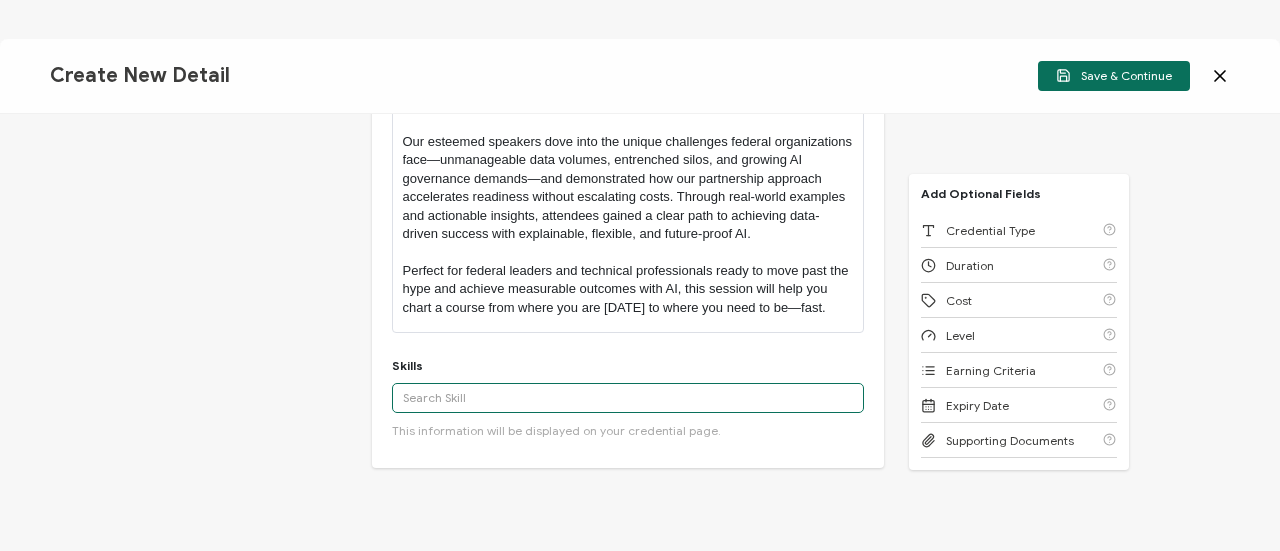 click at bounding box center [628, 398] 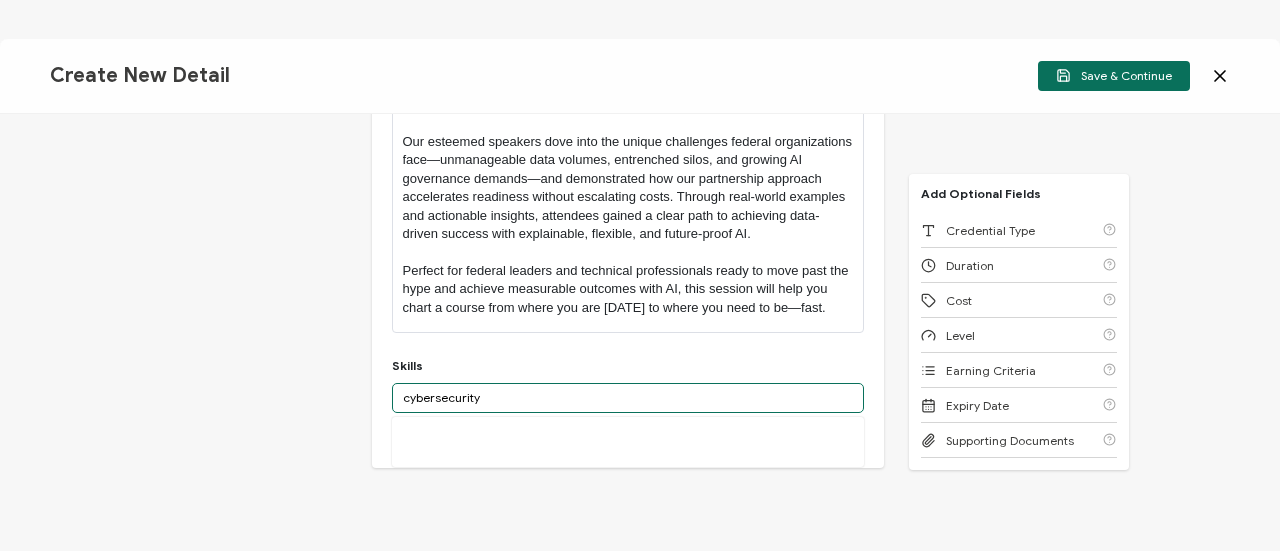 drag, startPoint x: 497, startPoint y: 377, endPoint x: 340, endPoint y: 374, distance: 157.02866 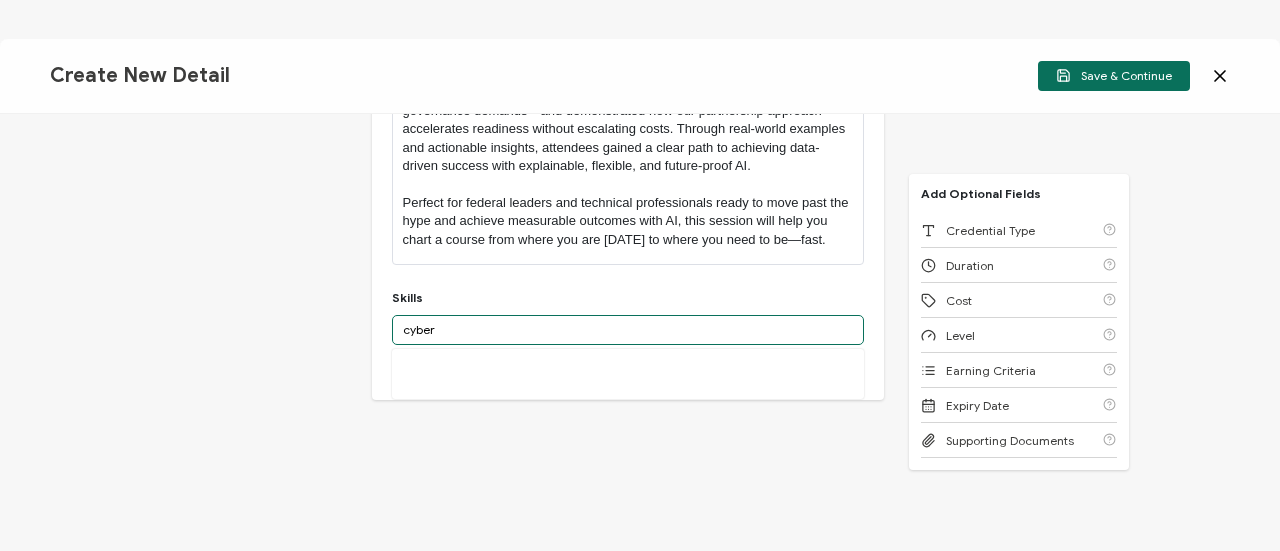 scroll, scrollTop: 500, scrollLeft: 0, axis: vertical 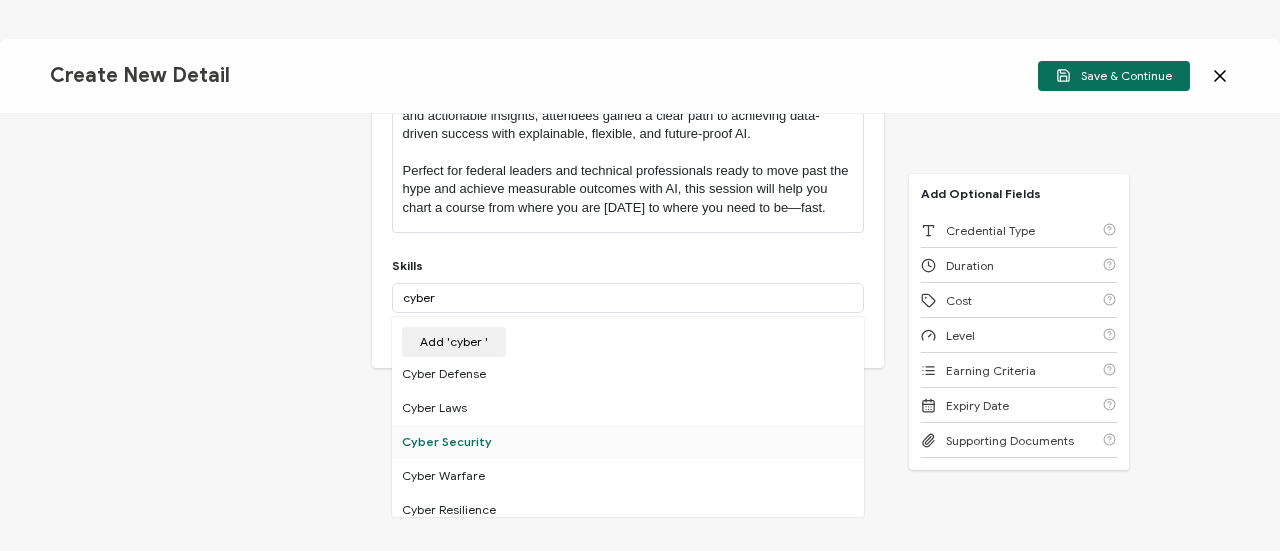 click on "Cyber Security" at bounding box center [628, 442] 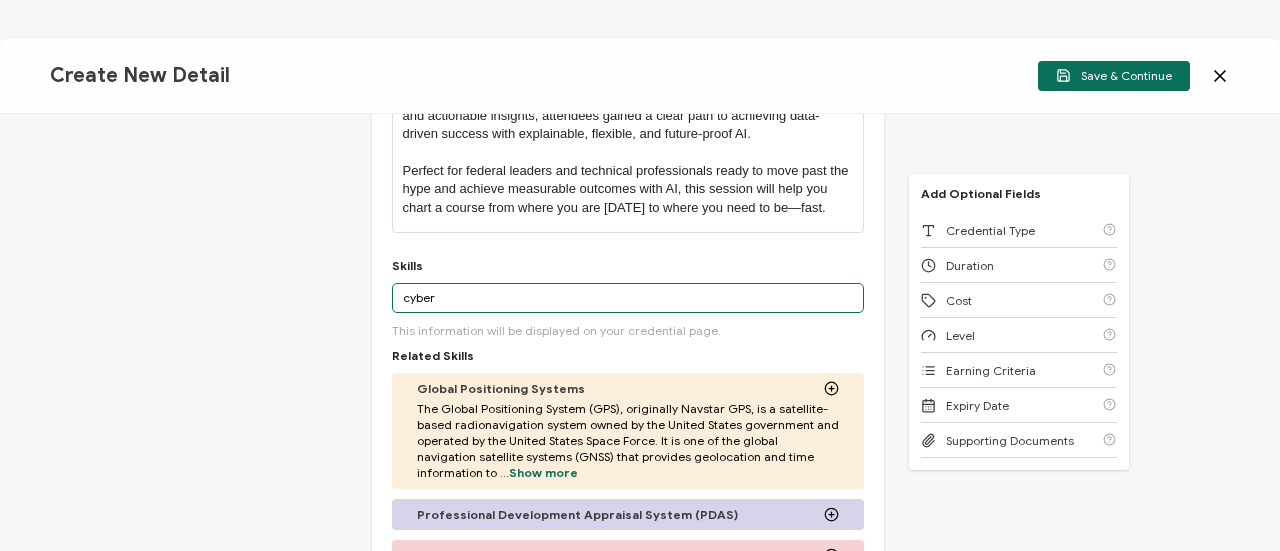 drag, startPoint x: 526, startPoint y: 269, endPoint x: 357, endPoint y: 288, distance: 170.0647 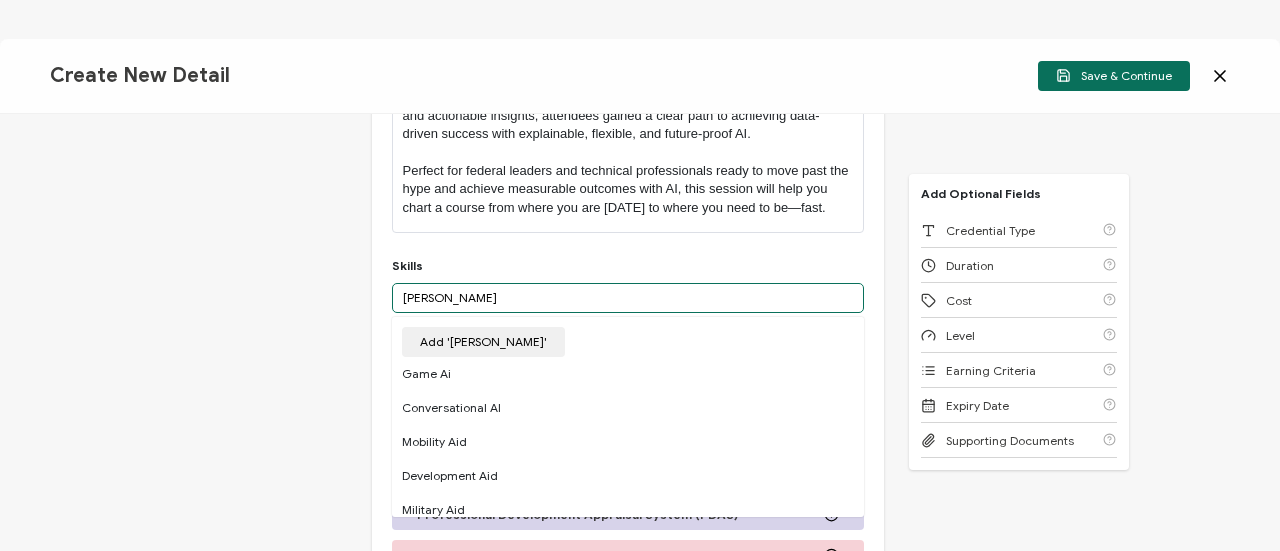 drag, startPoint x: 474, startPoint y: 281, endPoint x: 352, endPoint y: 273, distance: 122.26202 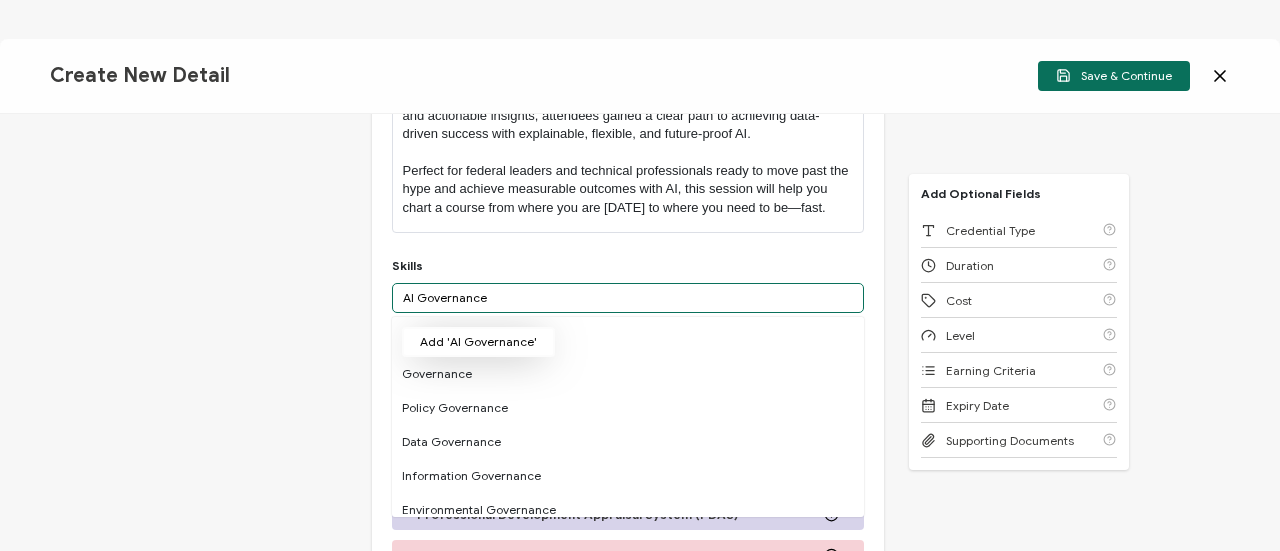 type on "AI Governance" 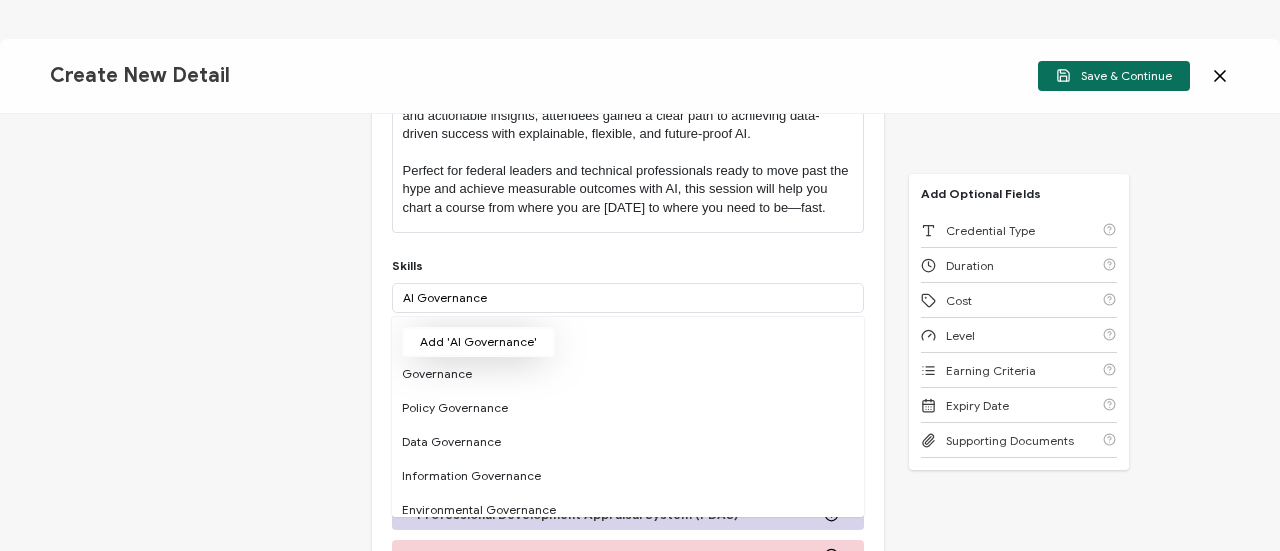 click on "Add 'AI Governance'" at bounding box center (478, 342) 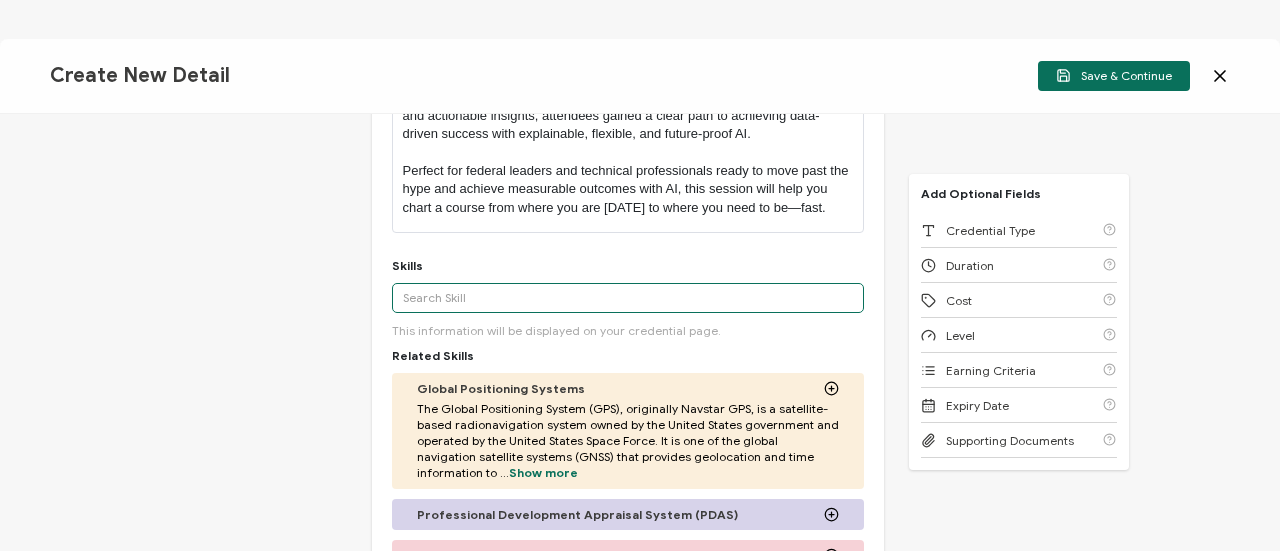 click at bounding box center [628, 298] 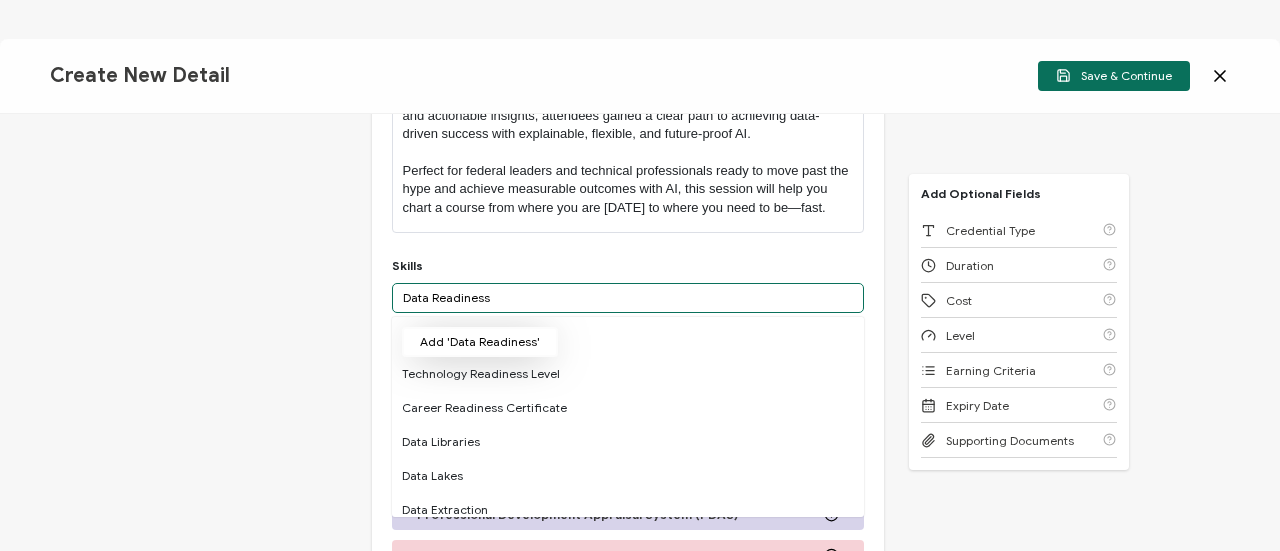 type on "Data Readiness" 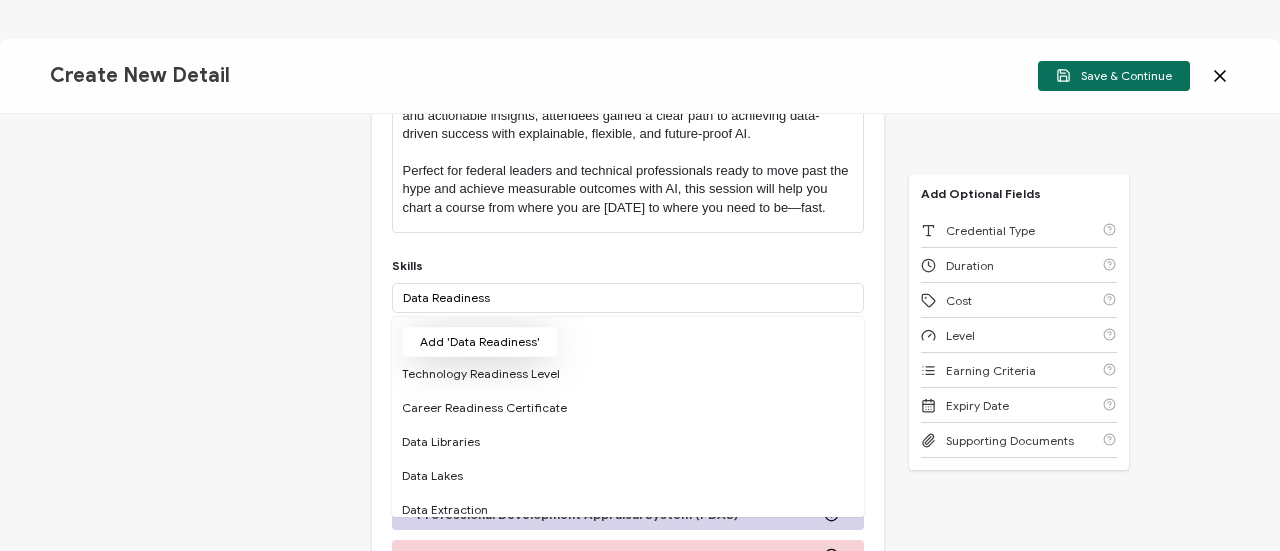 click on "Add 'Data Readiness'" at bounding box center (480, 342) 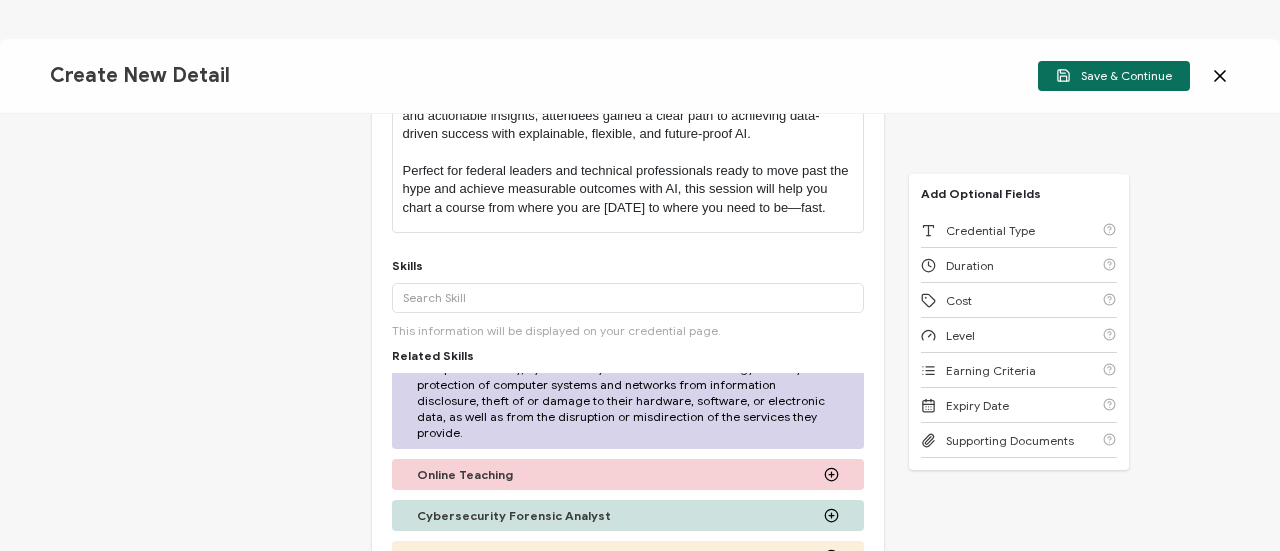 scroll, scrollTop: 800, scrollLeft: 0, axis: vertical 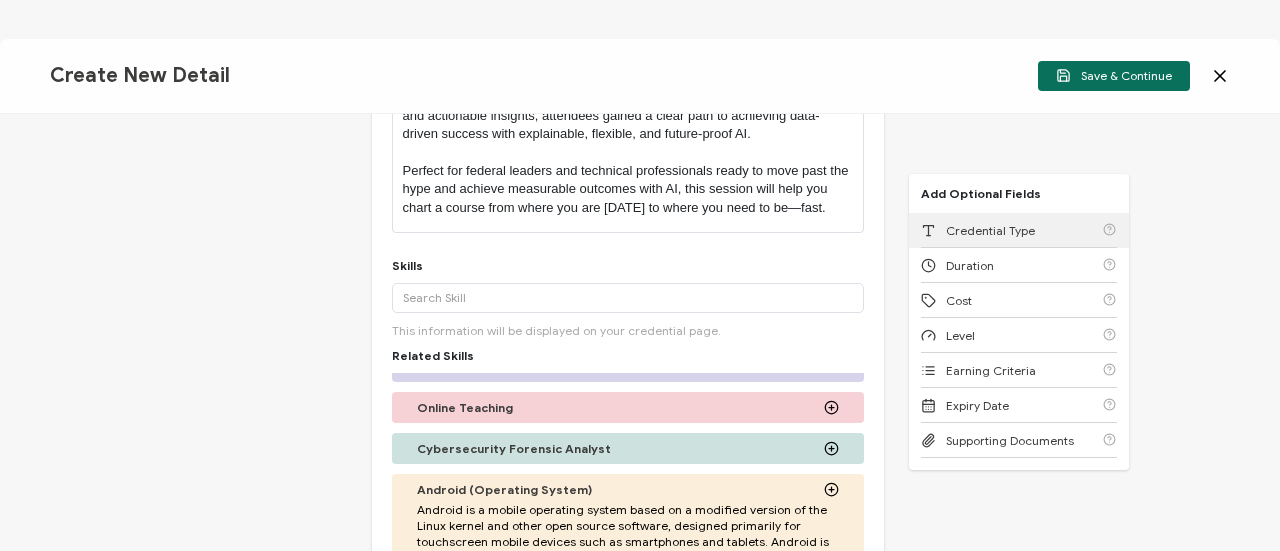 click on "Credential Type" at bounding box center (990, 230) 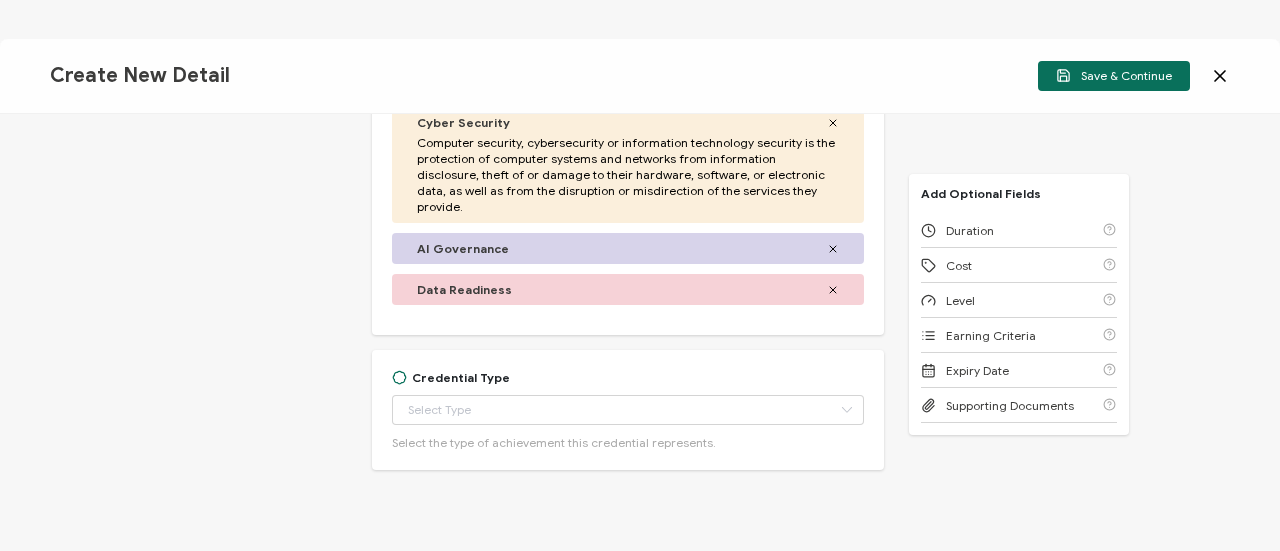 scroll, scrollTop: 1102, scrollLeft: 0, axis: vertical 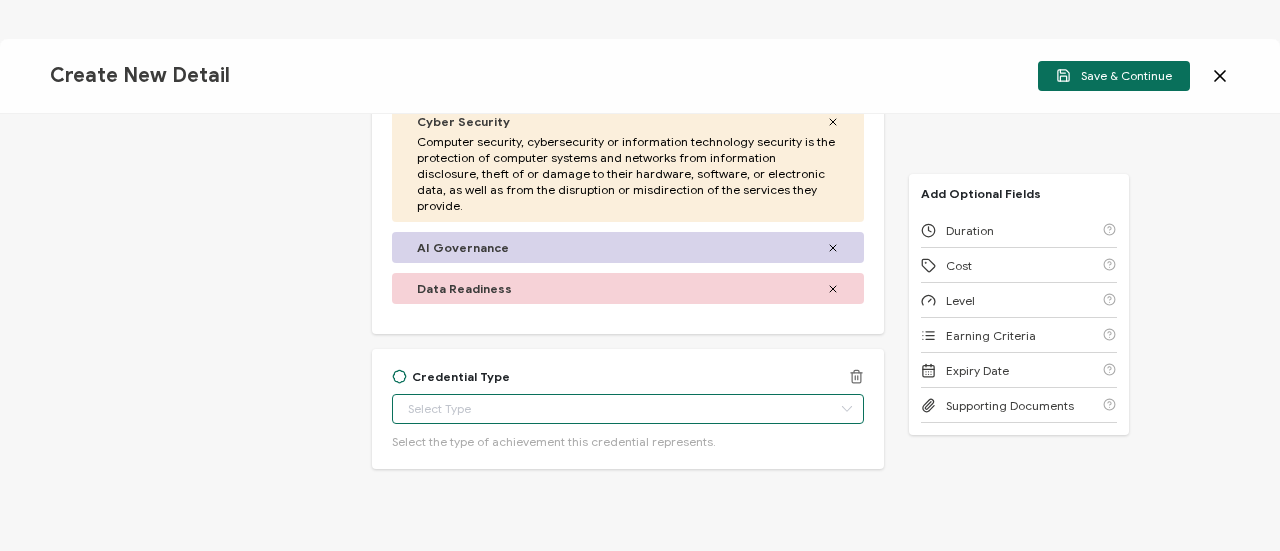 click at bounding box center [628, 409] 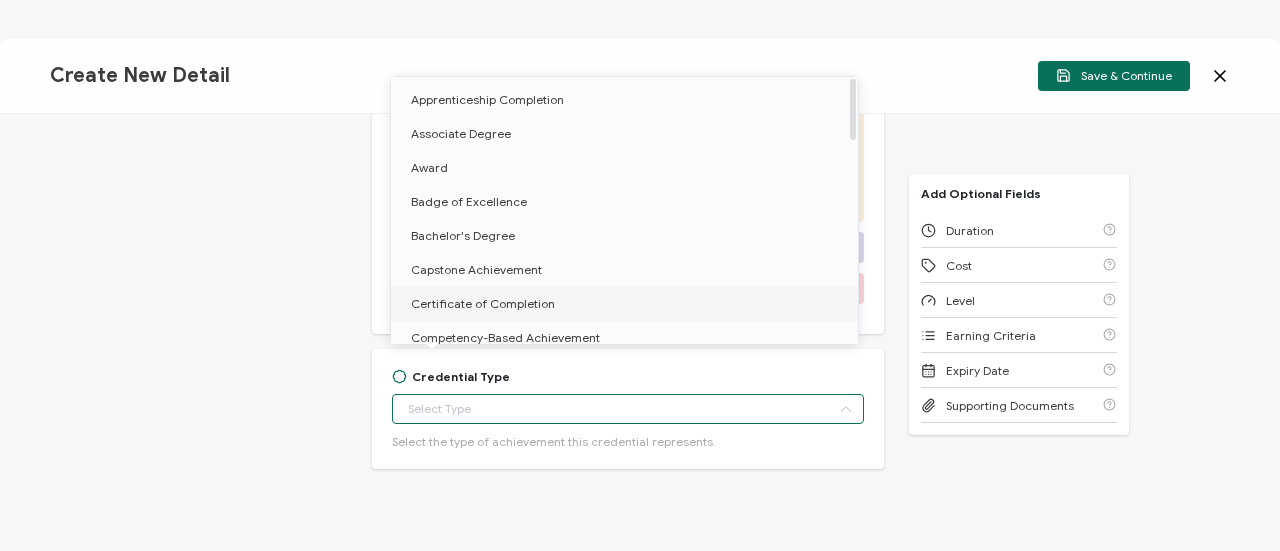 click on "Certificate of Completion" at bounding box center [483, 303] 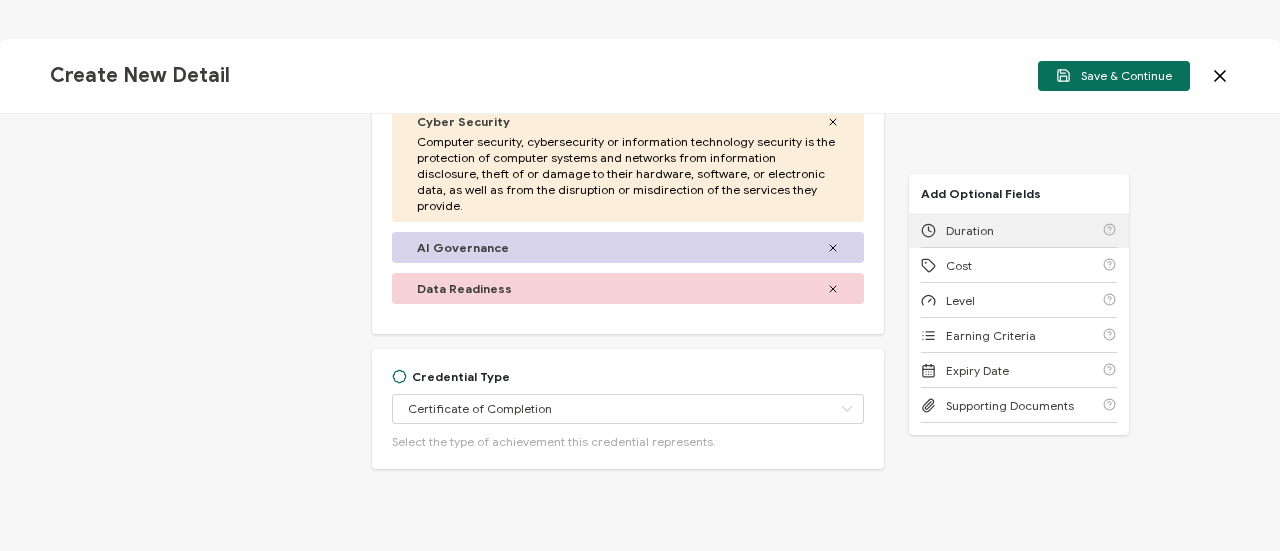 click on "Duration" at bounding box center [1019, 230] 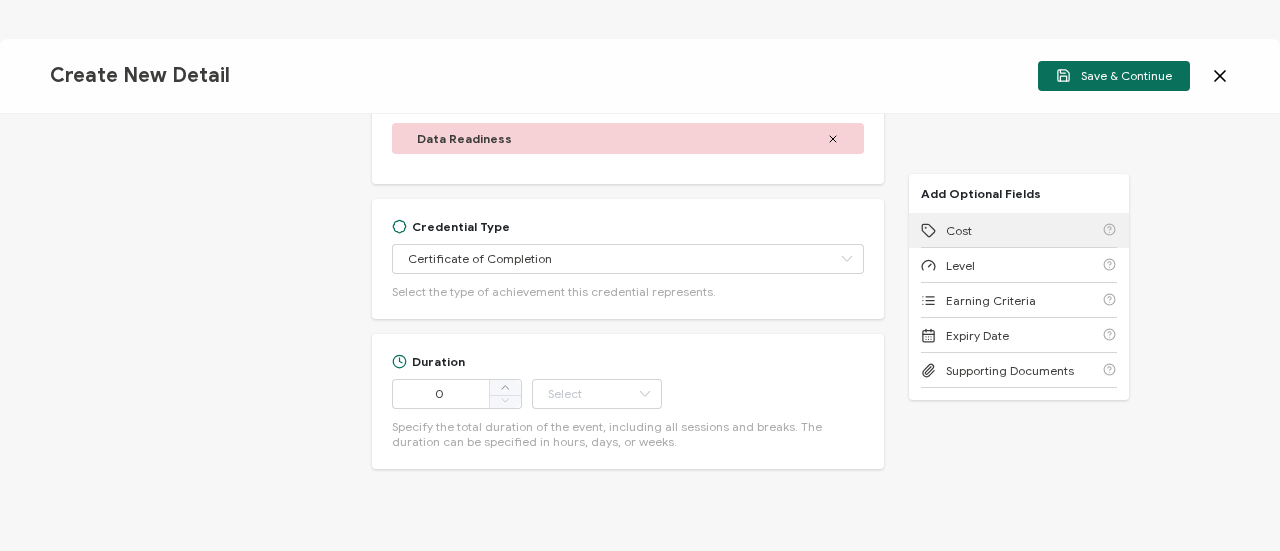 scroll, scrollTop: 1253, scrollLeft: 0, axis: vertical 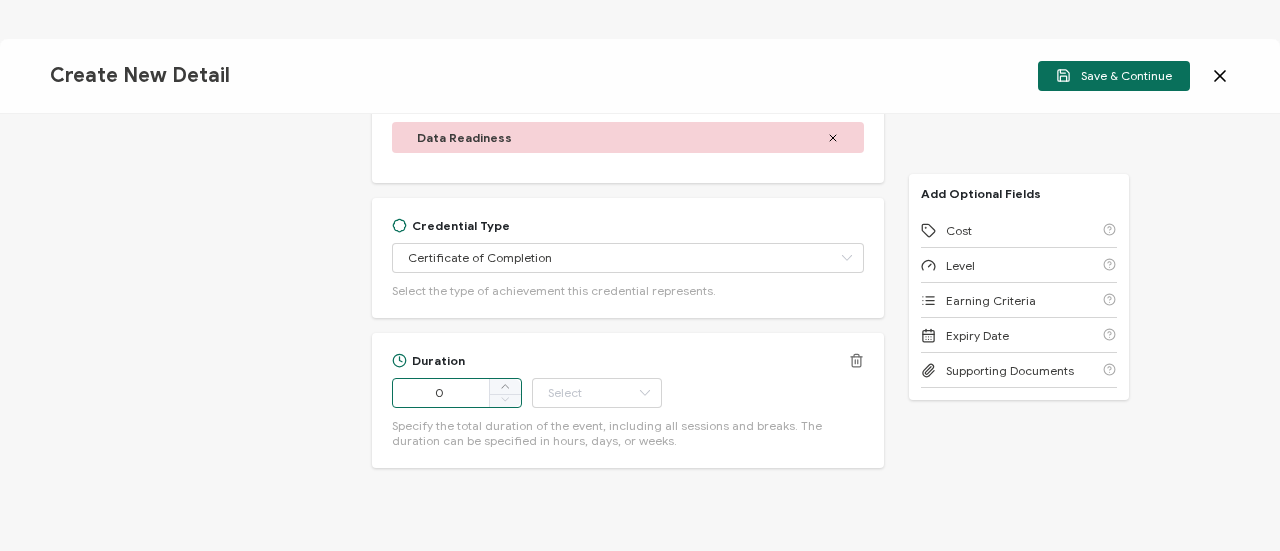 click on "0" at bounding box center (457, 393) 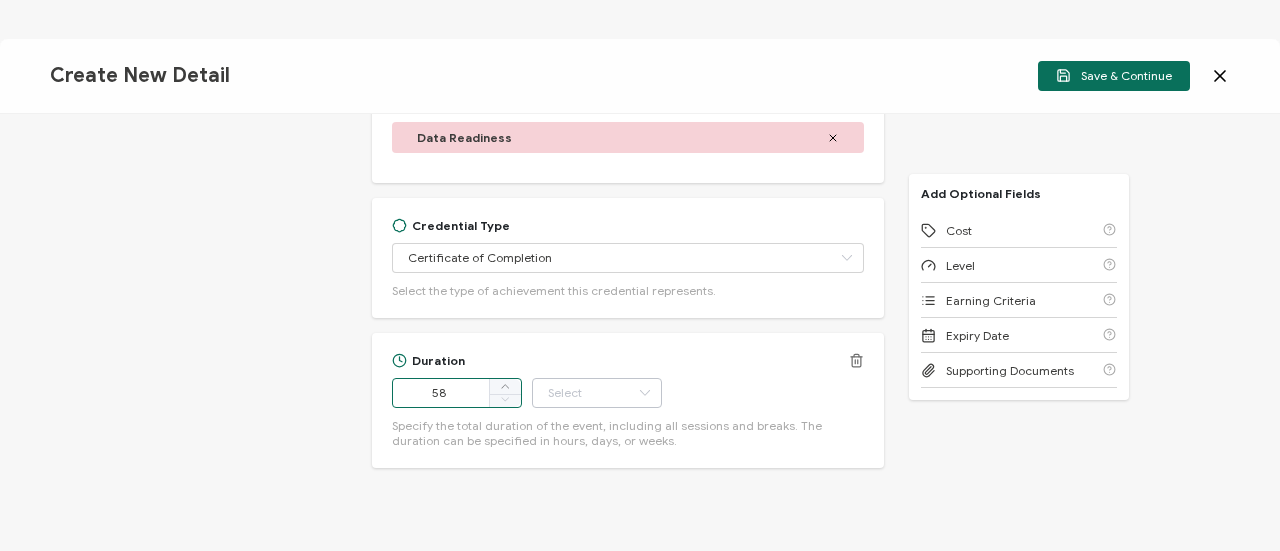 type on "58" 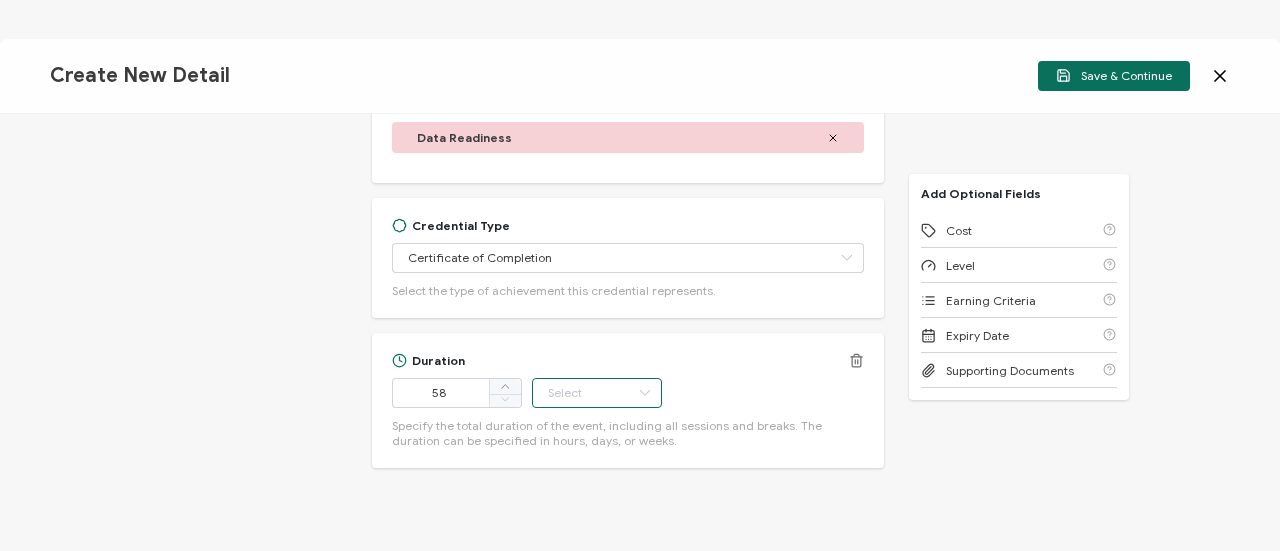 click at bounding box center [597, 393] 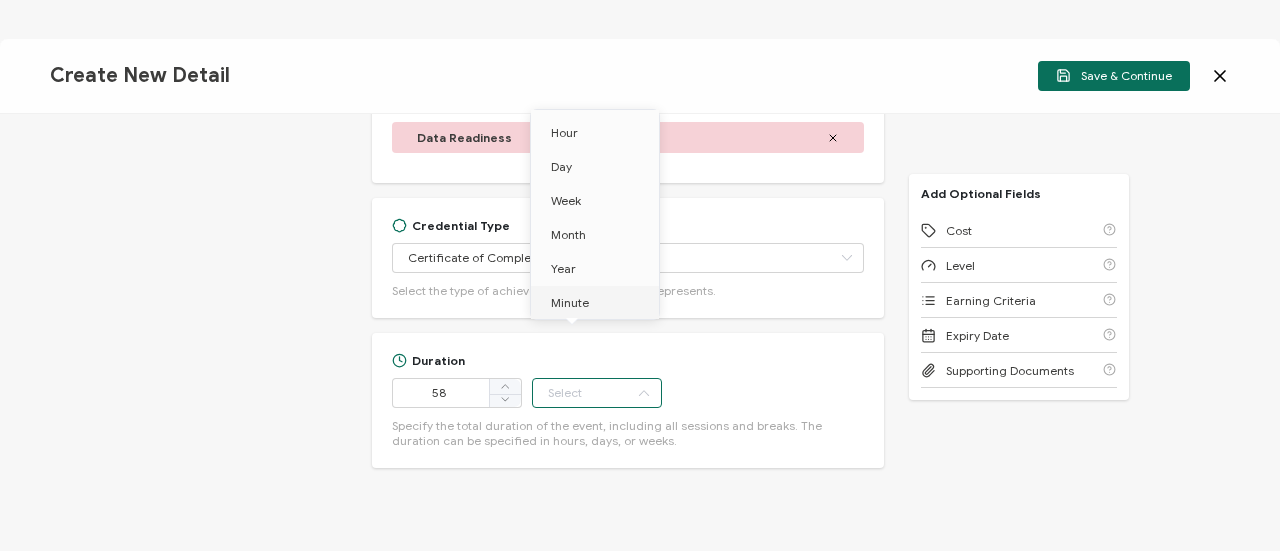 click on "Minute" at bounding box center [570, 302] 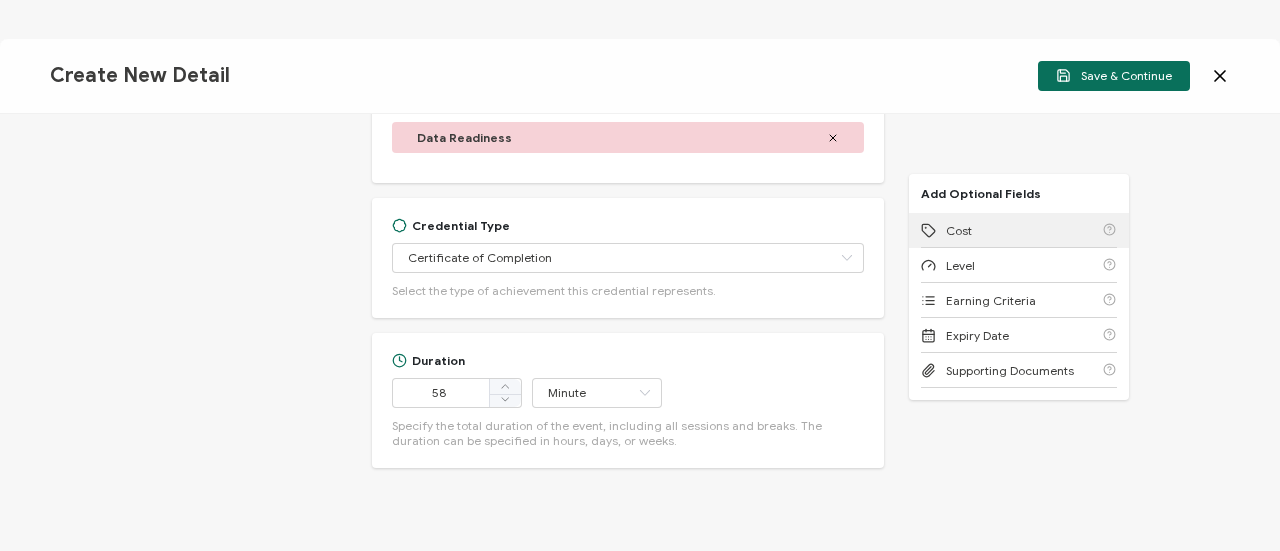 click on "Cost" at bounding box center [1019, 230] 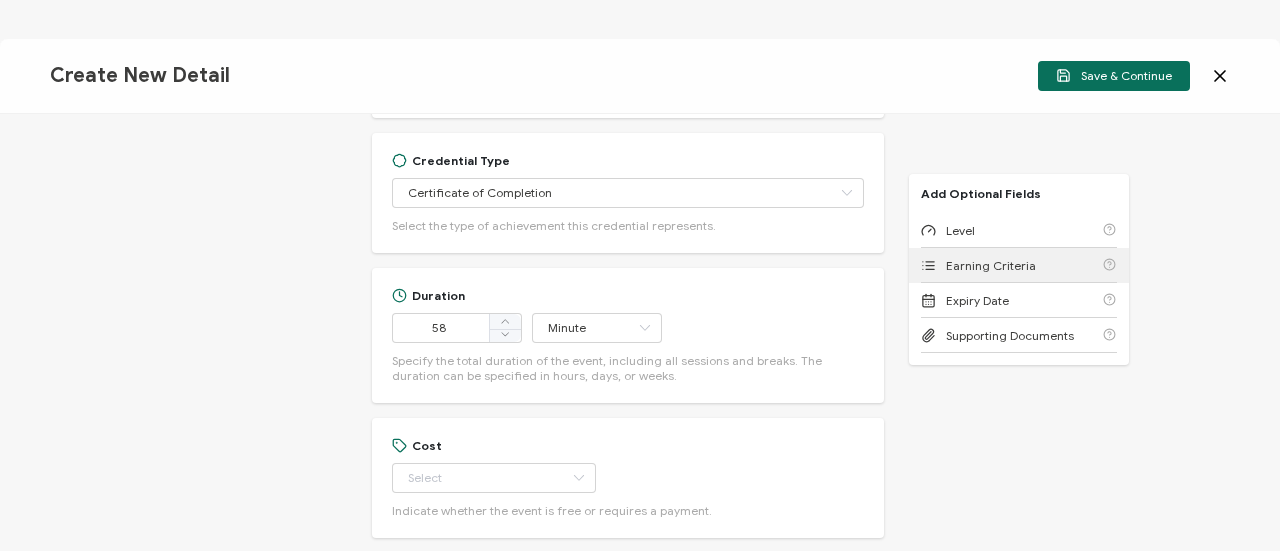 scroll, scrollTop: 1388, scrollLeft: 0, axis: vertical 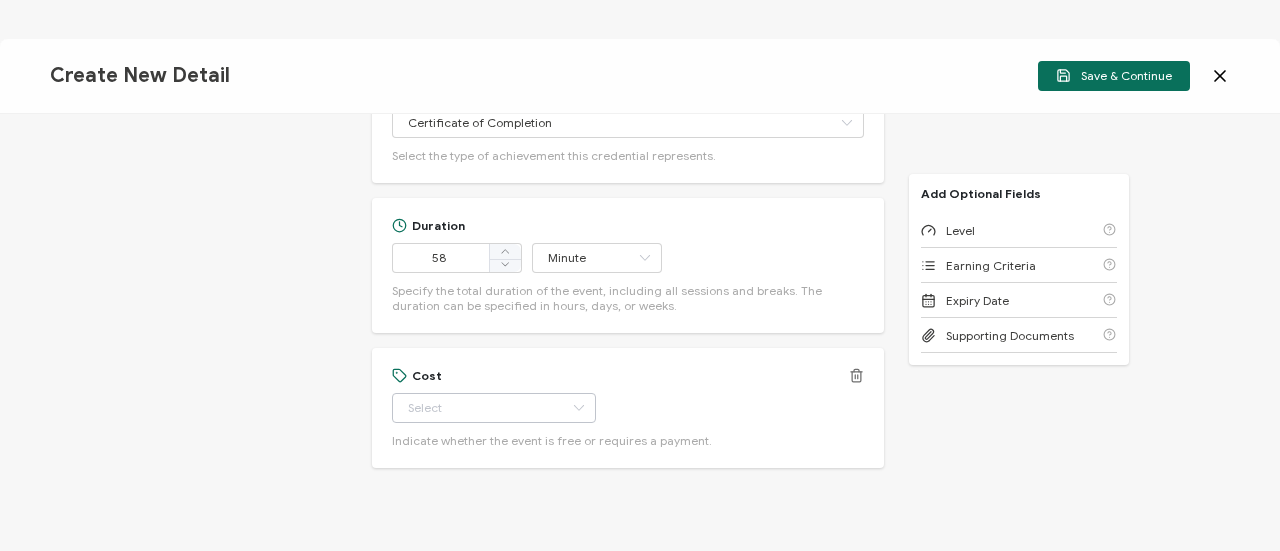 click at bounding box center [578, 408] 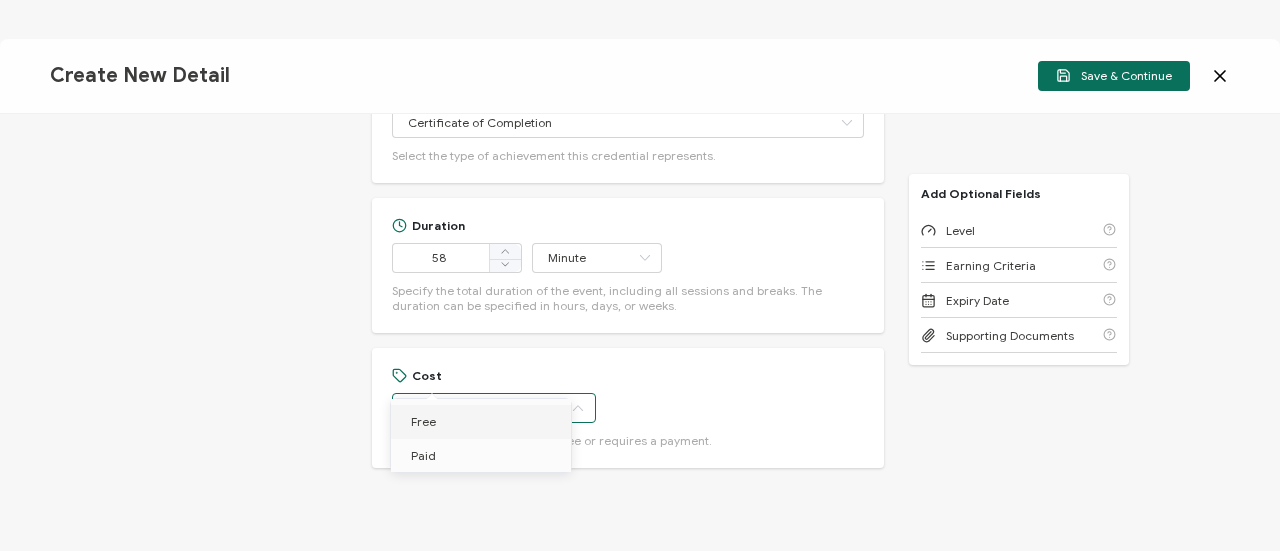 click on "Free" at bounding box center [484, 422] 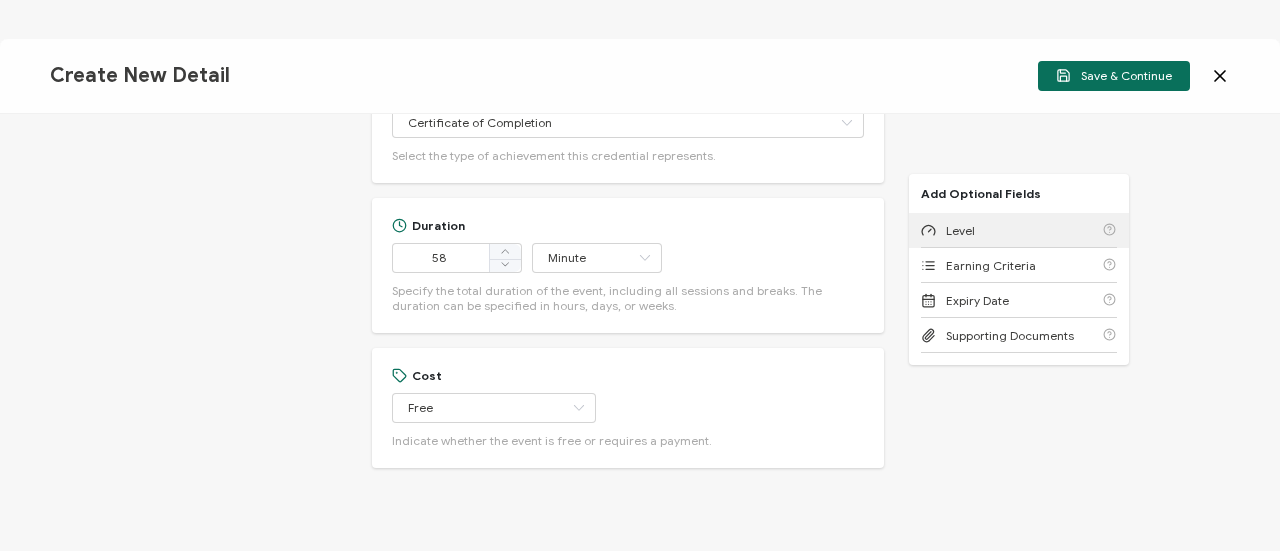 click on "Level" at bounding box center [948, 230] 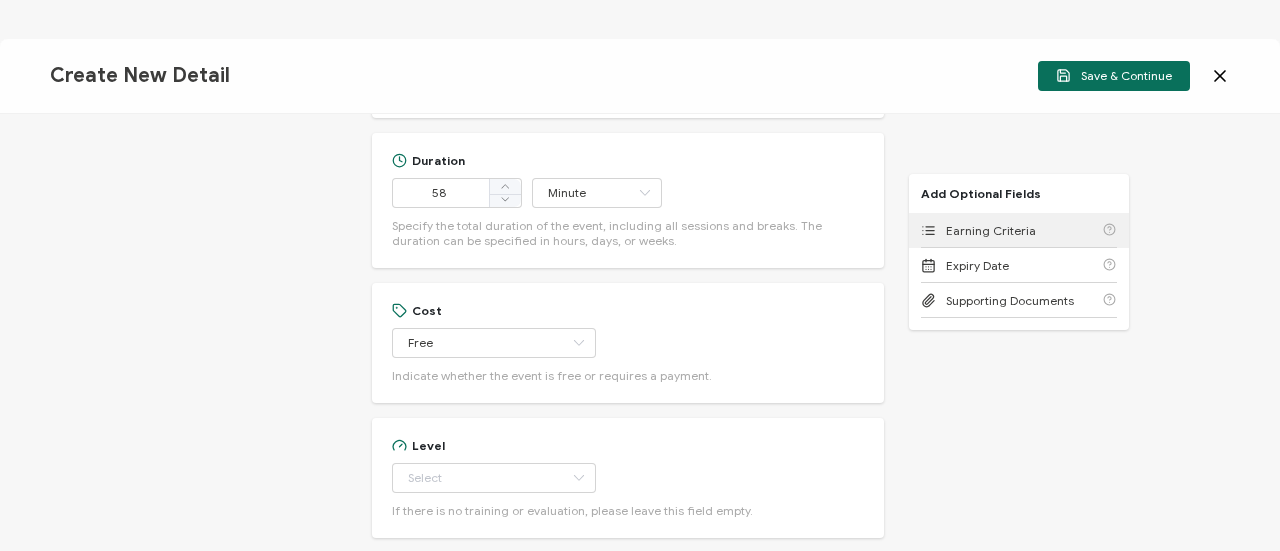 scroll, scrollTop: 1523, scrollLeft: 0, axis: vertical 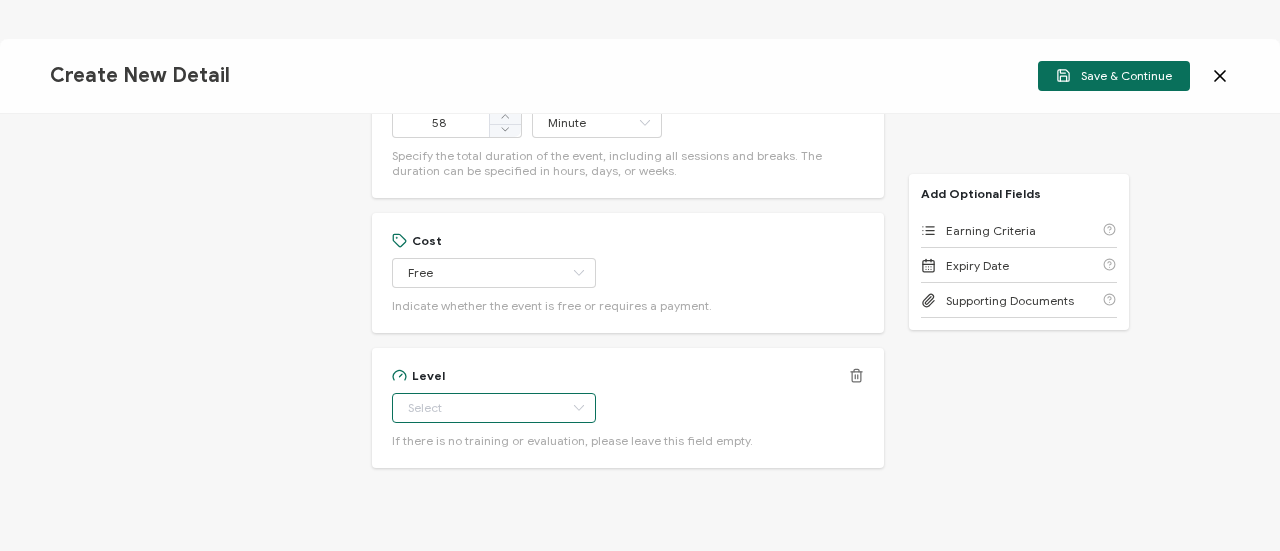click at bounding box center (494, 408) 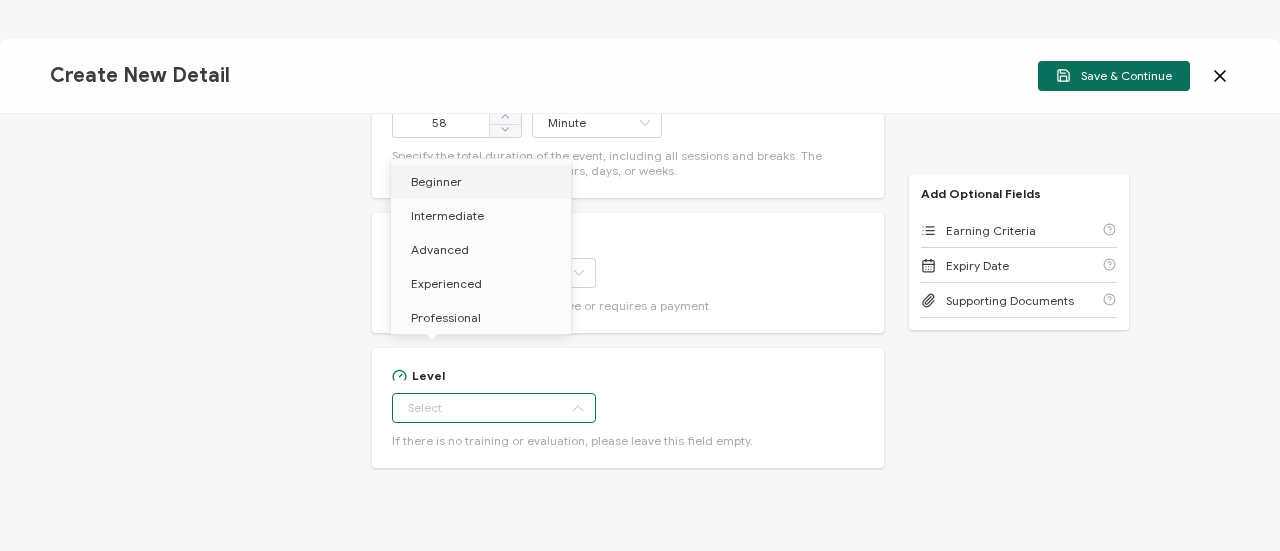 click on "Beginner" at bounding box center [484, 182] 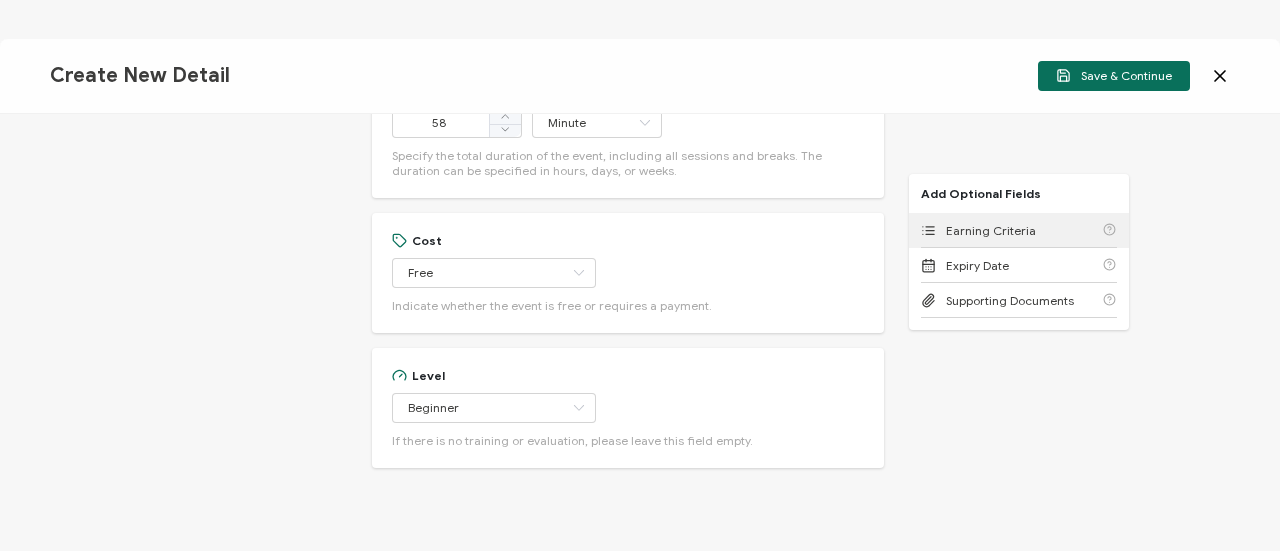 click on "Earning Criteria" at bounding box center (991, 230) 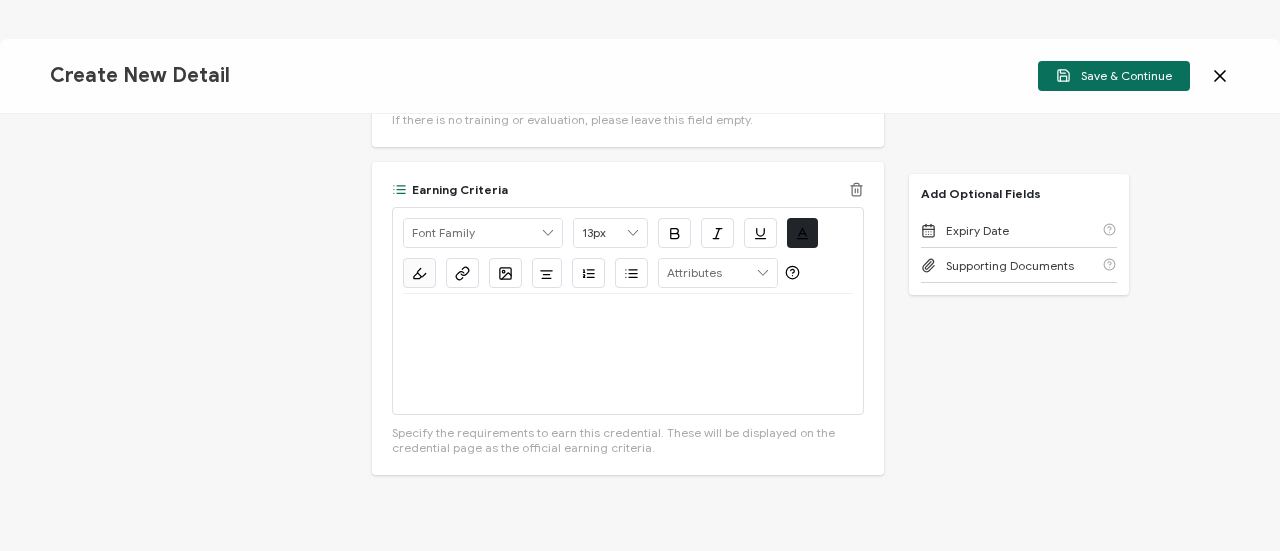 scroll, scrollTop: 1850, scrollLeft: 0, axis: vertical 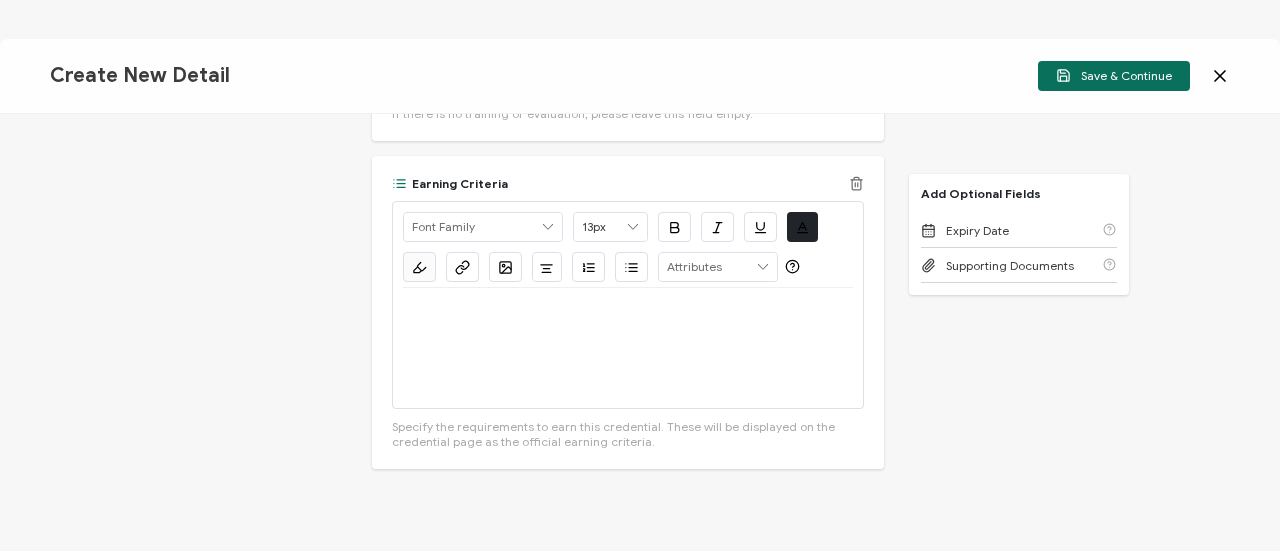 click at bounding box center [628, 312] 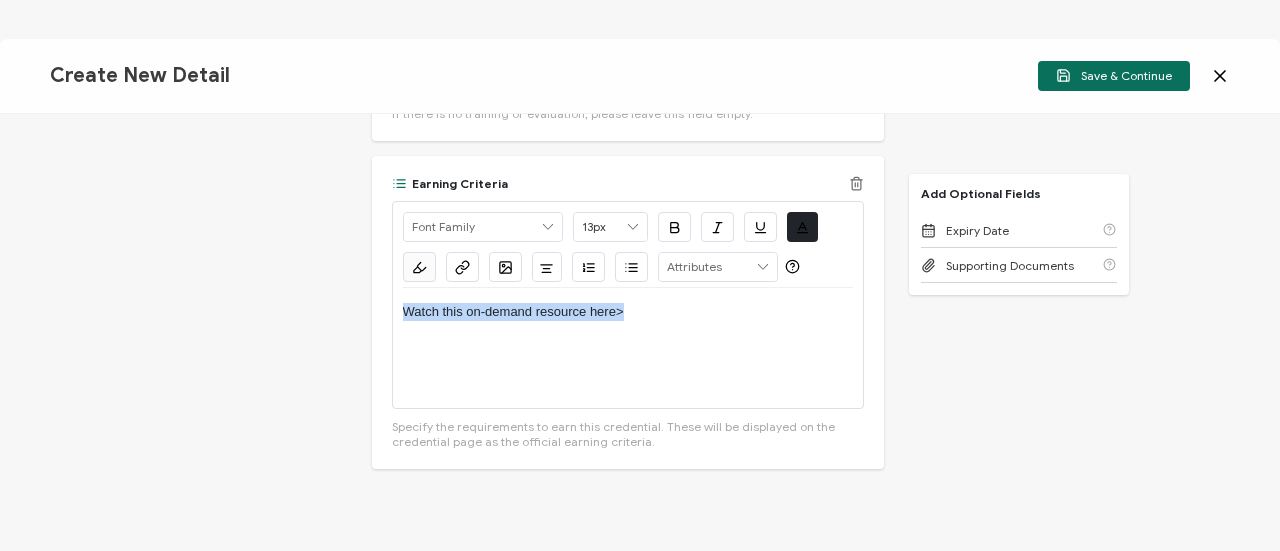 drag, startPoint x: 640, startPoint y: 293, endPoint x: 370, endPoint y: 265, distance: 271.44797 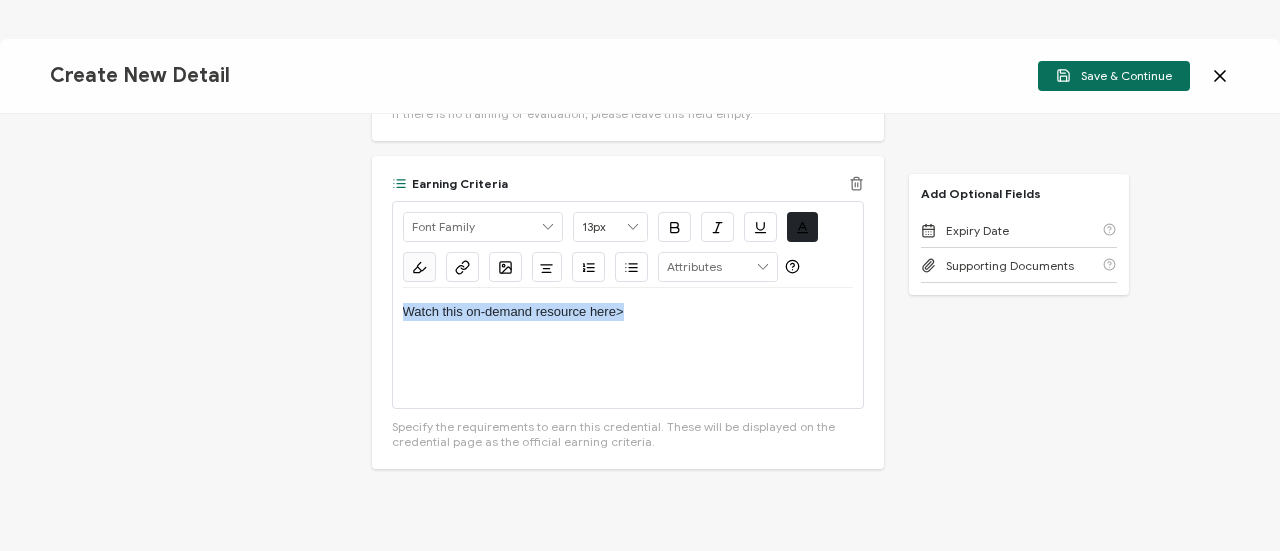 click on "Earning Criteria
Alright Sans [PERSON_NAME] Archivo Black Arial Arimo Blinker Caveat Charm Charmonman Cinzel EB Garamond [PERSON_NAME] Sans [PERSON_NAME] Great Vibes Grenze [PERSON_NAME] Grotesk Inconsolata Josefin Sans Kolektif House Kufam Lato Libre Caslon Text [PERSON_NAME] Lugrasimo Markazi Text Merienda [PERSON_NAME] [PERSON_NAME] [PERSON_NAME] Sans [PERSON_NAME] Serif Nunito Open Sans Open Sans Condensed Orbitron [PERSON_NAME] Display Poppins PT Sans PT Sans Narrow PT Serif Quicksand Raleway Red Hat Display Roboto Roboto Condensed Roboto Slab Rubik Slabo 27px Source Sans Pro Spartan Tajawal Titillium Web Ubuntu UnifrakturCook UnifrakturMaguntia Work Sans   13px 11px 12px 13px 14px 15px 16px 17px 18px 19px 20px 21px 22px 23px 24px 25px 26px 27px 28px 29px 30px 31px 32px 33px 34px 35px 36px 37px 38px 39px 40px 41px 42px 43px 44px 45px 46px 47px 48px 49px 50px 51px 52px 53px 54px 55px 56px 57px 58px 59px 60px 61px 62px 63px 64px 65px 66px 67px 68px 69px 70px 71px 72px           #212529" at bounding box center [628, 312] 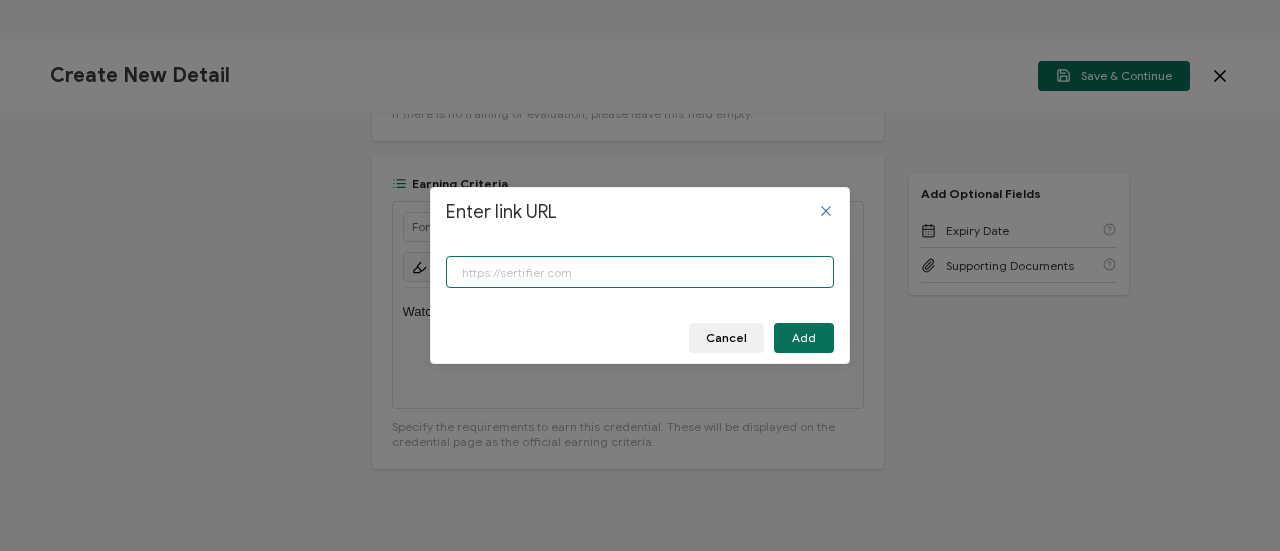 click at bounding box center [640, 272] 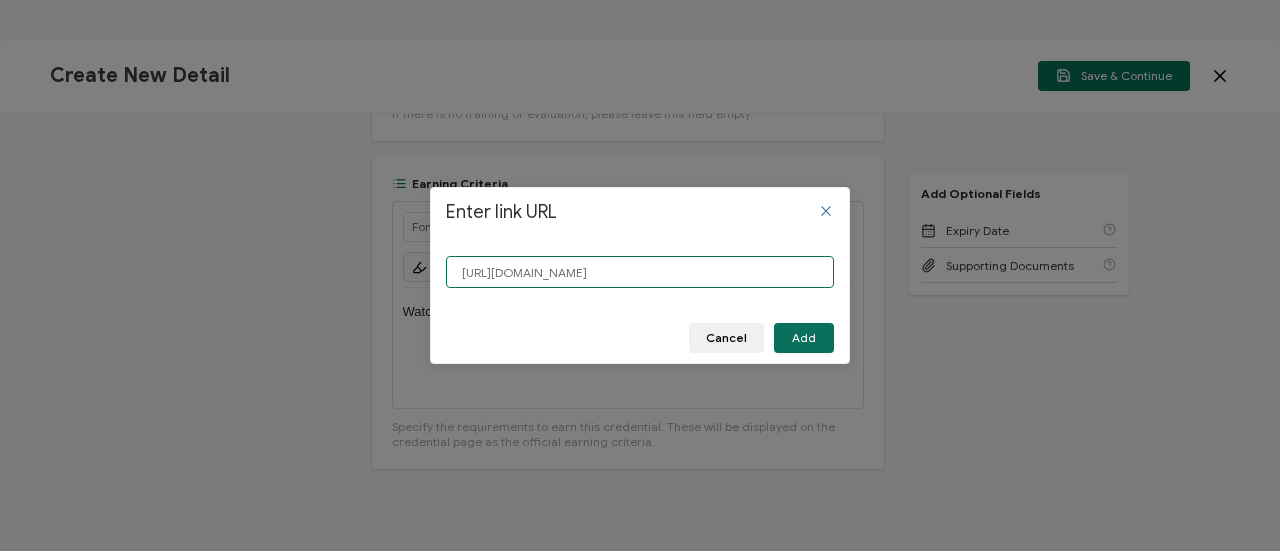 scroll, scrollTop: 0, scrollLeft: 212, axis: horizontal 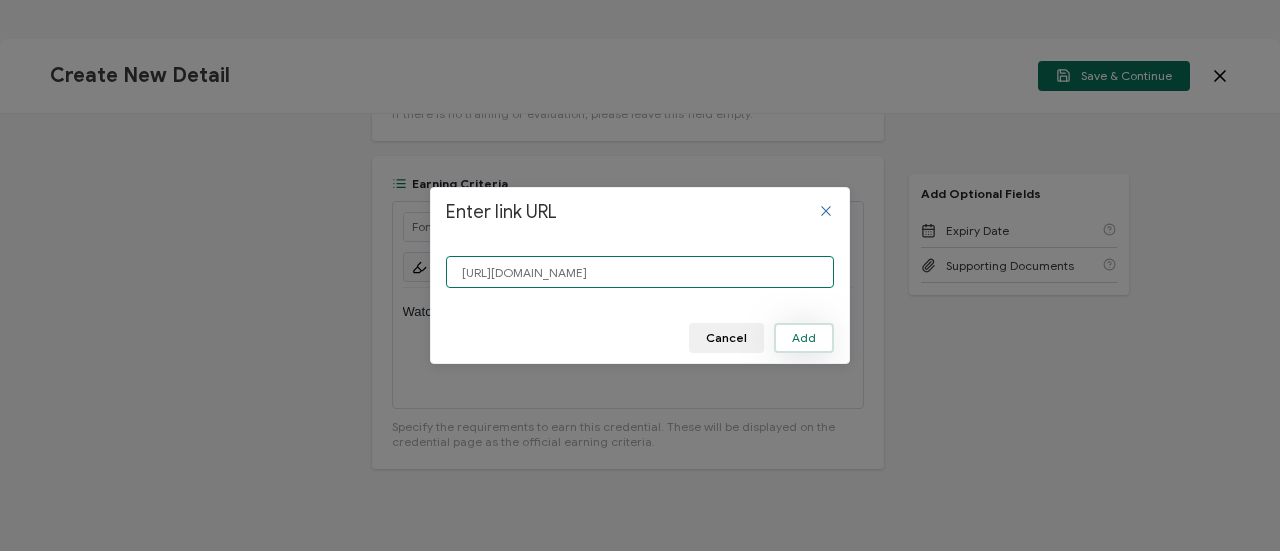 type on "[URL][DOMAIN_NAME]" 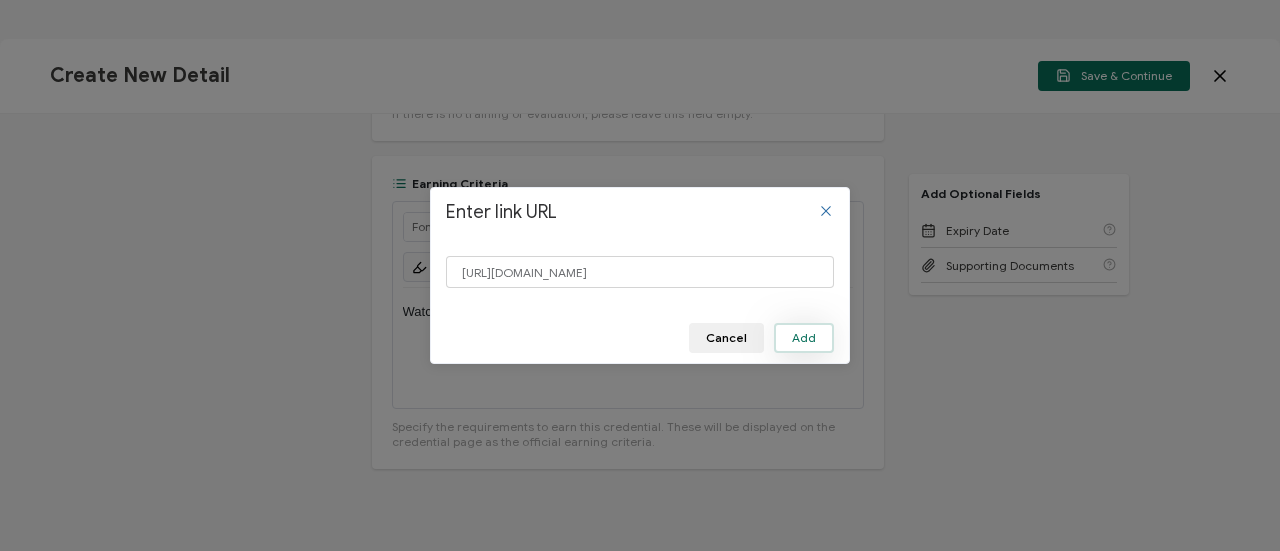 scroll, scrollTop: 0, scrollLeft: 0, axis: both 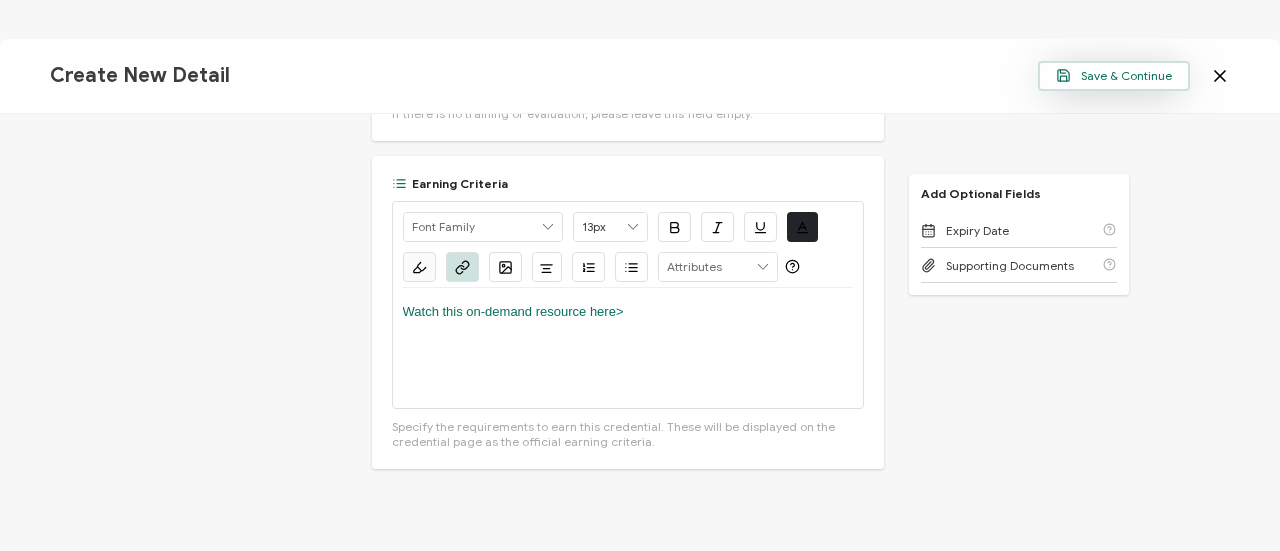 click on "Save & Continue" at bounding box center (1114, 75) 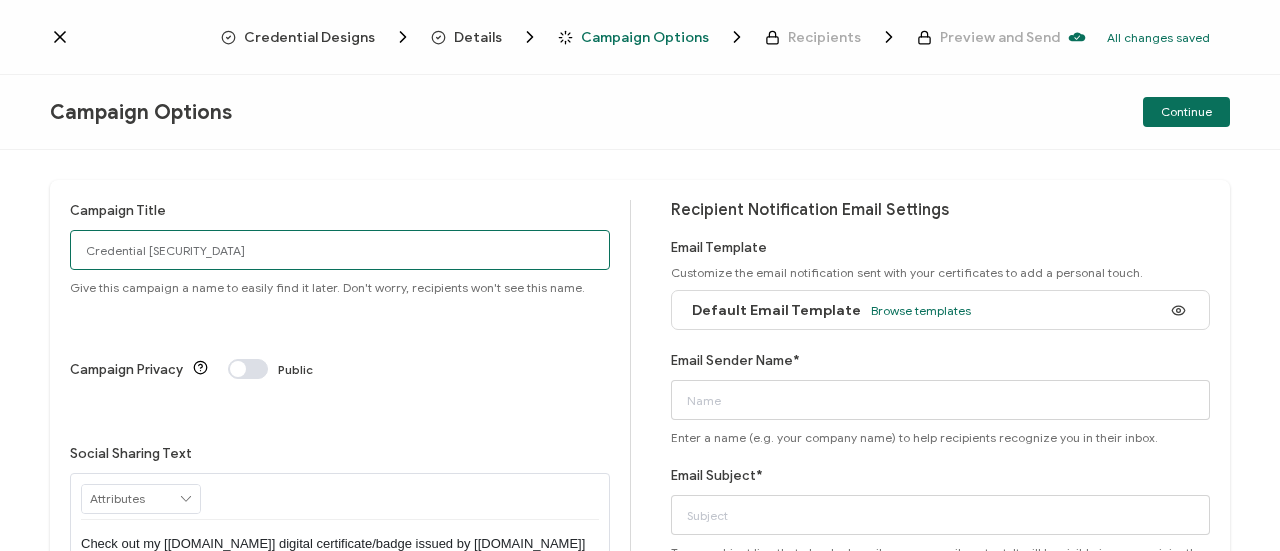 drag, startPoint x: 248, startPoint y: 259, endPoint x: 60, endPoint y: 244, distance: 188.59746 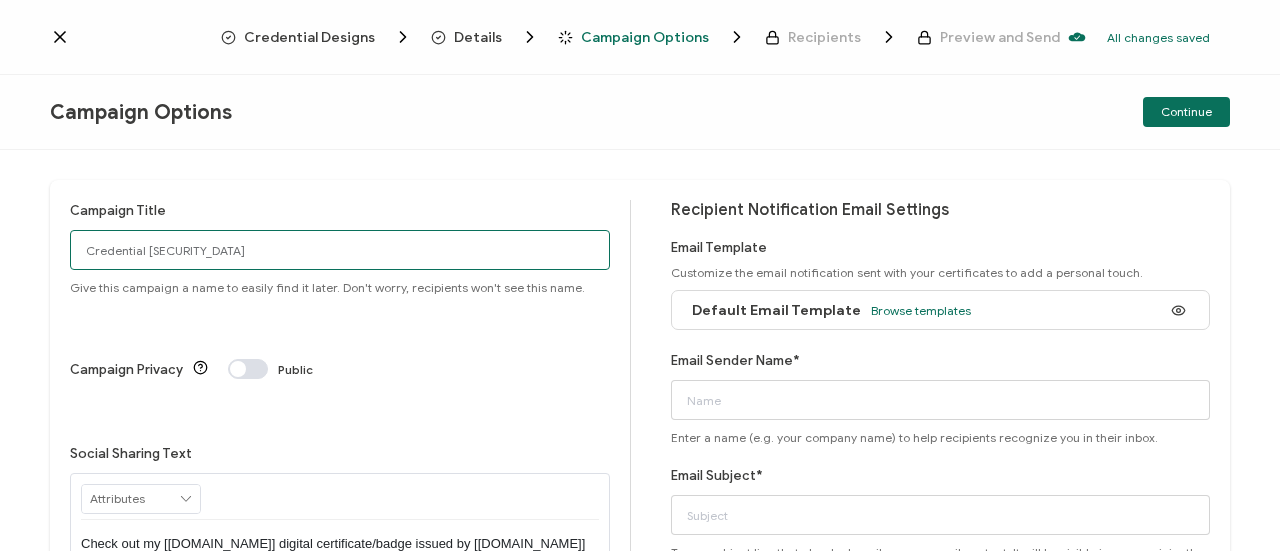 click on "Campaign Title
Credential [SECURITY_DATA]     Give this campaign a name to easily find it later. Don't worry, recipients won't see this name.
Campaign Privacy
Public
Social Sharing Text
RECIPIENT
Recipient Name
Recipient E-Mail
CREDENTIAL
Credential ID
Issue Date
Credential Name
Credential Desciption
Expire Date
ISSUER
Issuer Name
CUSTOM
Event Date" at bounding box center [640, 455] 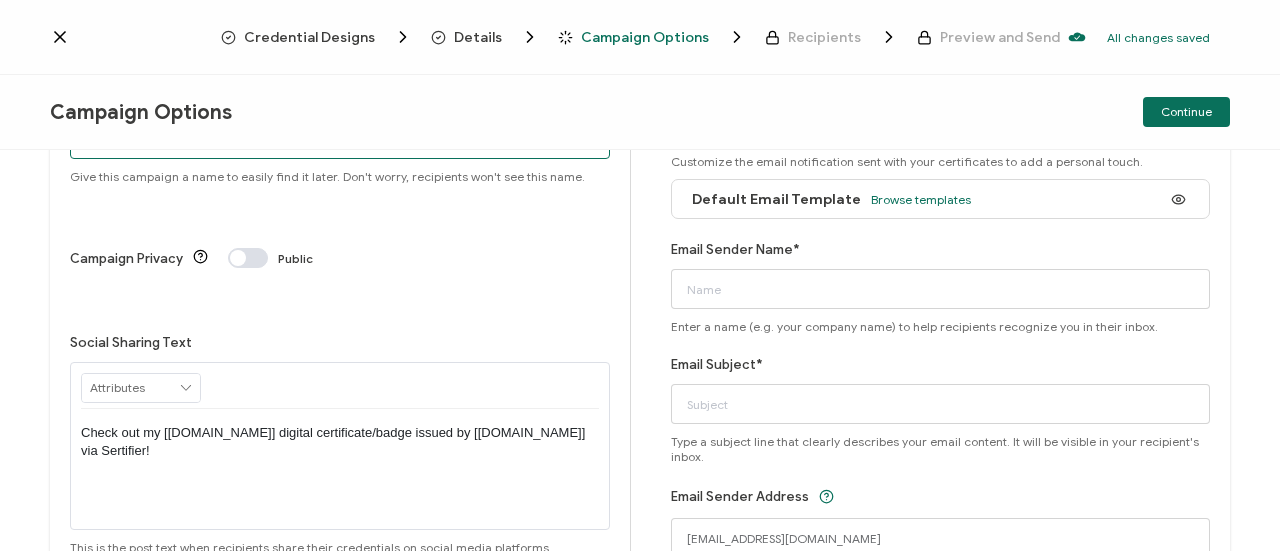 scroll, scrollTop: 0, scrollLeft: 0, axis: both 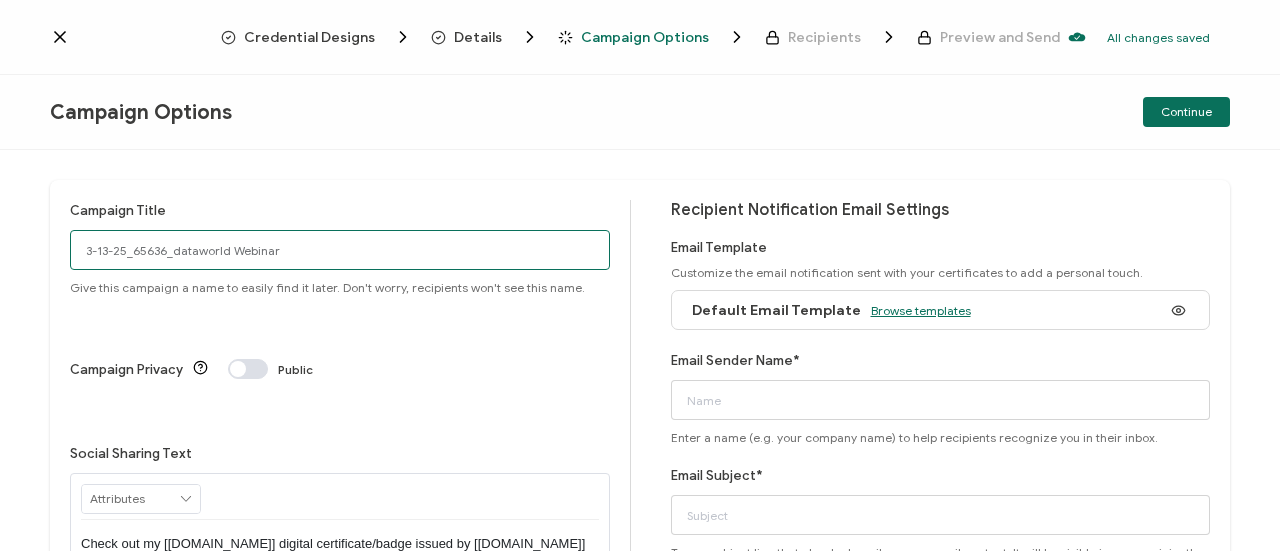 type on "3-13-25_65636_dataworld Webinar" 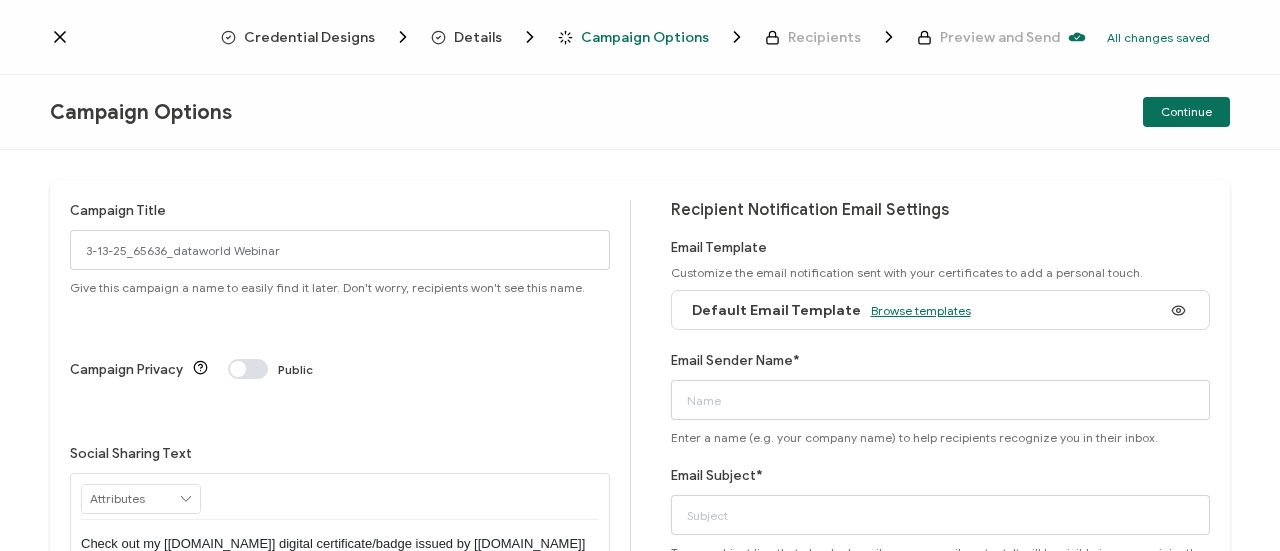click on "Browse templates" at bounding box center (921, 310) 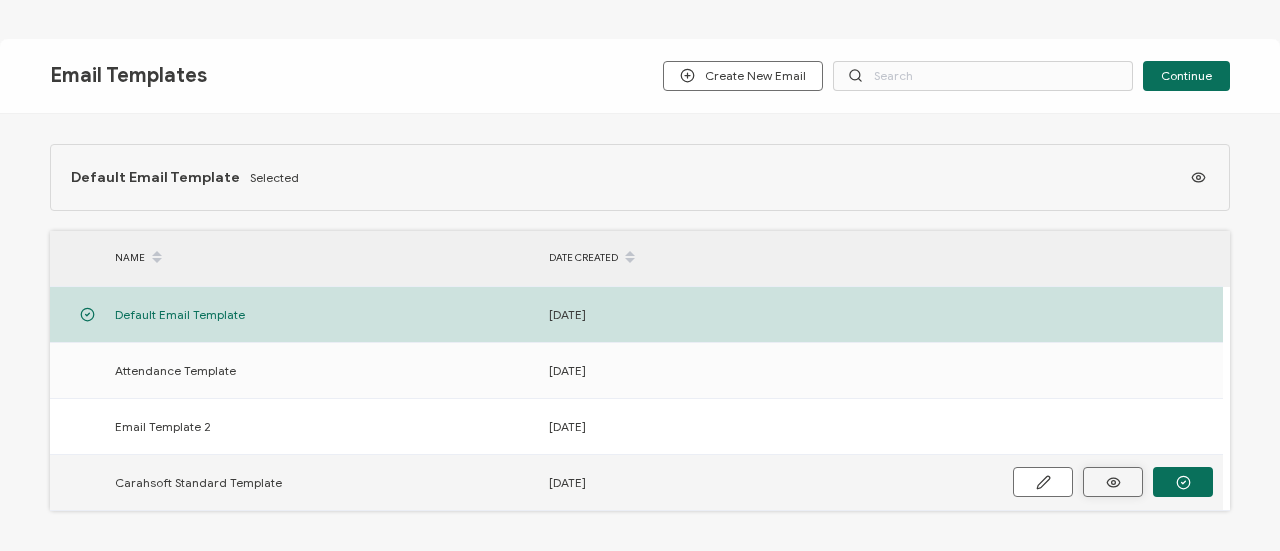 click 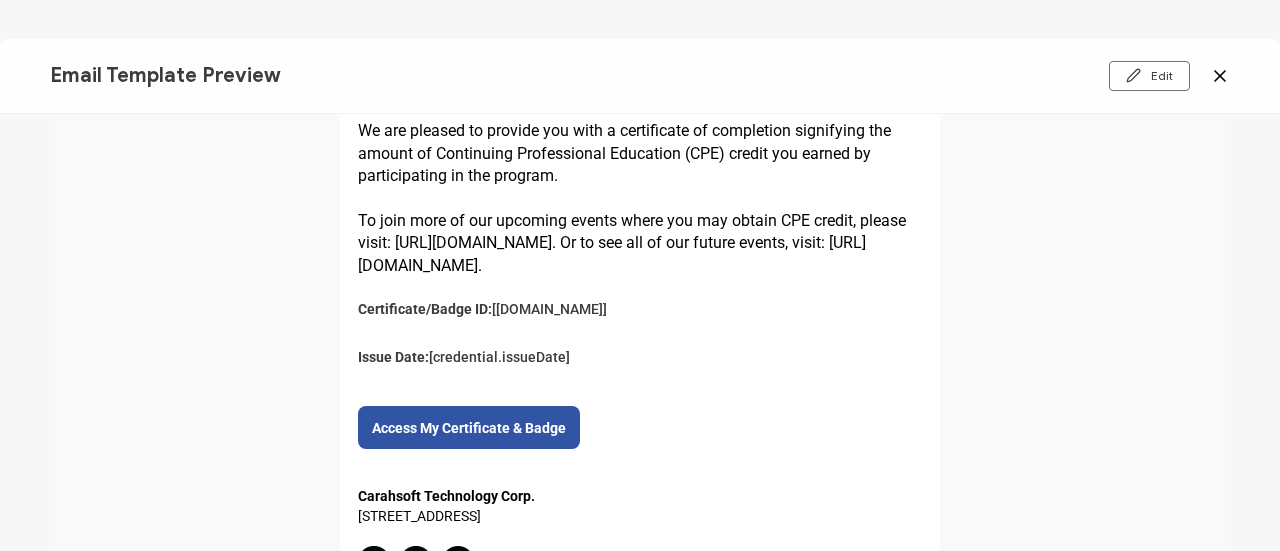 scroll, scrollTop: 172, scrollLeft: 0, axis: vertical 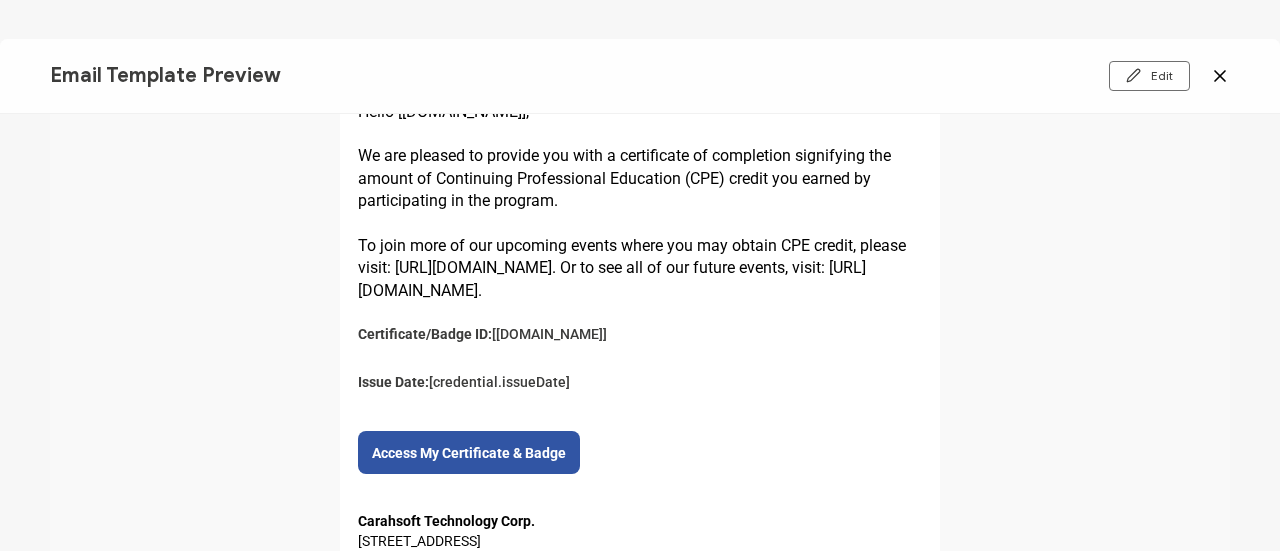 click 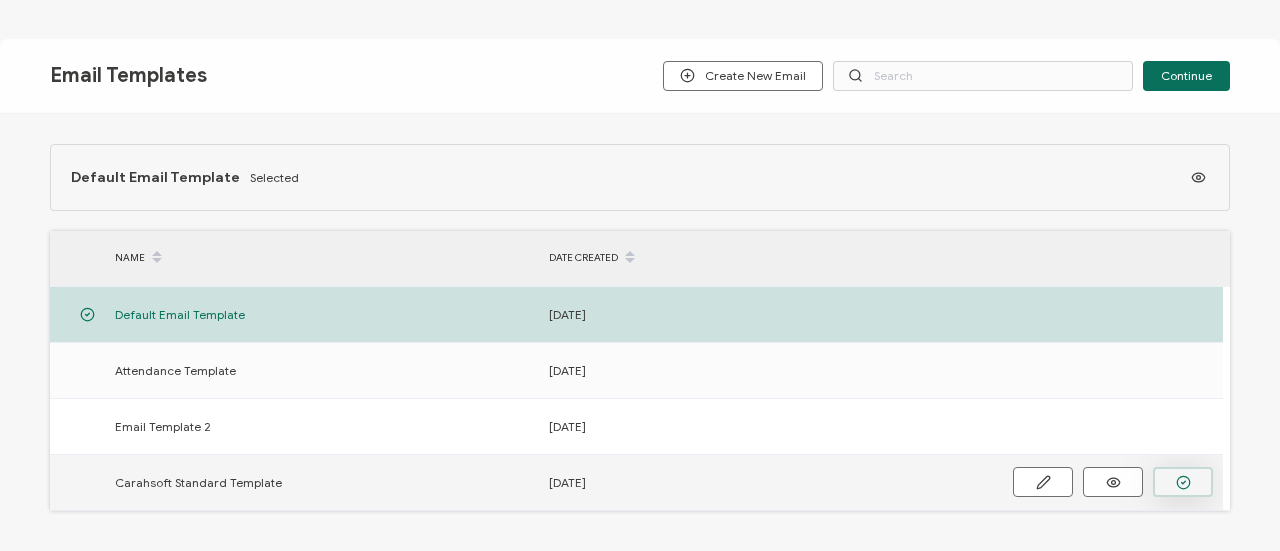 click at bounding box center (0, 0) 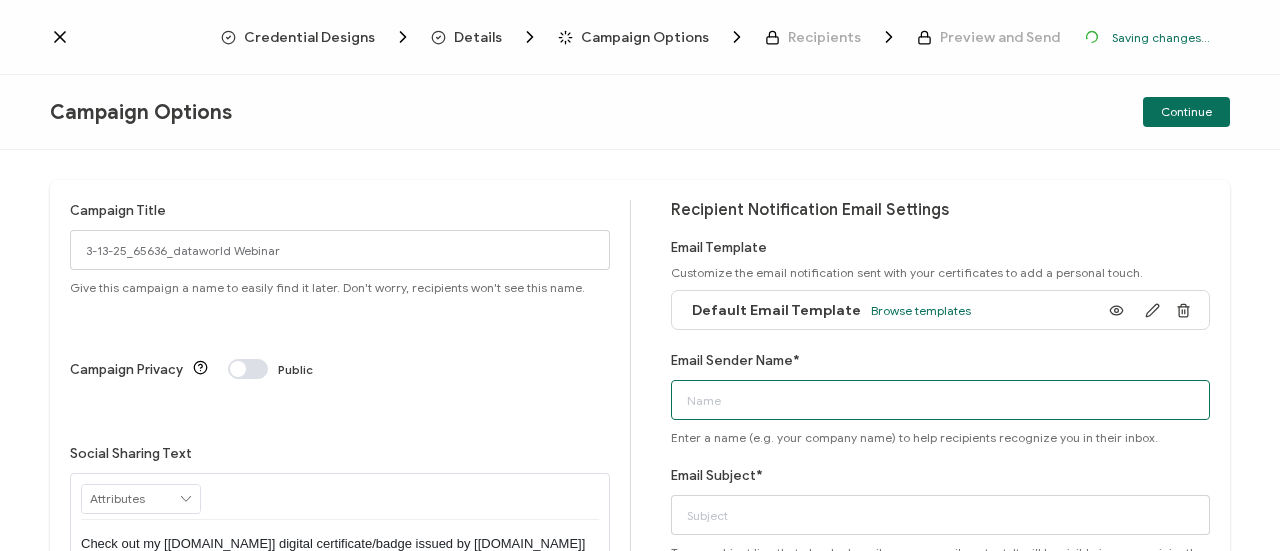 click on "Email Sender Name*" at bounding box center [941, 400] 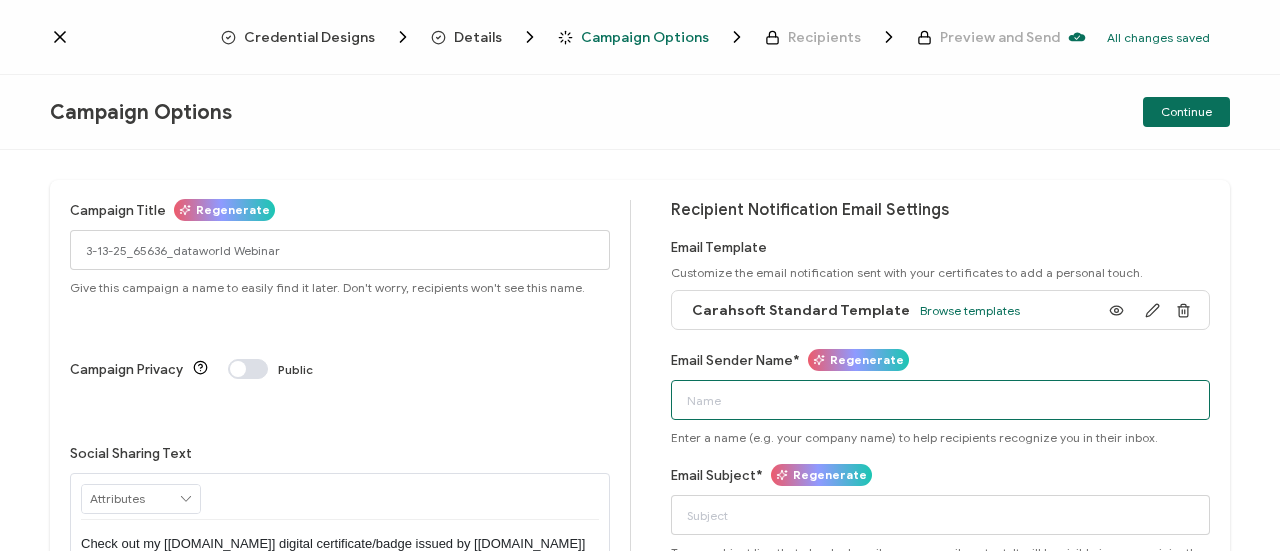 click on "Email Sender Name*" at bounding box center [941, 400] 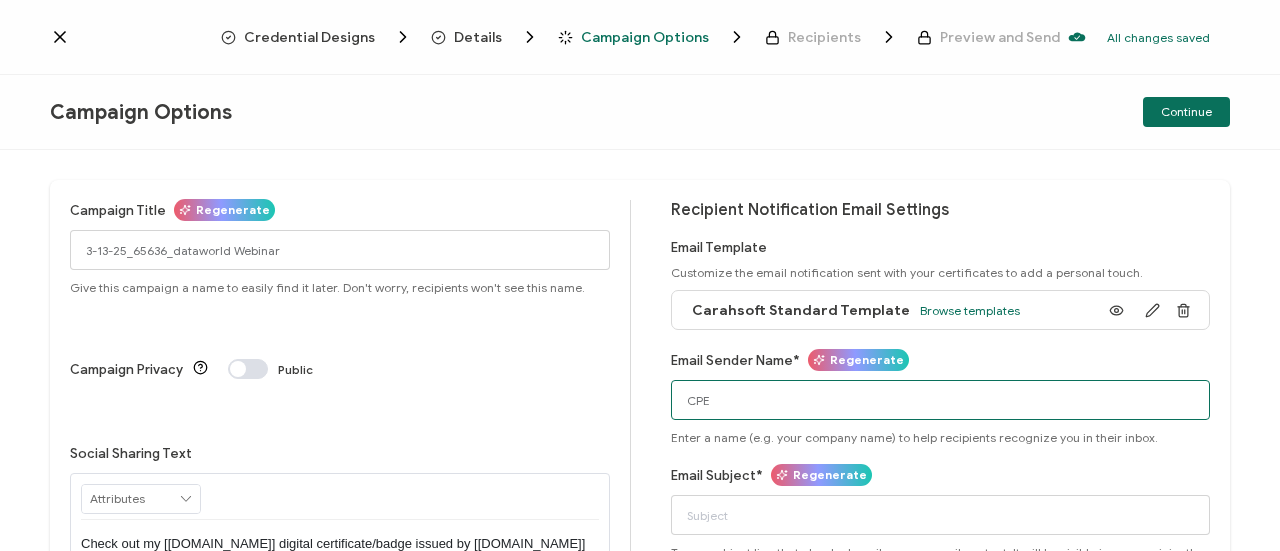type on "CPE" 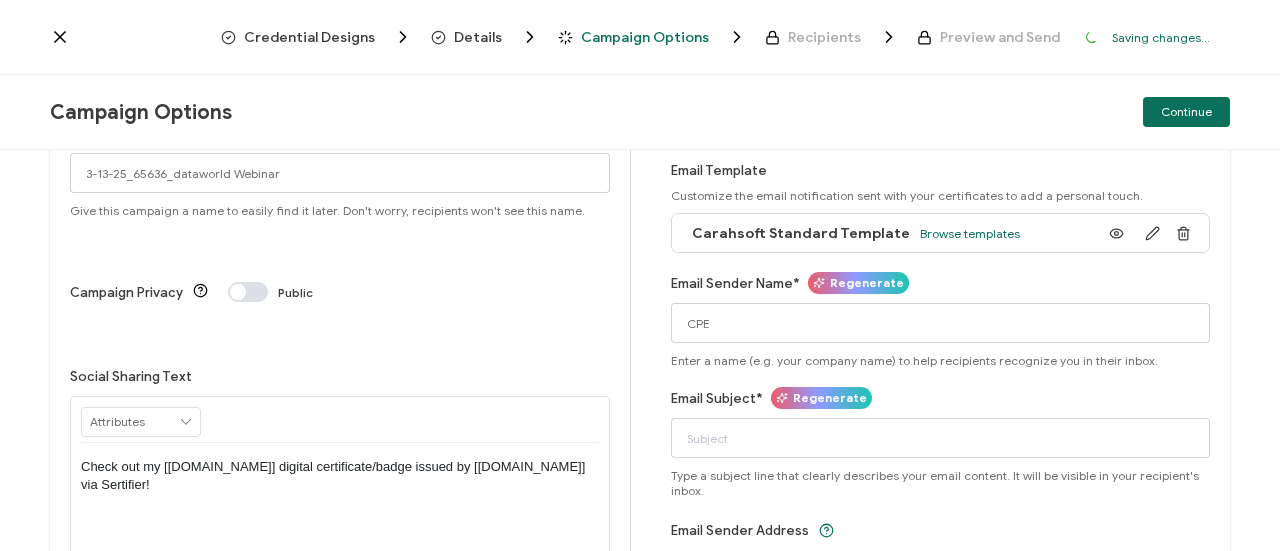 scroll, scrollTop: 200, scrollLeft: 0, axis: vertical 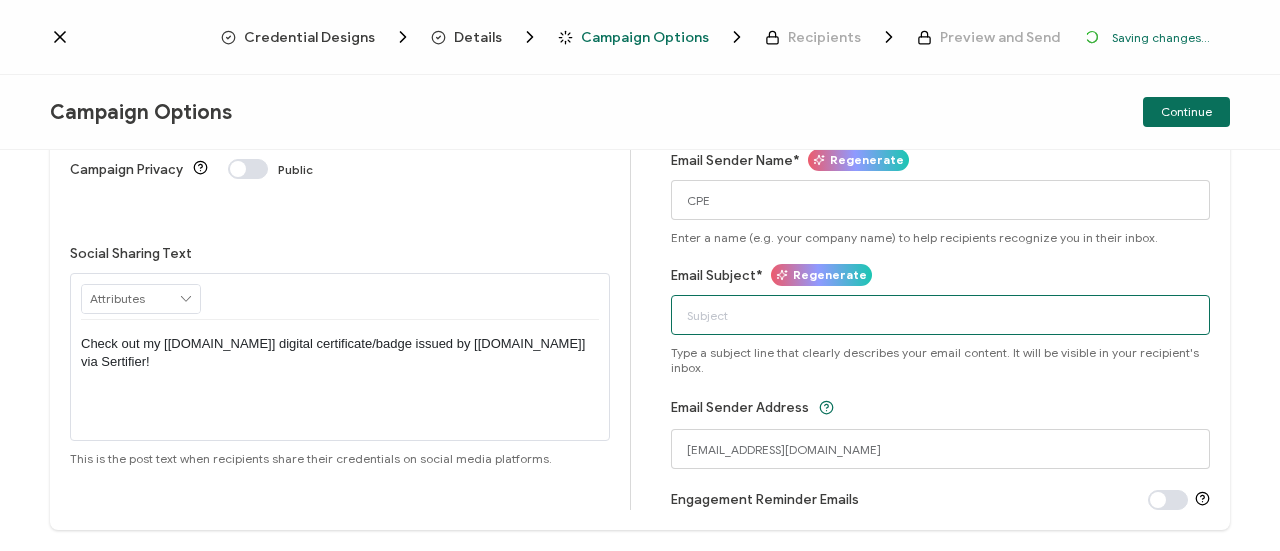 click on "Email Subject*" at bounding box center (941, 315) 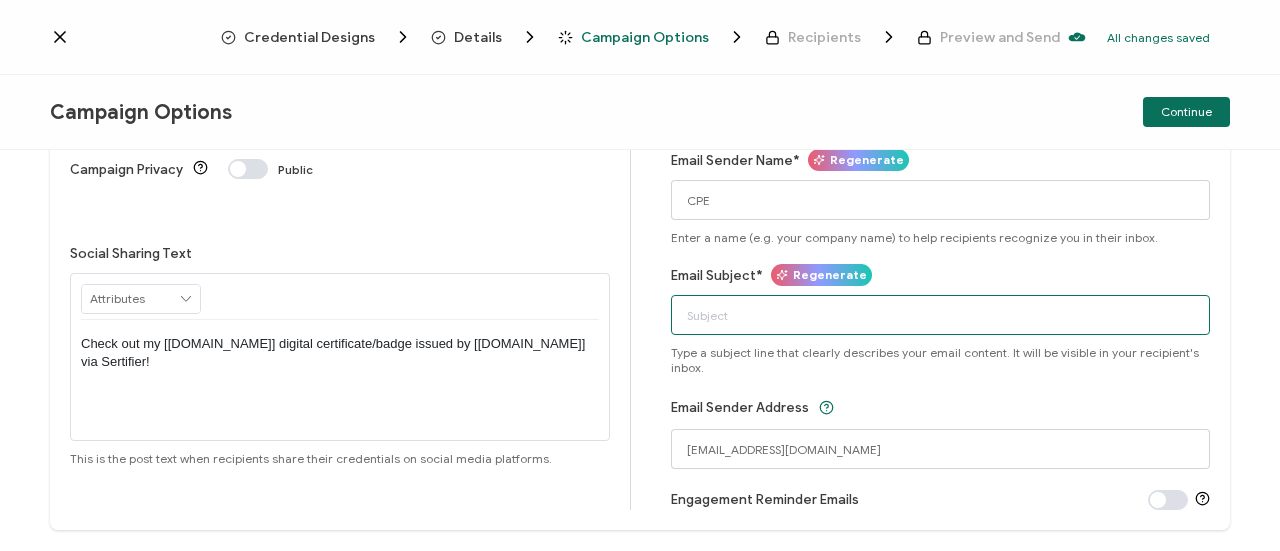 paste on "3-13-25_65636_dataworld Webinar" 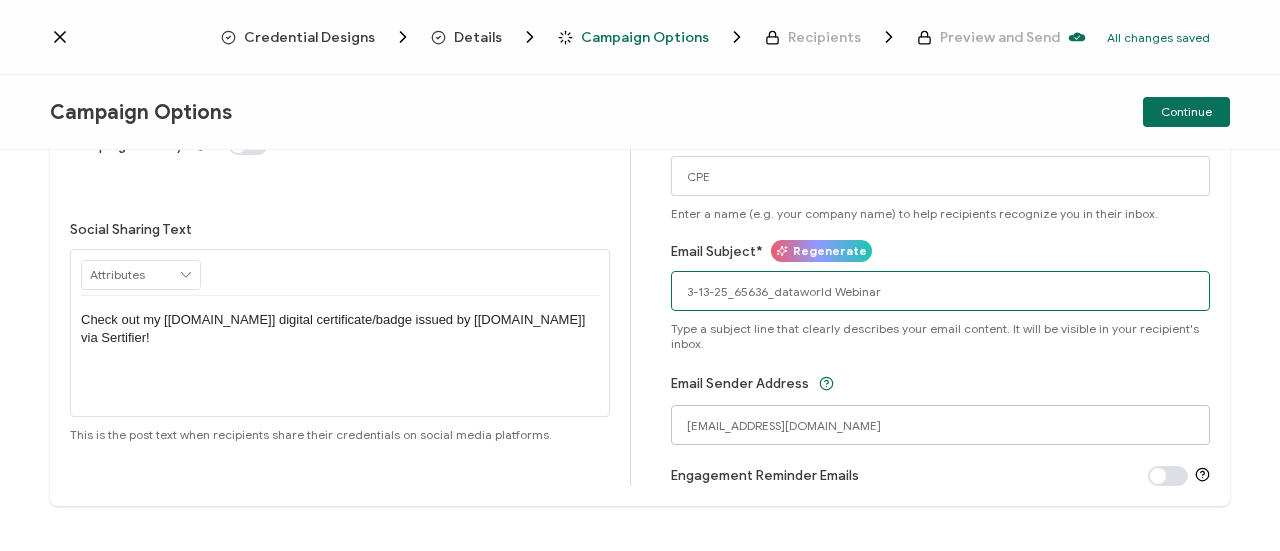 scroll, scrollTop: 248, scrollLeft: 0, axis: vertical 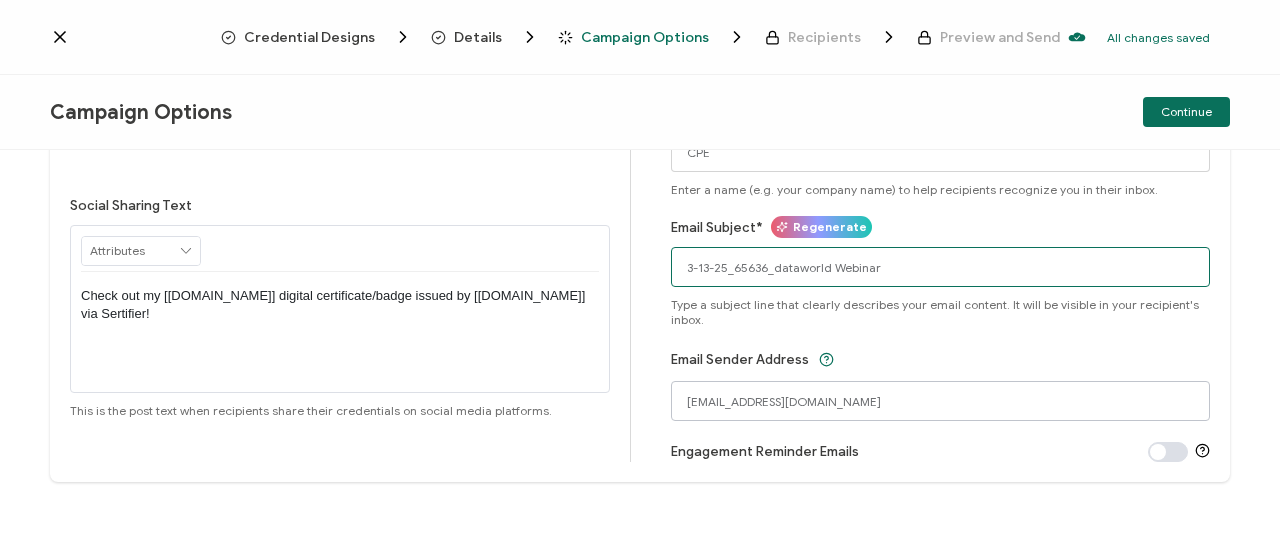 type on "3-13-25_65636_dataworld Webinar" 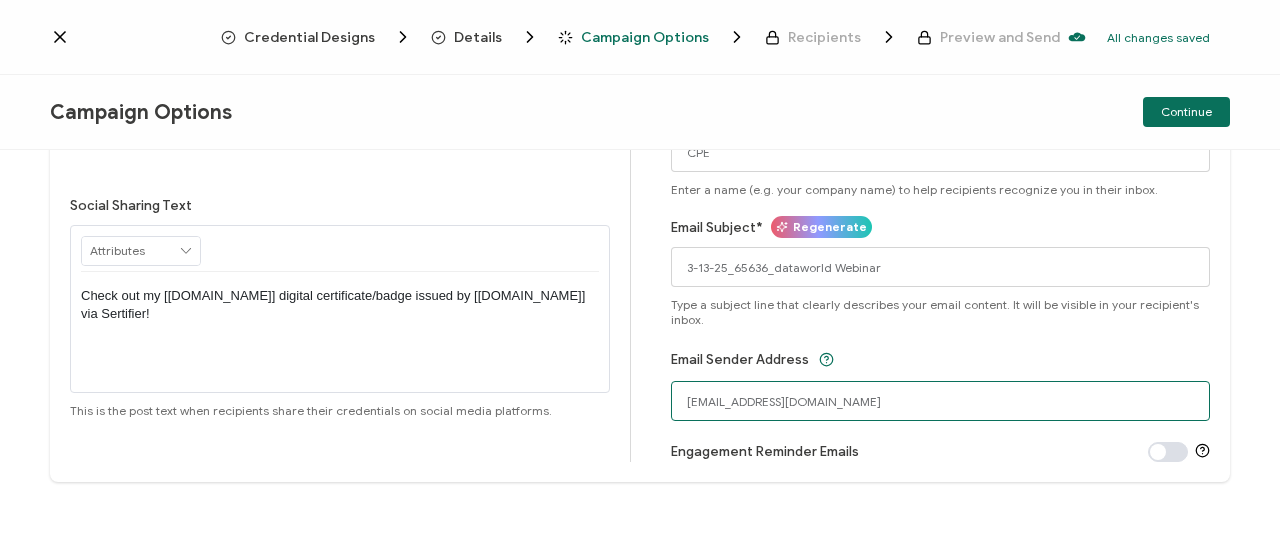 click on "[EMAIL_ADDRESS][DOMAIN_NAME]" at bounding box center (941, 401) 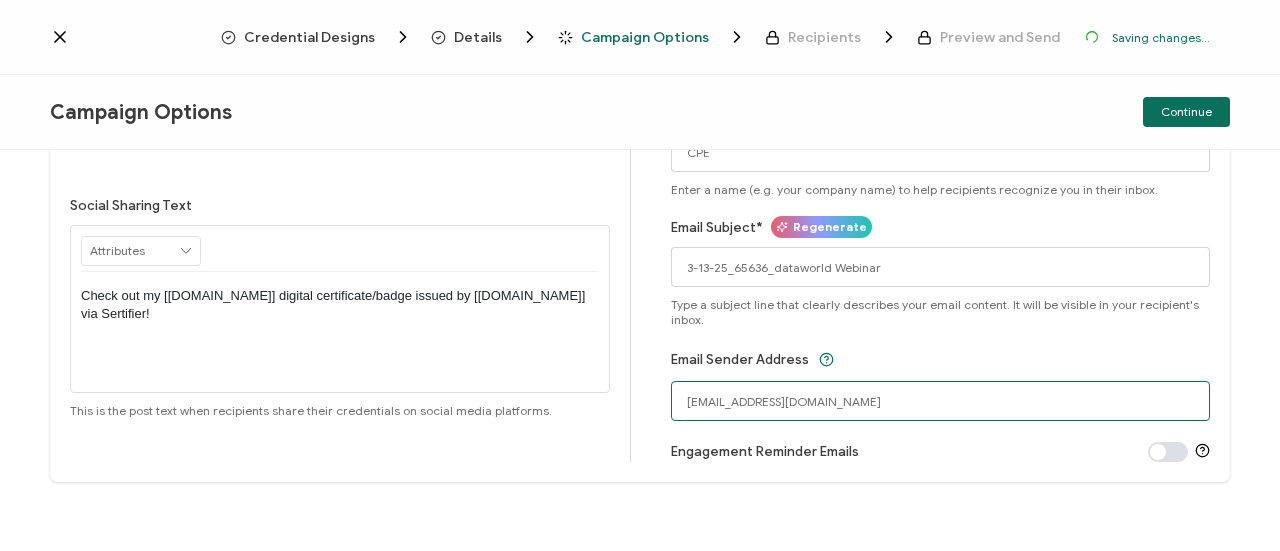 drag, startPoint x: 975, startPoint y: 405, endPoint x: 606, endPoint y: 401, distance: 369.02167 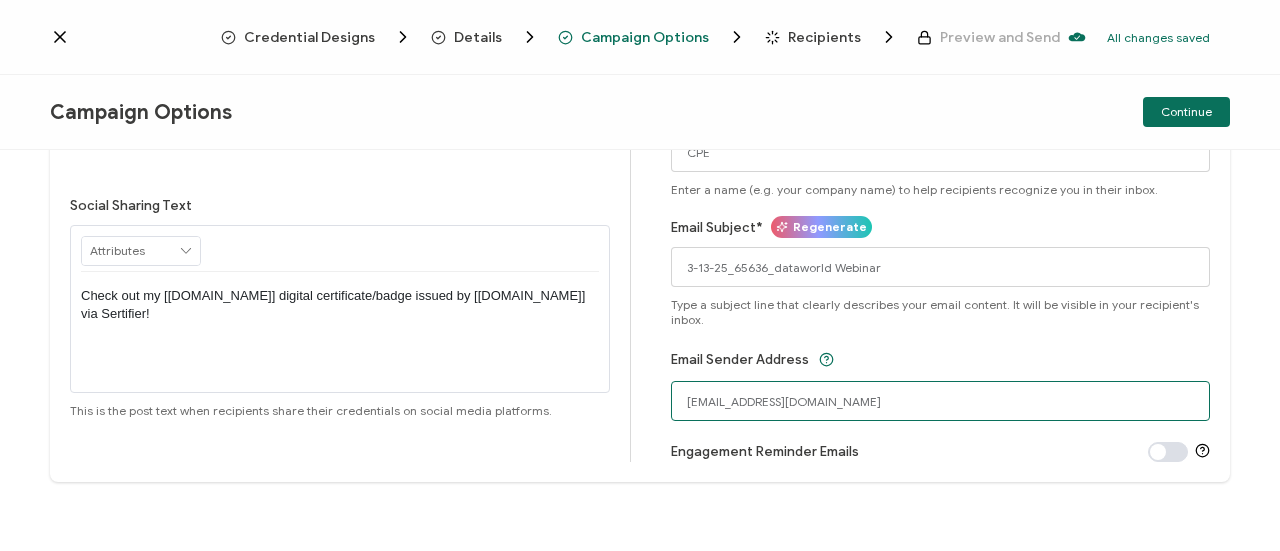 type on "[EMAIL_ADDRESS][DOMAIN_NAME]" 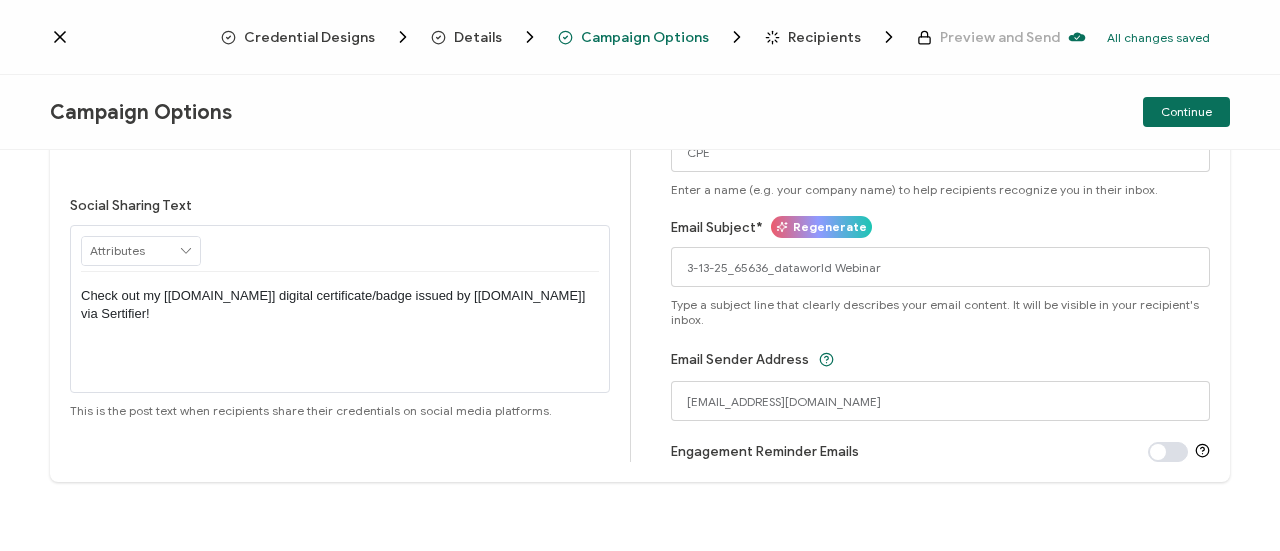 click on "Campaign Title
Regenerate   3-13-25_65636_dataworld Webinar     Give this campaign a name to easily find it later. Don't worry, recipients won't see this name.
Campaign Privacy
Public
Social Sharing Text
RECIPIENT
Recipient Name
Recipient E-Mail
CREDENTIAL
Credential ID
Issue Date
Credential Name
Credential Desciption
Expire Date
ISSUER
Issuer Name
CUSTOM
Event Date" at bounding box center [350, 207] 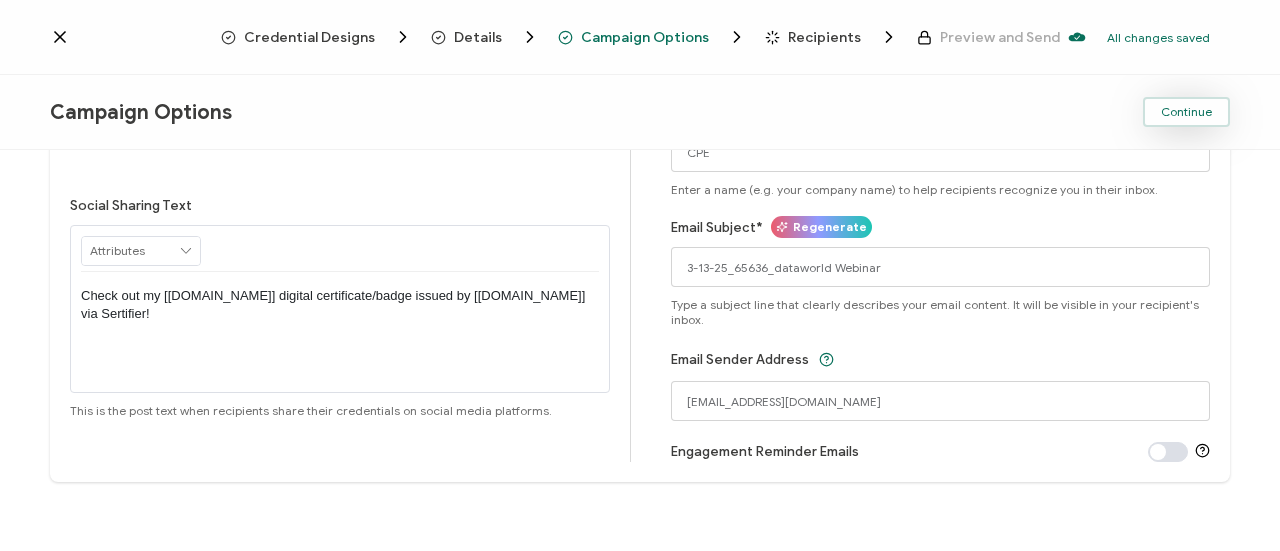 click on "Continue" at bounding box center (1186, 112) 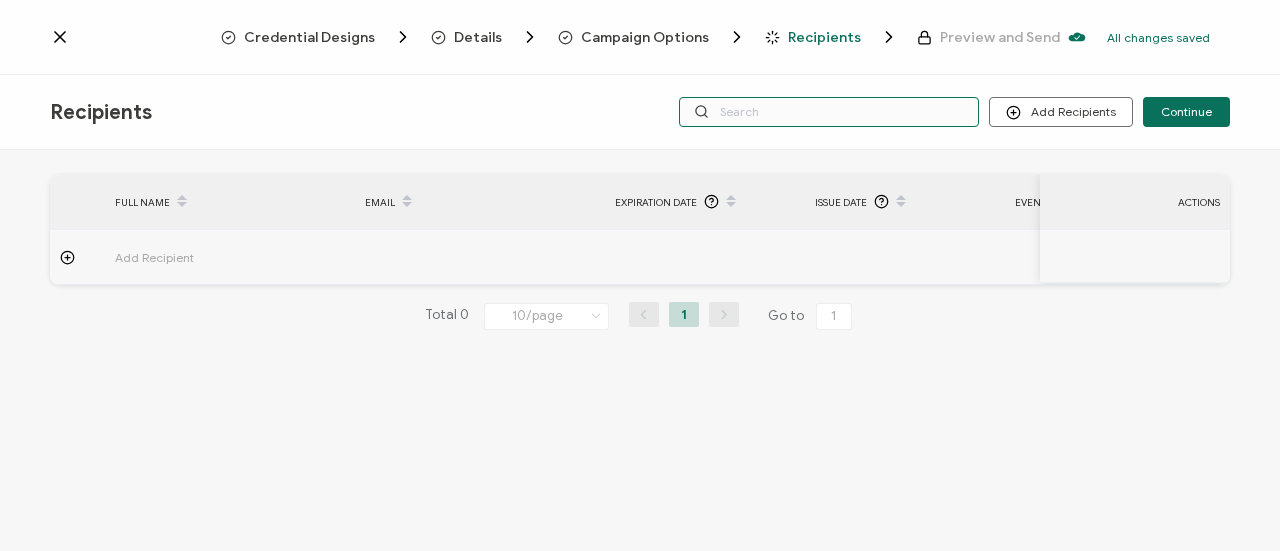 click at bounding box center [829, 112] 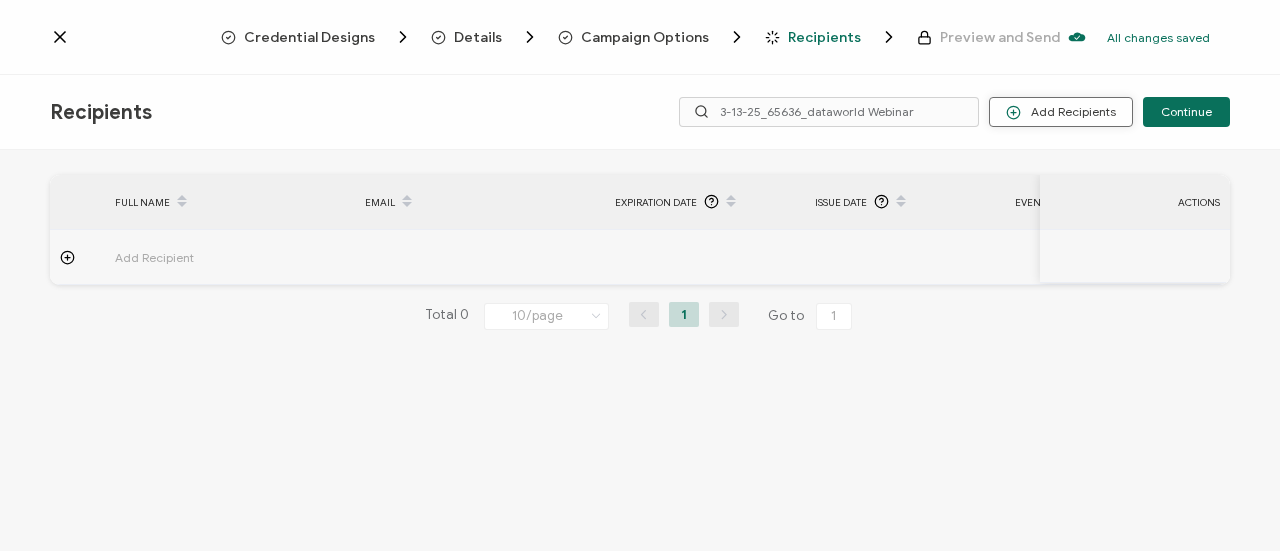 click on "Add Recipients" at bounding box center (1061, 112) 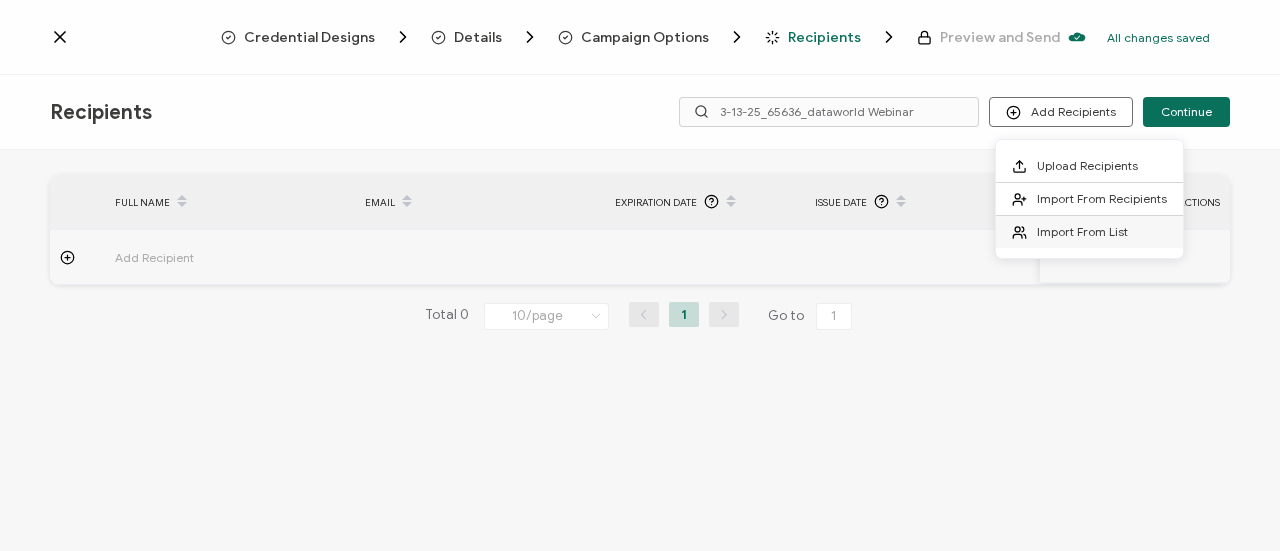 click at bounding box center (1024, 232) 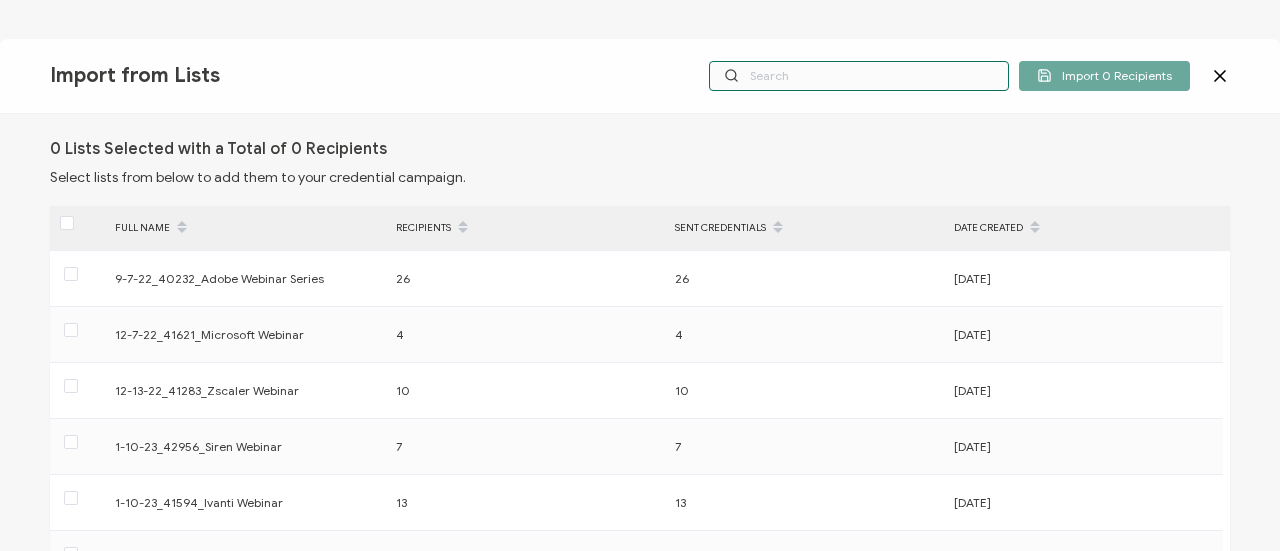 click at bounding box center (859, 76) 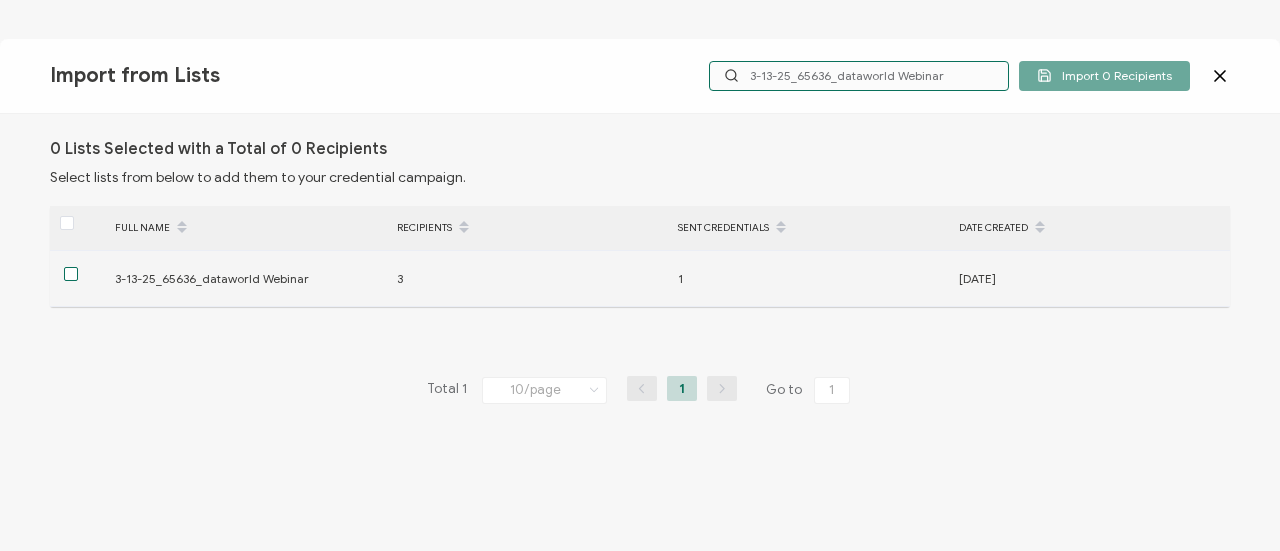 type on "3-13-25_65636_dataworld Webinar" 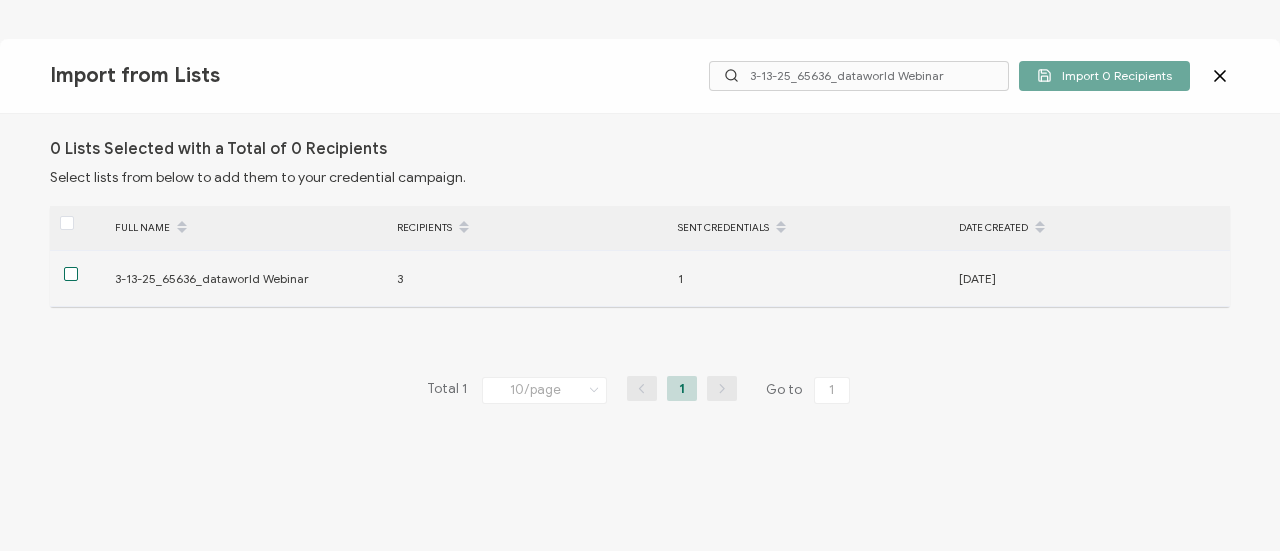 click at bounding box center [71, 274] 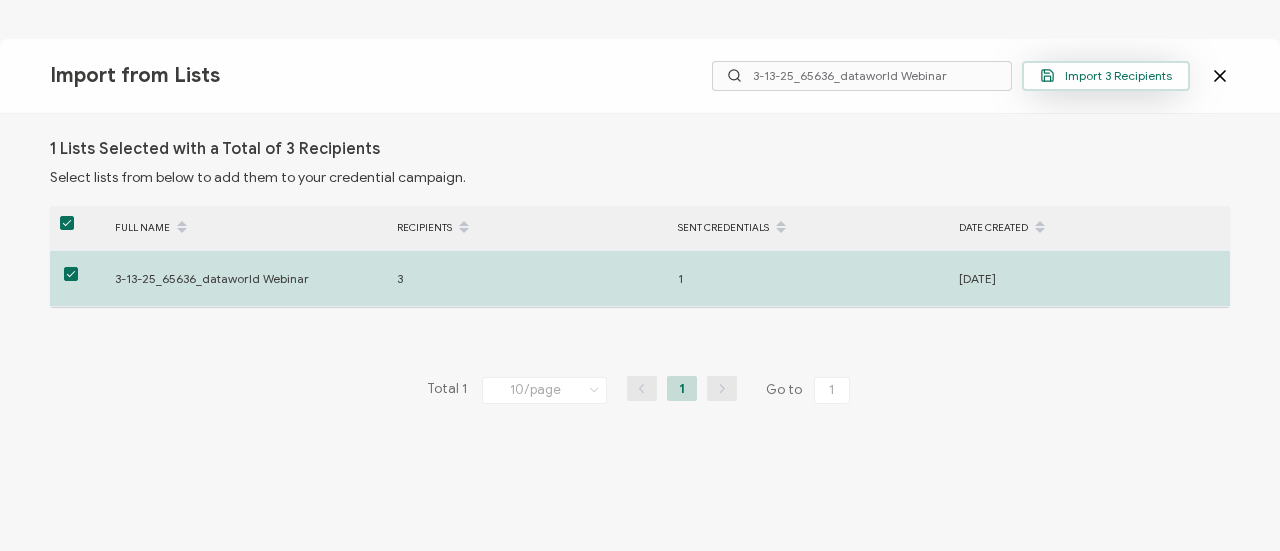 click on "Import 3 Recipients" at bounding box center [1106, 75] 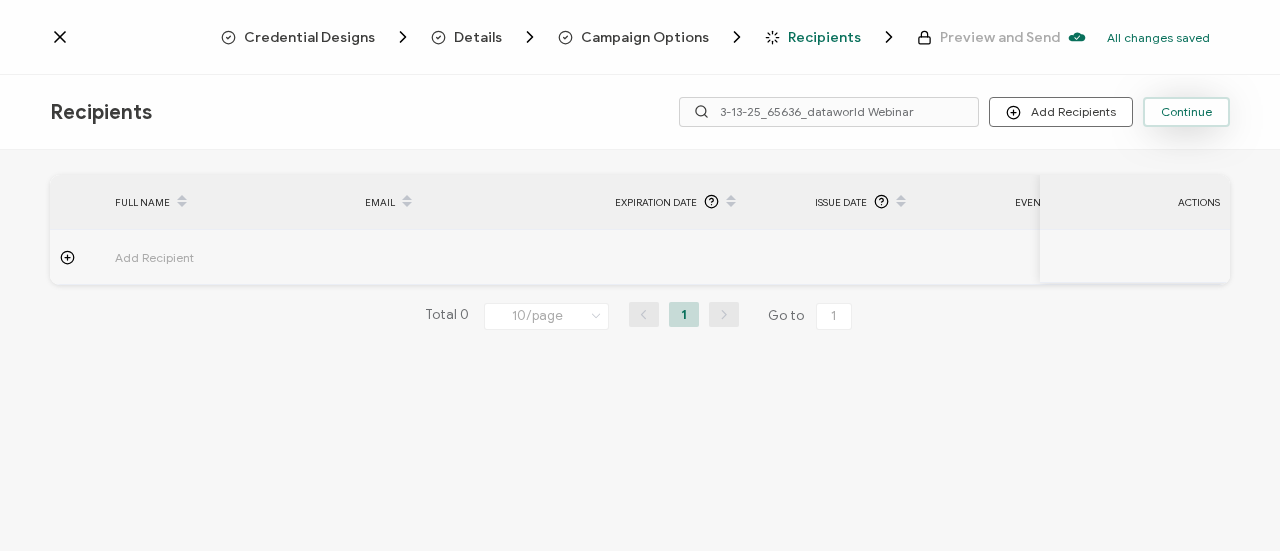 click on "Continue" at bounding box center [1186, 112] 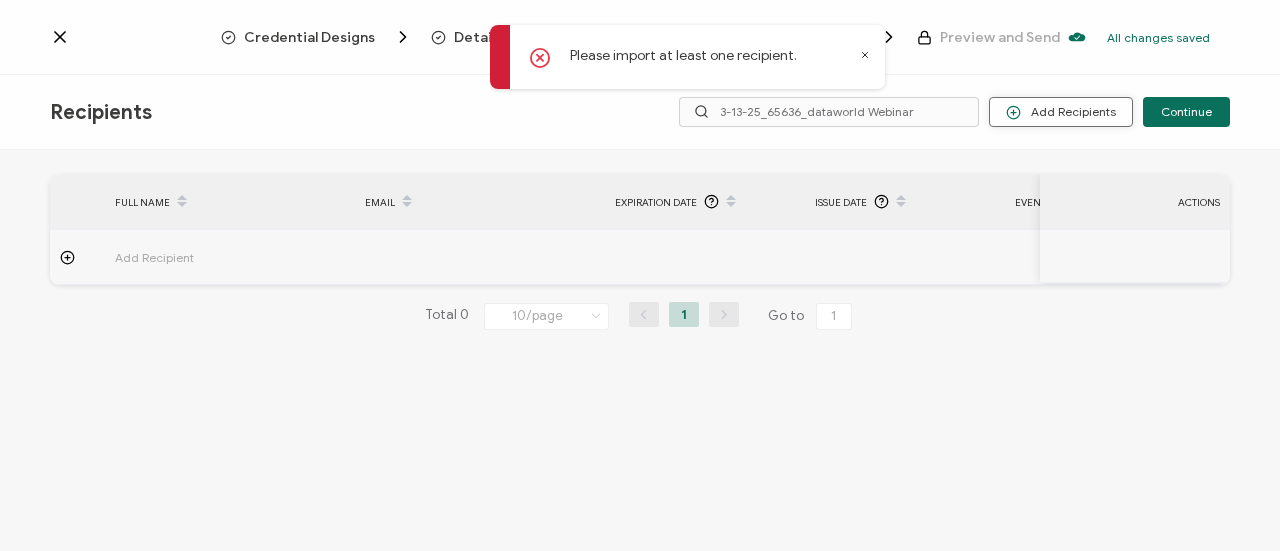 click on "Add Recipients" at bounding box center [1061, 112] 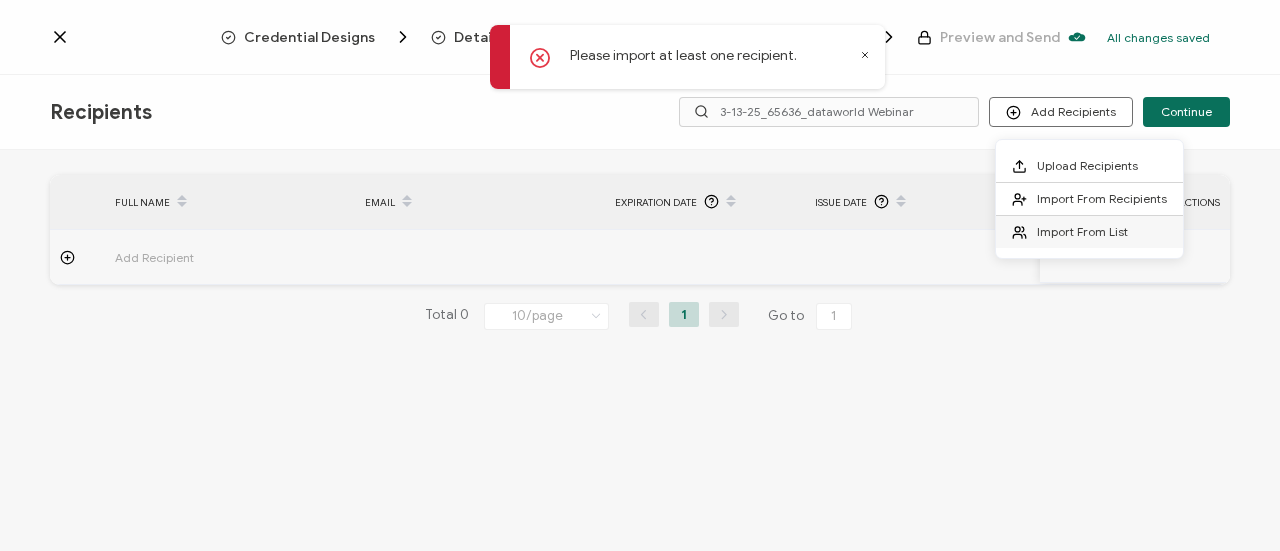 click 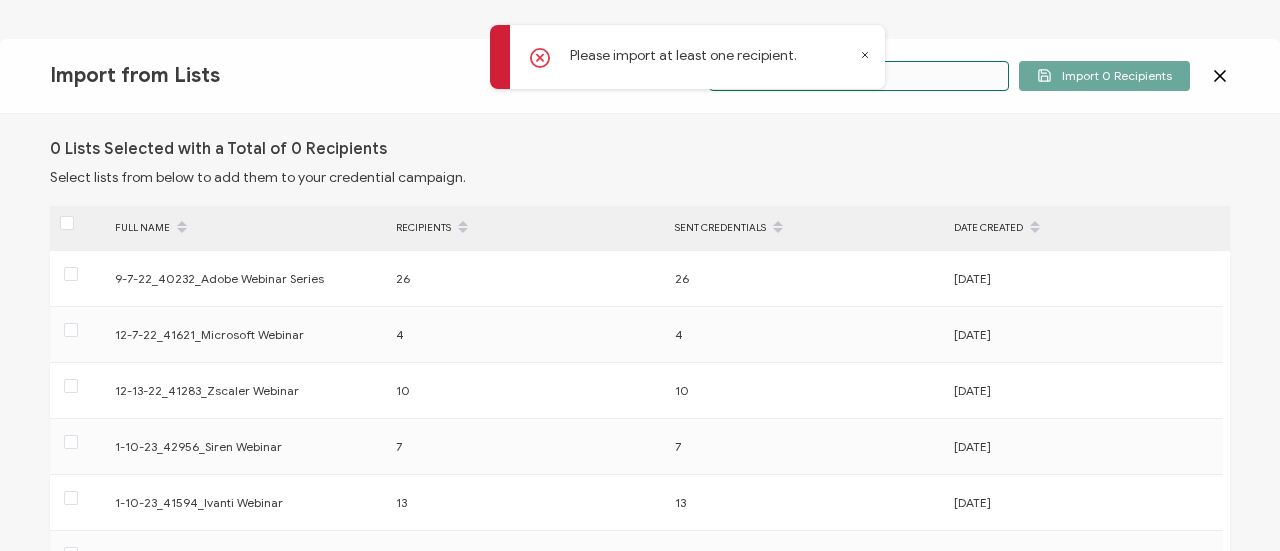 click at bounding box center (859, 76) 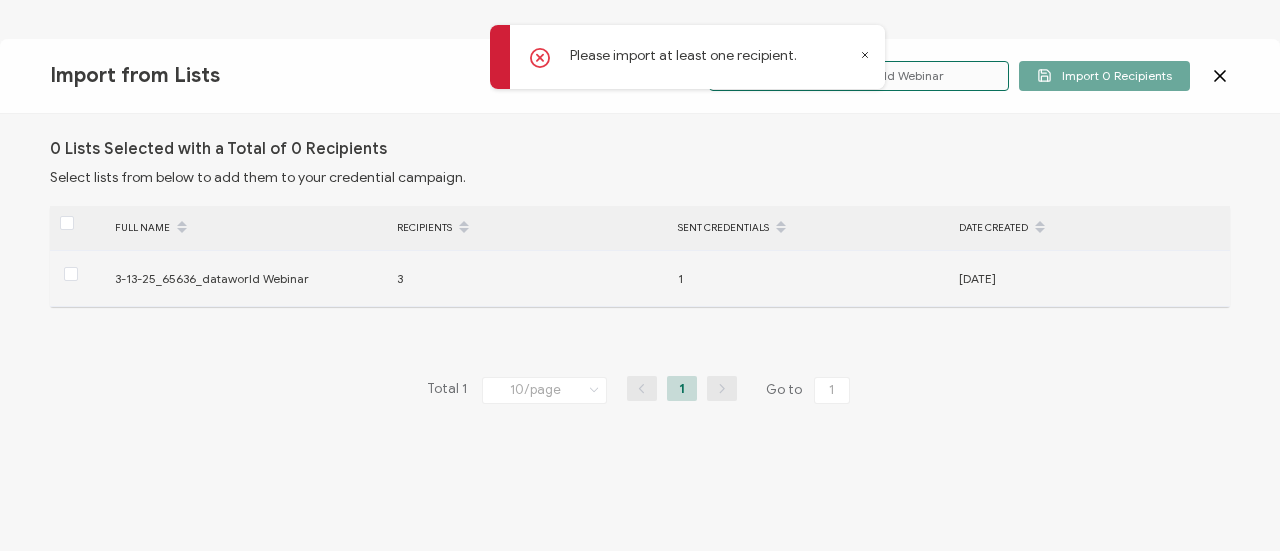 type on "3-13-25_65636_dataworld Webinar" 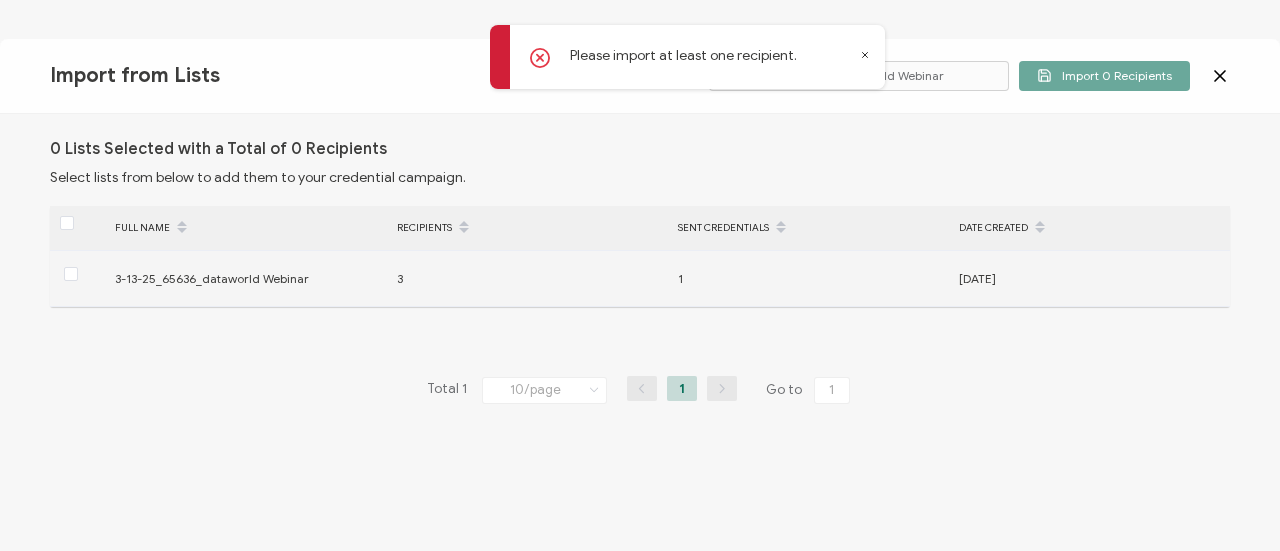 click at bounding box center (77, 278) 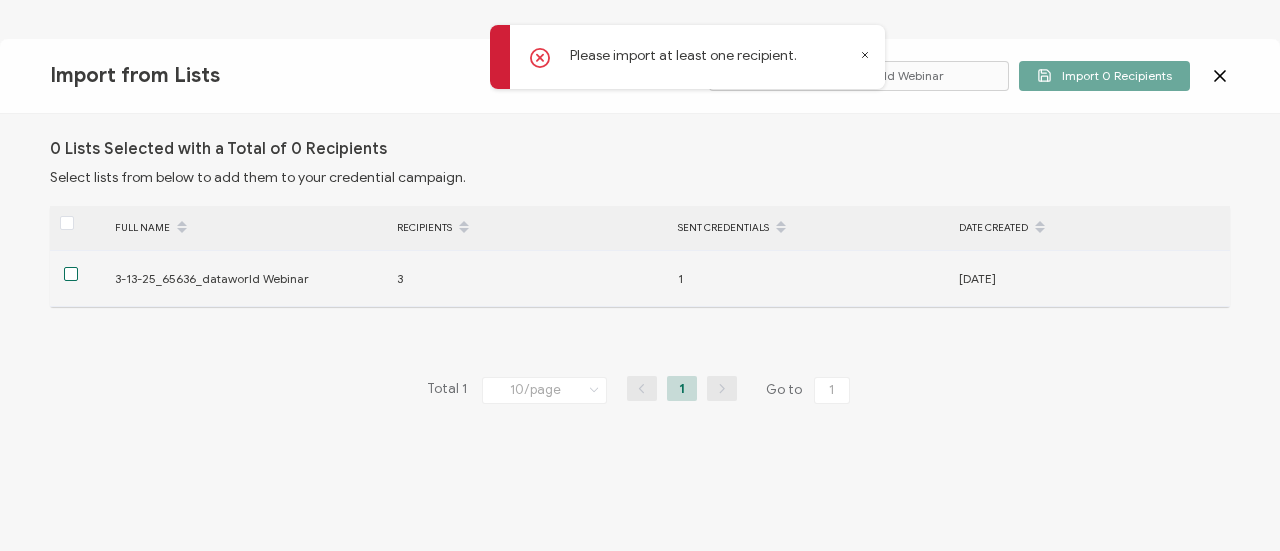 click at bounding box center [71, 274] 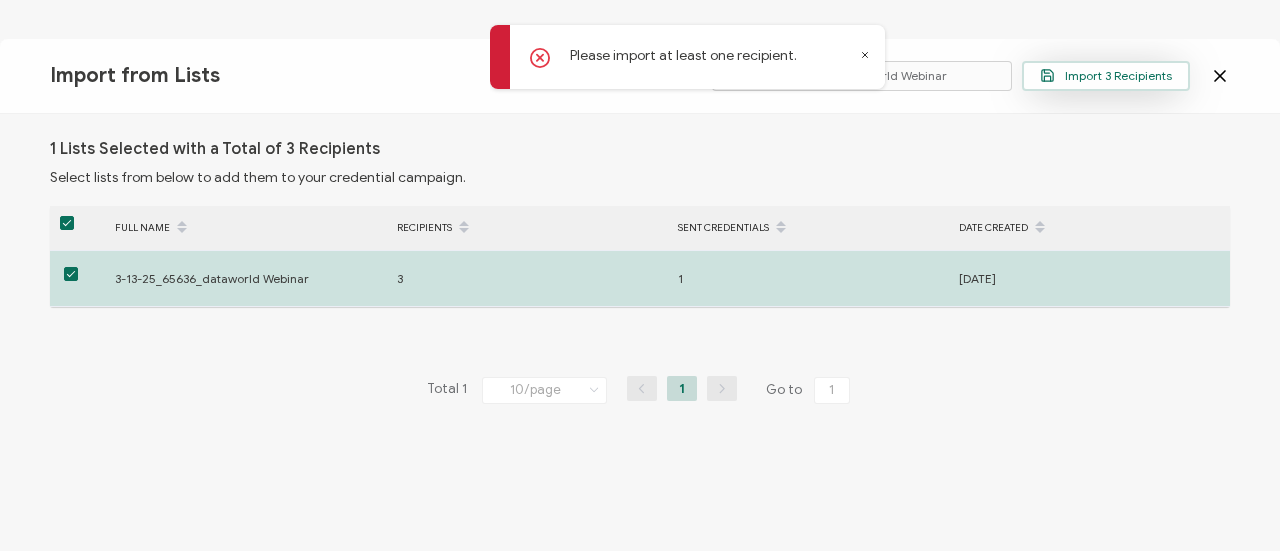 click on "Import 3 Recipients" at bounding box center [1106, 75] 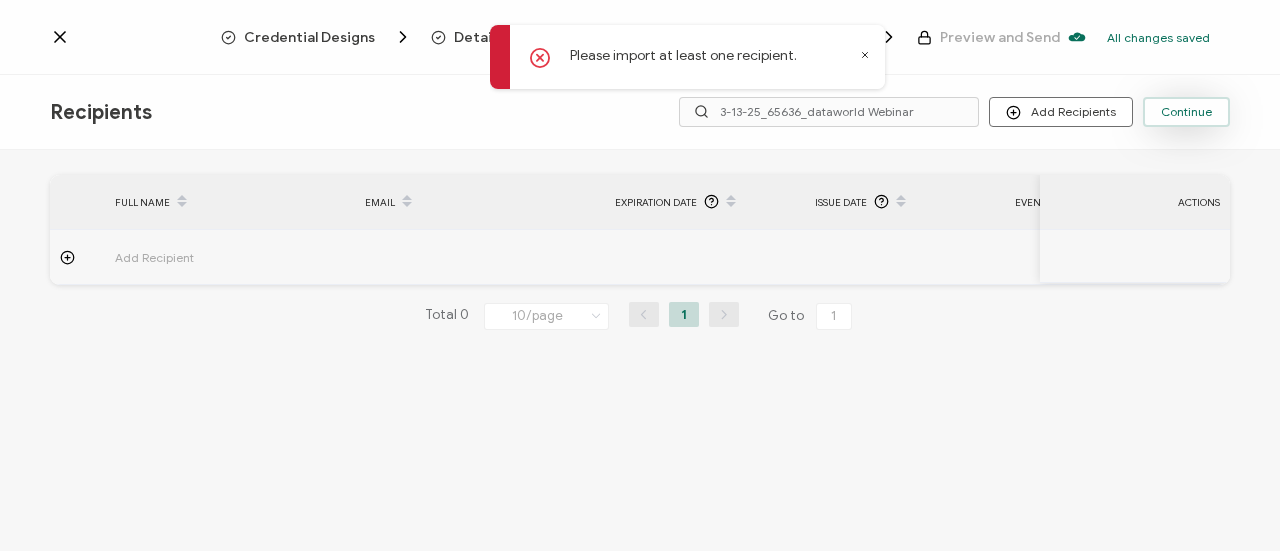 click on "Continue" at bounding box center (1186, 112) 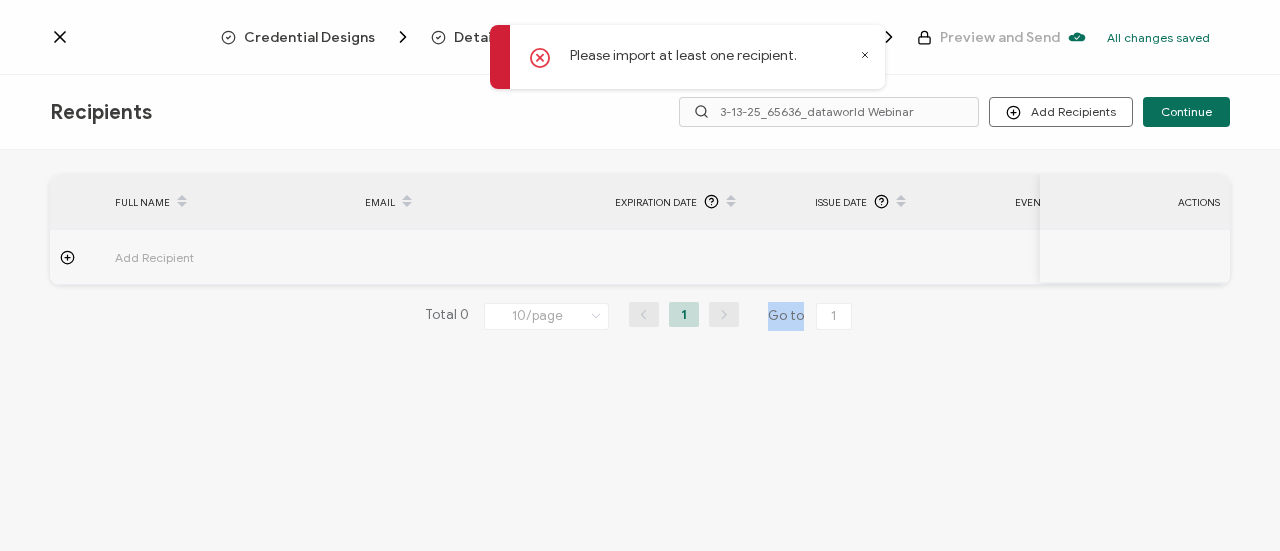drag, startPoint x: 620, startPoint y: 291, endPoint x: 644, endPoint y: 293, distance: 24.083189 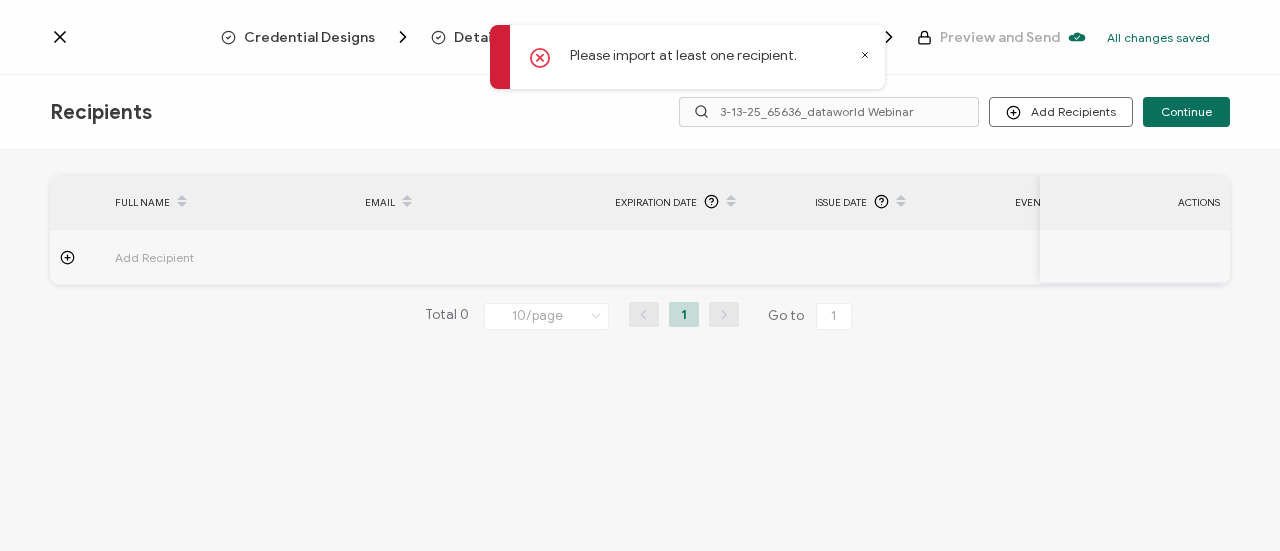 click on "Add Recipient" at bounding box center (210, 257) 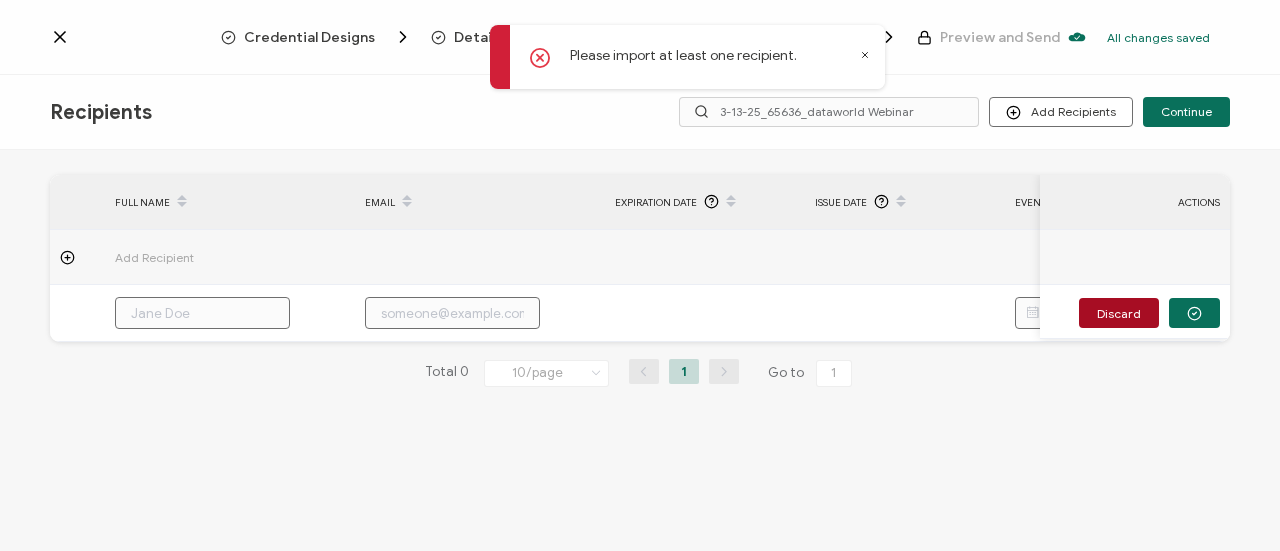 click on "Recipients
Add Recipients
Upload Recipients   Import From Recipients   Import From List
Continue
3-13-25_65636_dataworld Webinar" at bounding box center [640, 112] 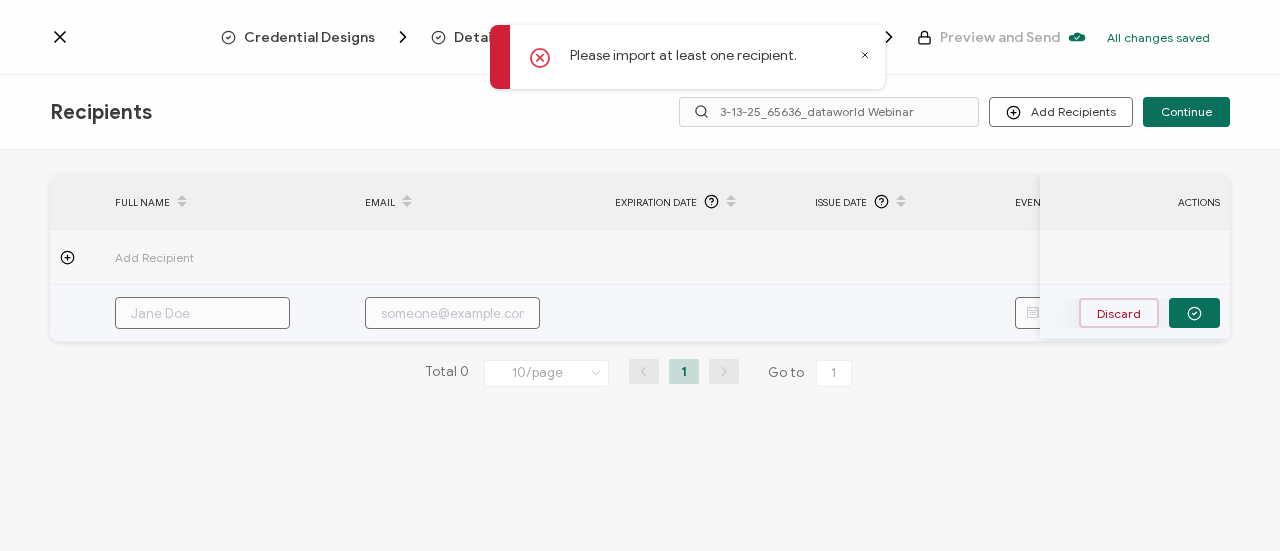 click on "Discard" at bounding box center (1119, 313) 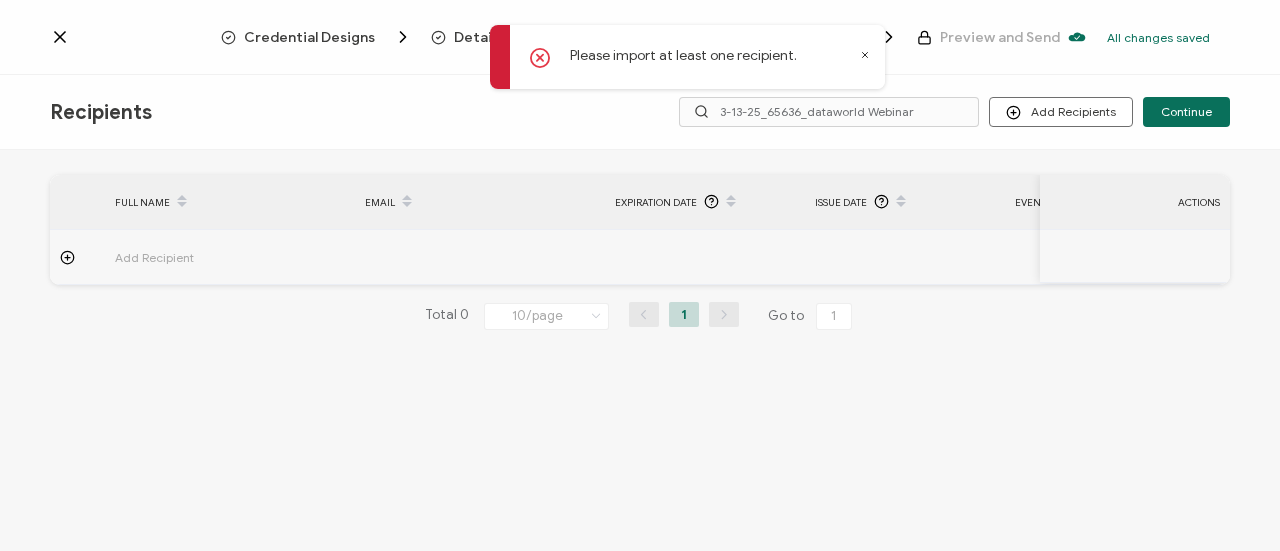 click on "Please import at least one recipient." at bounding box center (687, 57) 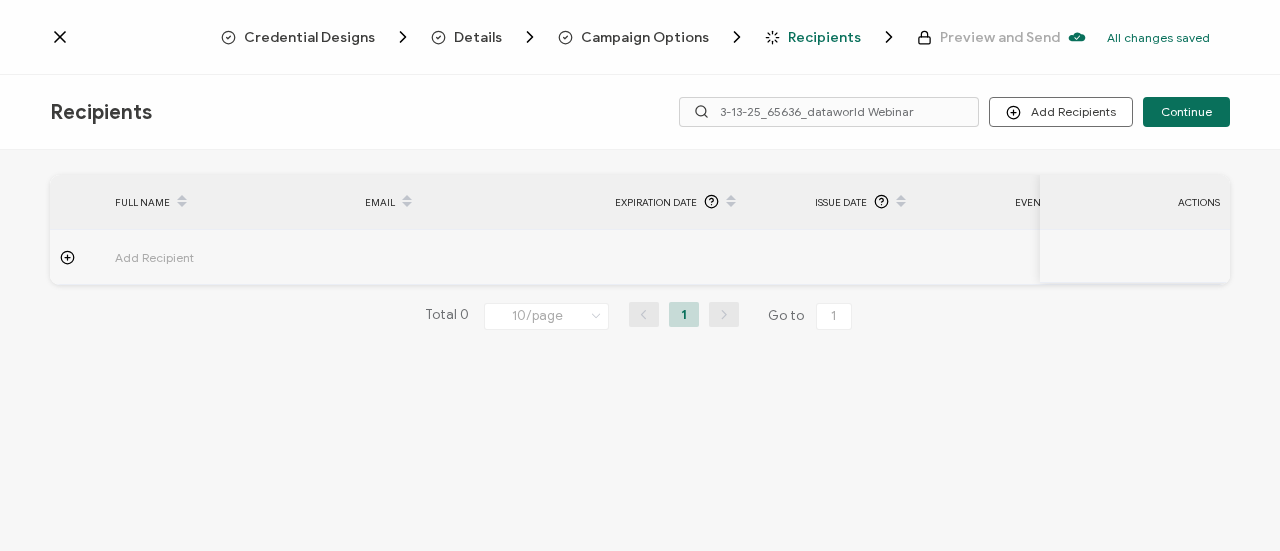 click on "Recipients" at bounding box center (824, 37) 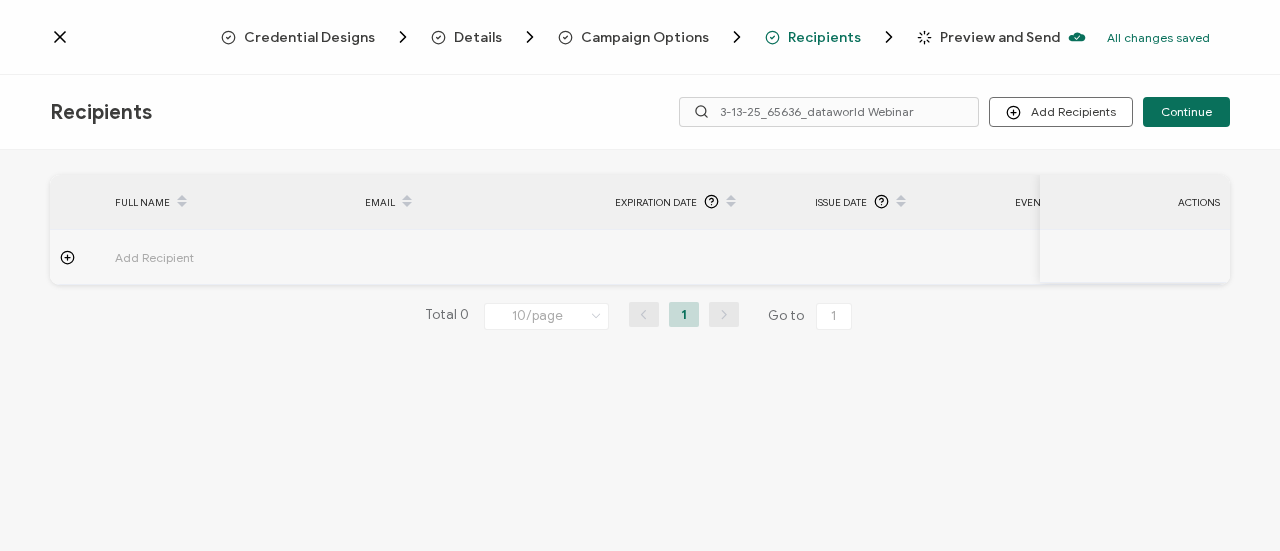 click on "Campaign Options" at bounding box center [645, 37] 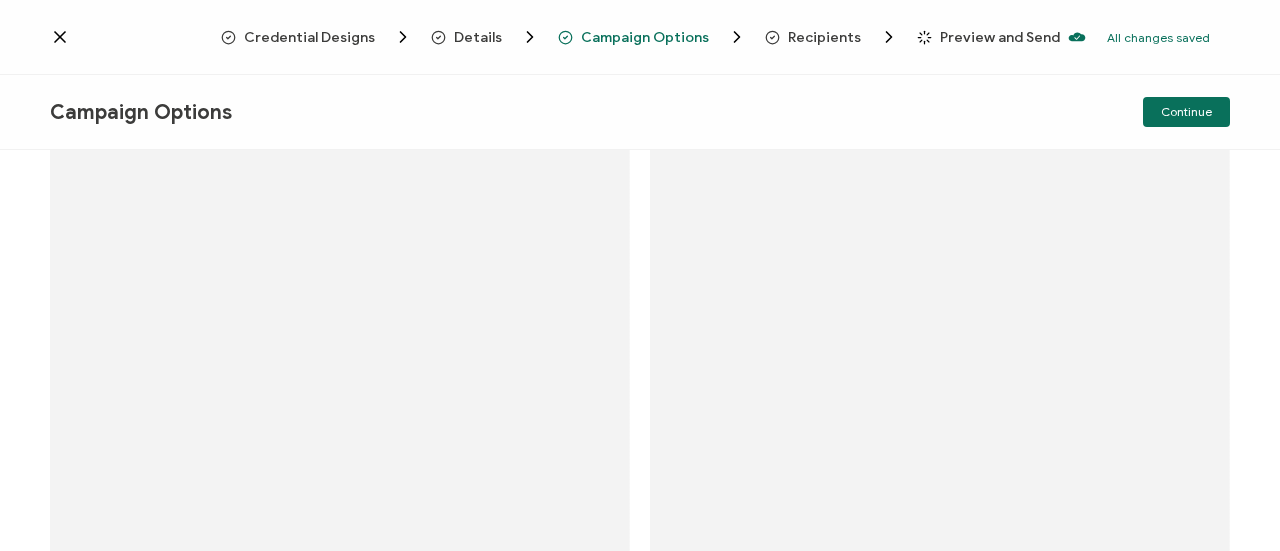 click on "Recipients" at bounding box center [824, 37] 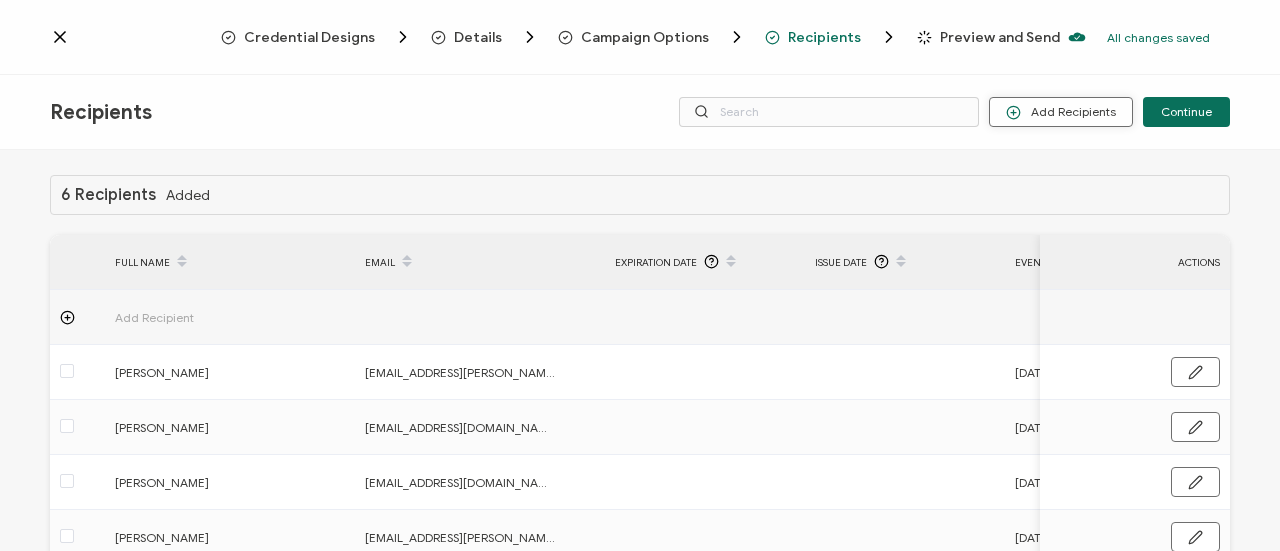 click on "Add Recipients" at bounding box center [1061, 112] 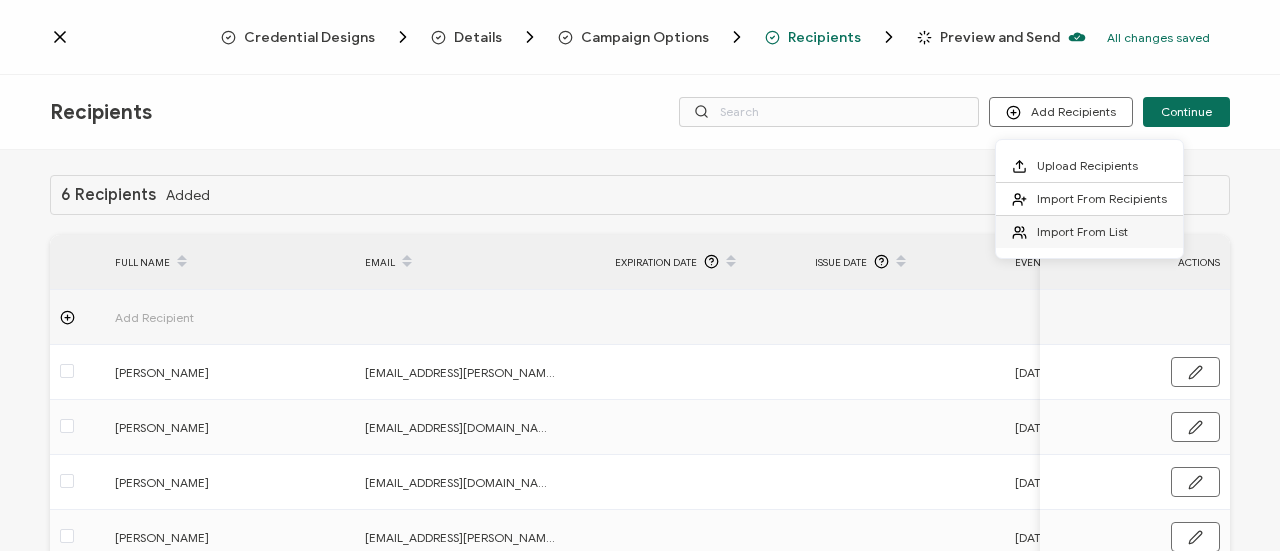 click on "Import From List" at bounding box center [1082, 231] 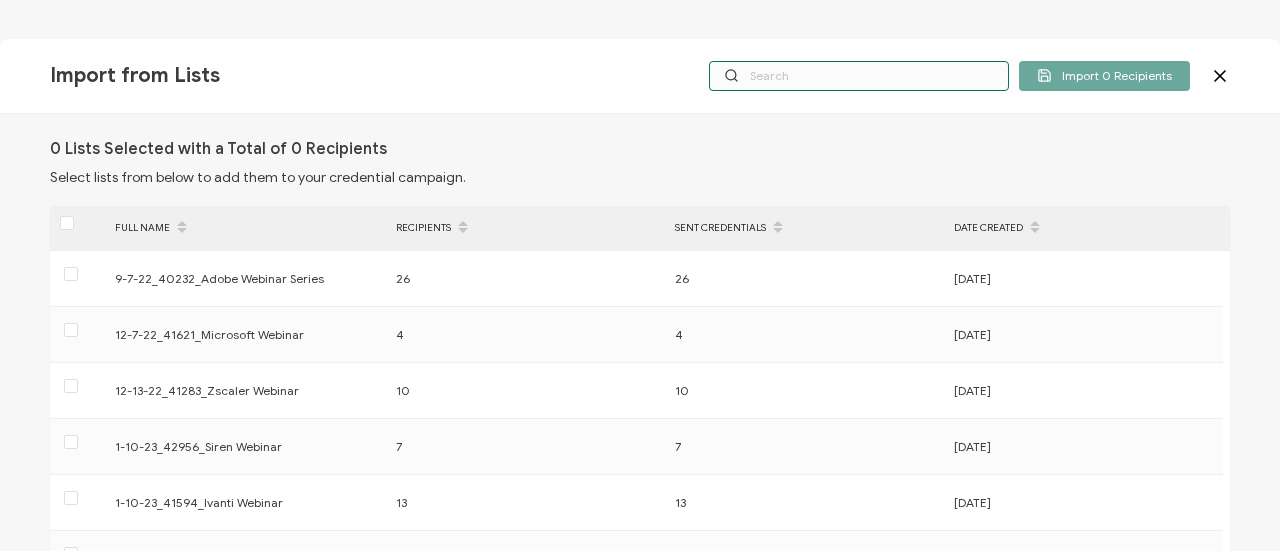 click at bounding box center (859, 76) 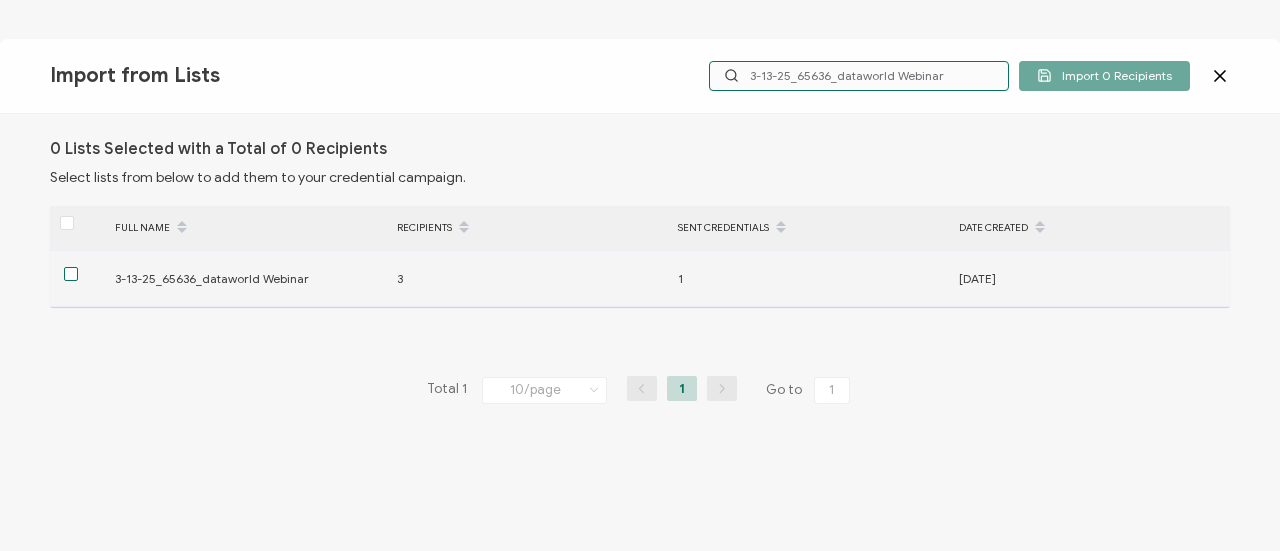 type on "3-13-25_65636_dataworld Webinar" 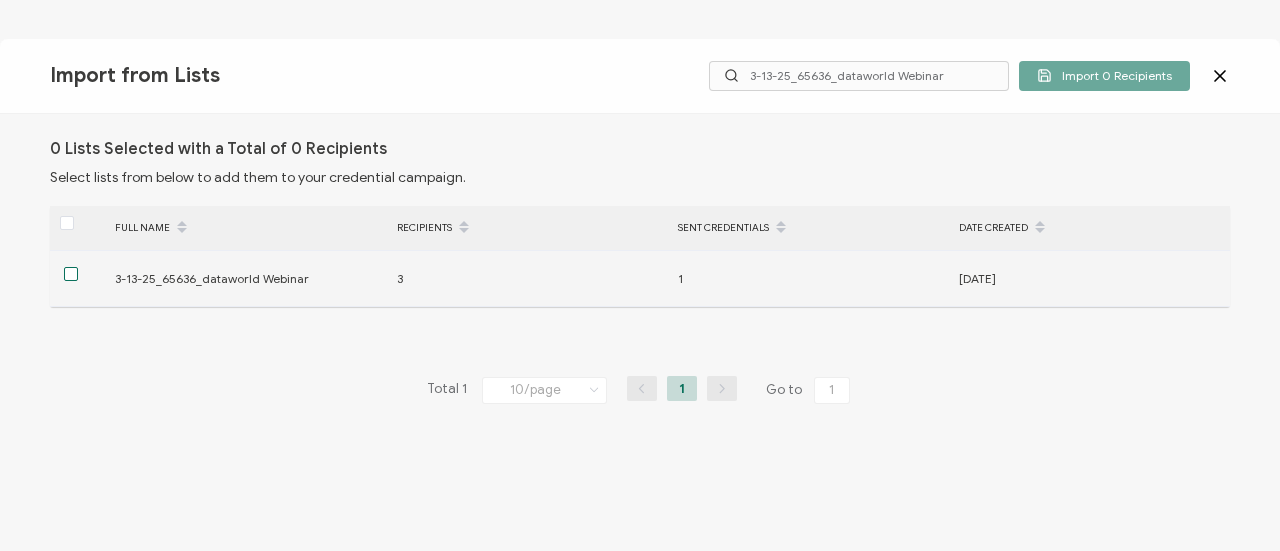 click at bounding box center (71, 274) 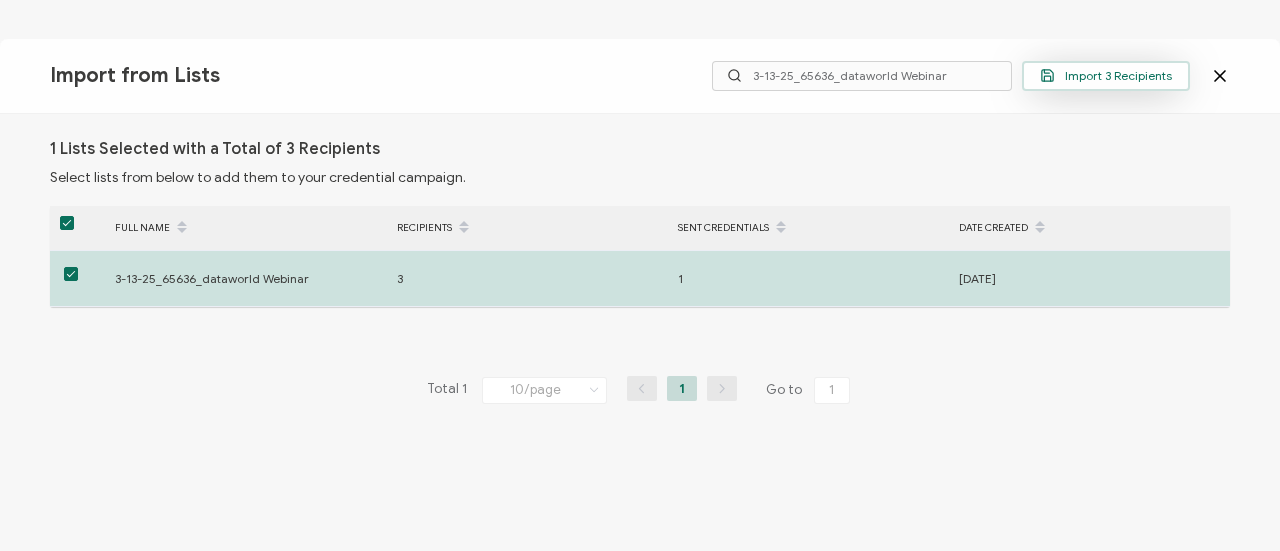 click on "Import 3 Recipients" at bounding box center [1106, 75] 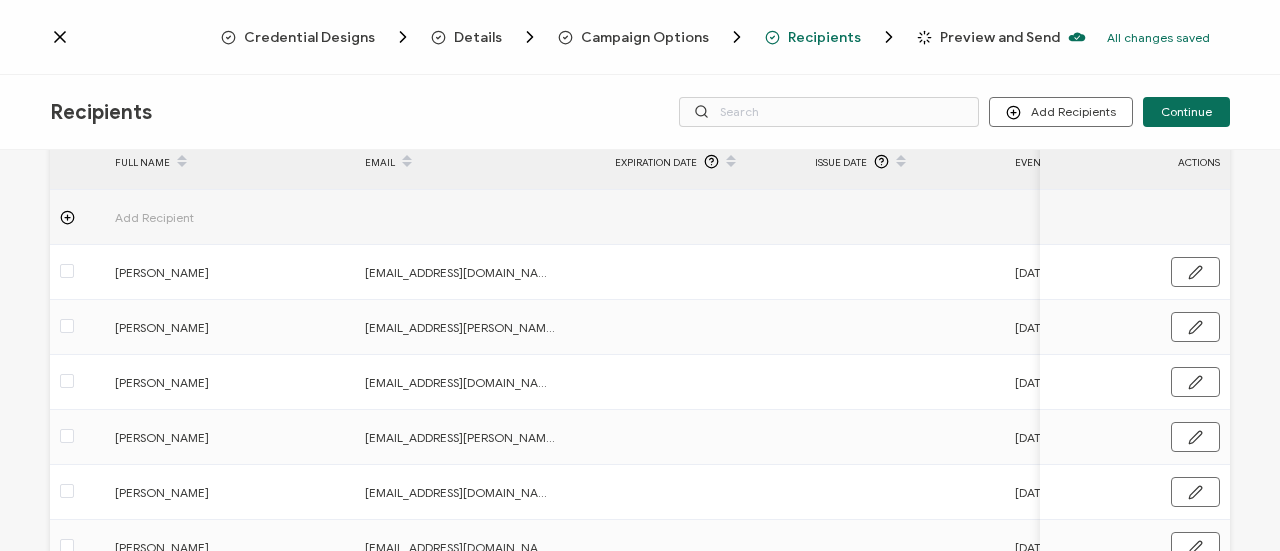 scroll, scrollTop: 300, scrollLeft: 0, axis: vertical 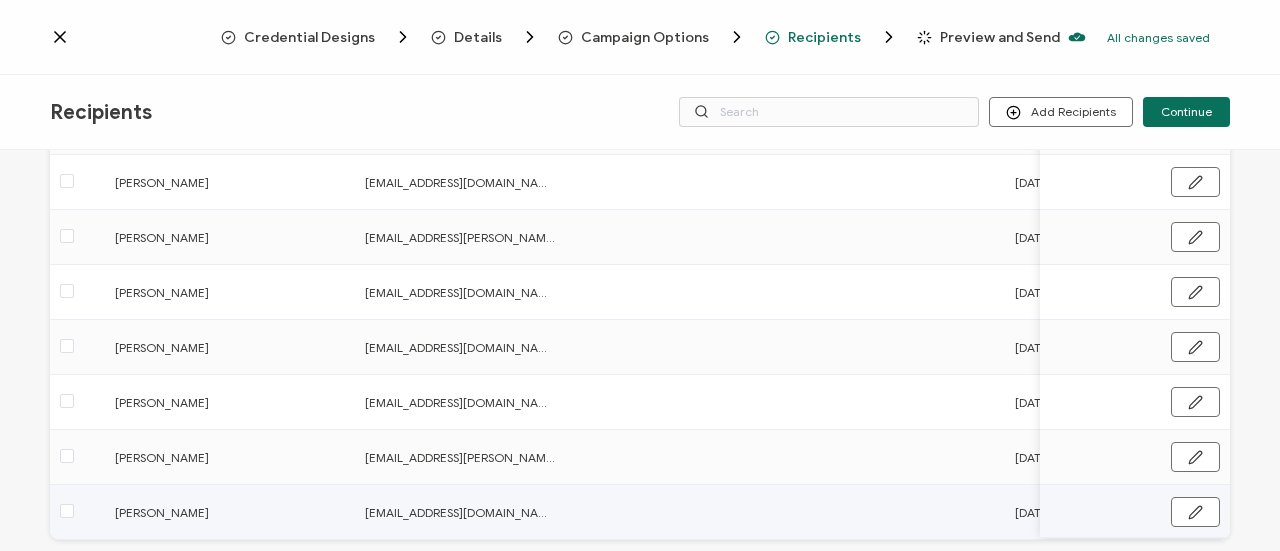 drag, startPoint x: 69, startPoint y: 507, endPoint x: 72, endPoint y: 472, distance: 35.128338 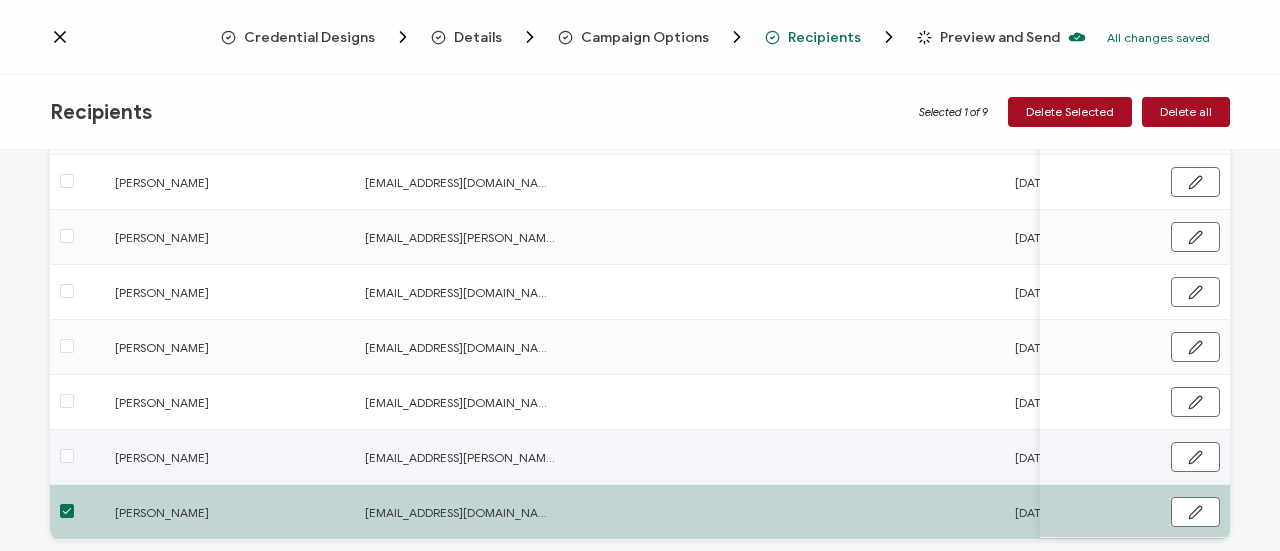 drag, startPoint x: 74, startPoint y: 460, endPoint x: 76, endPoint y: 441, distance: 19.104973 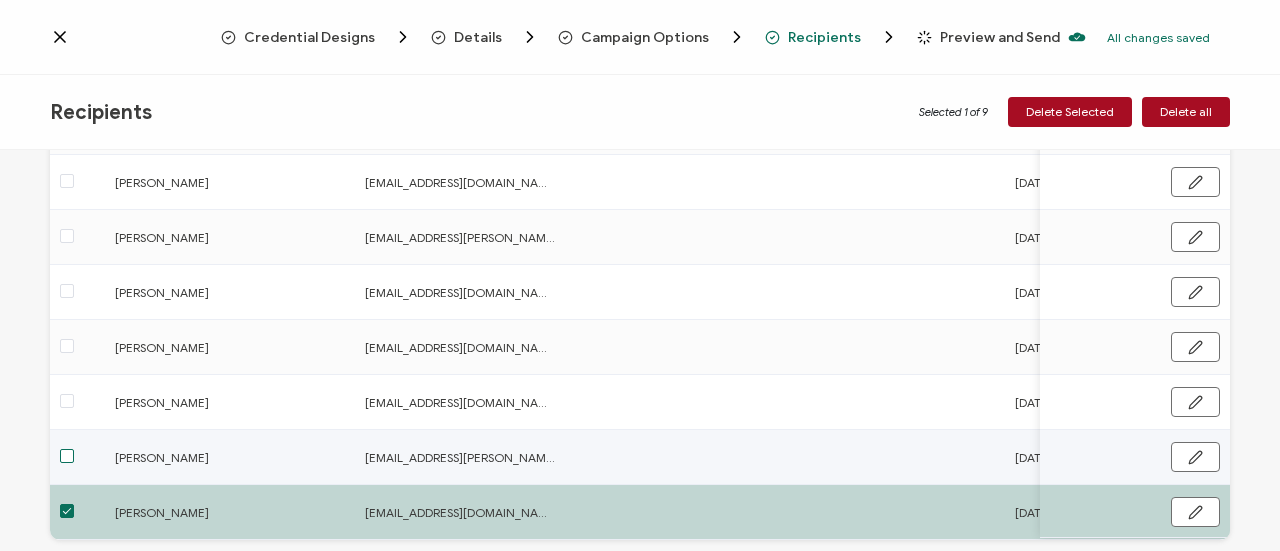 click at bounding box center (67, 456) 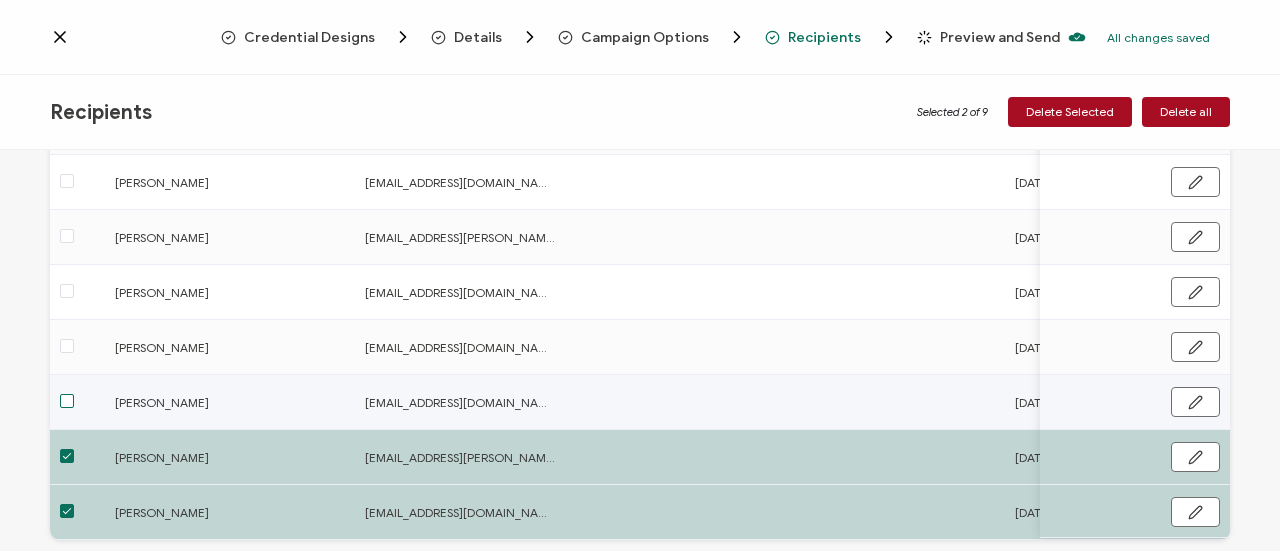click at bounding box center (67, 401) 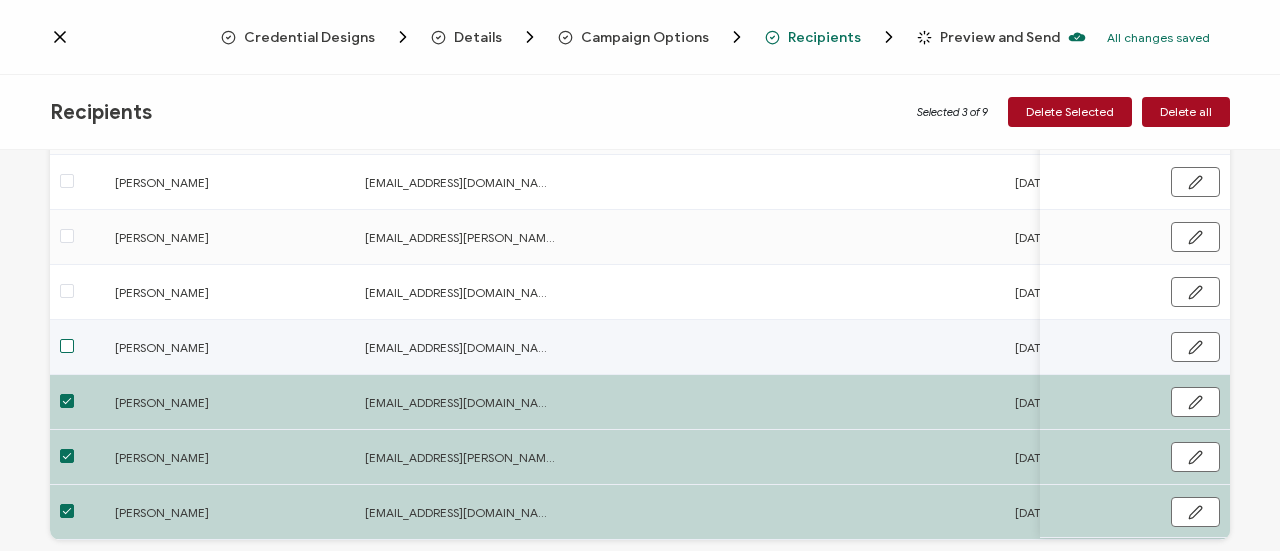 click at bounding box center (67, 346) 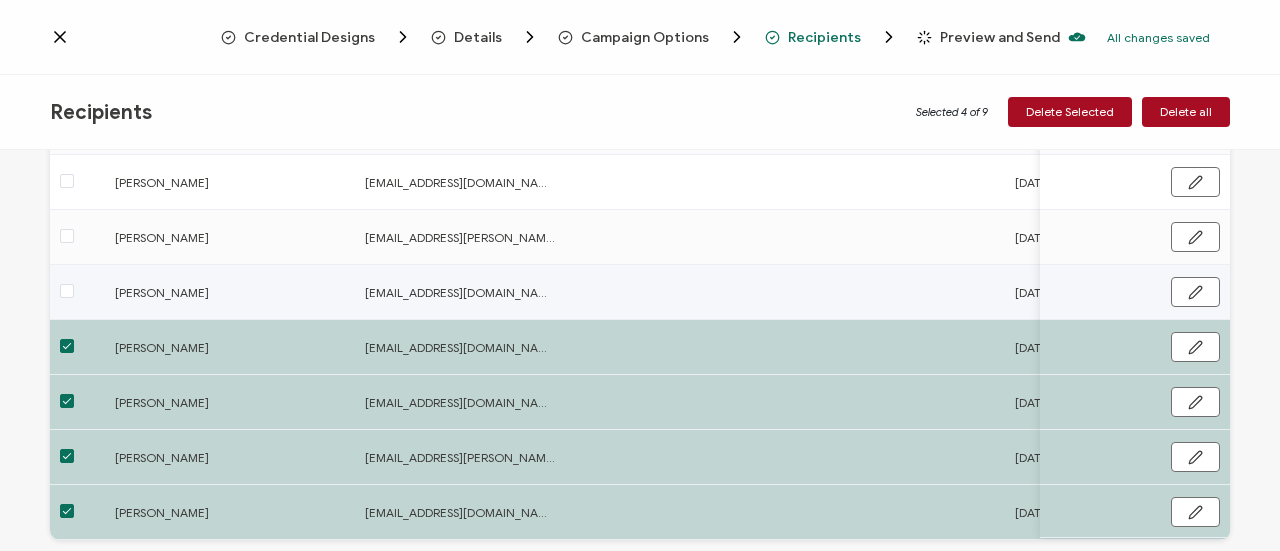 click at bounding box center [77, 292] 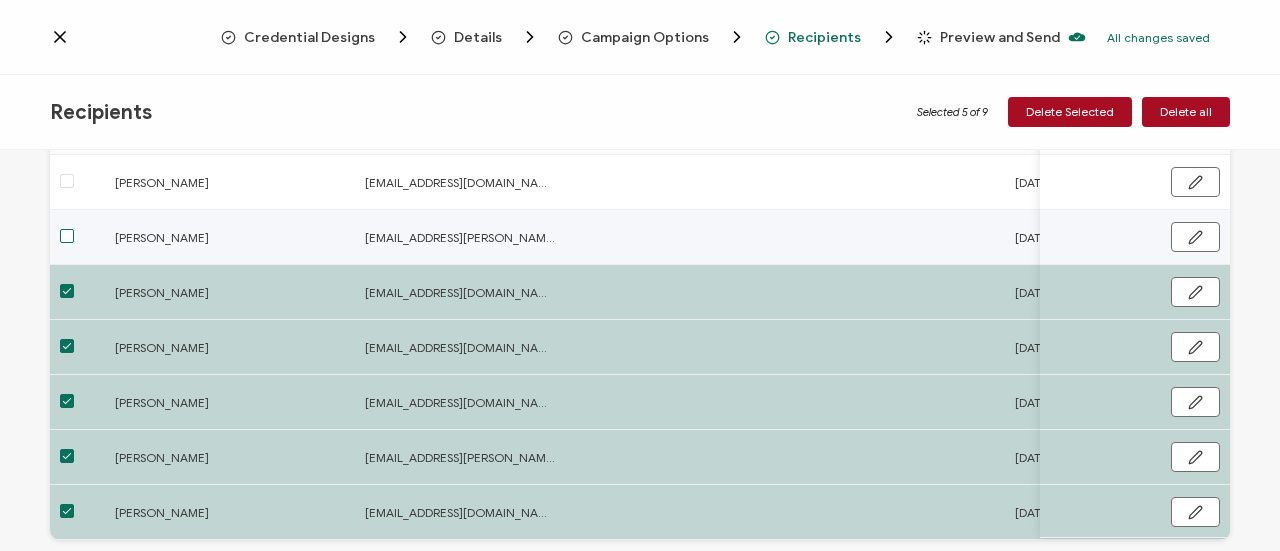 click at bounding box center [67, 236] 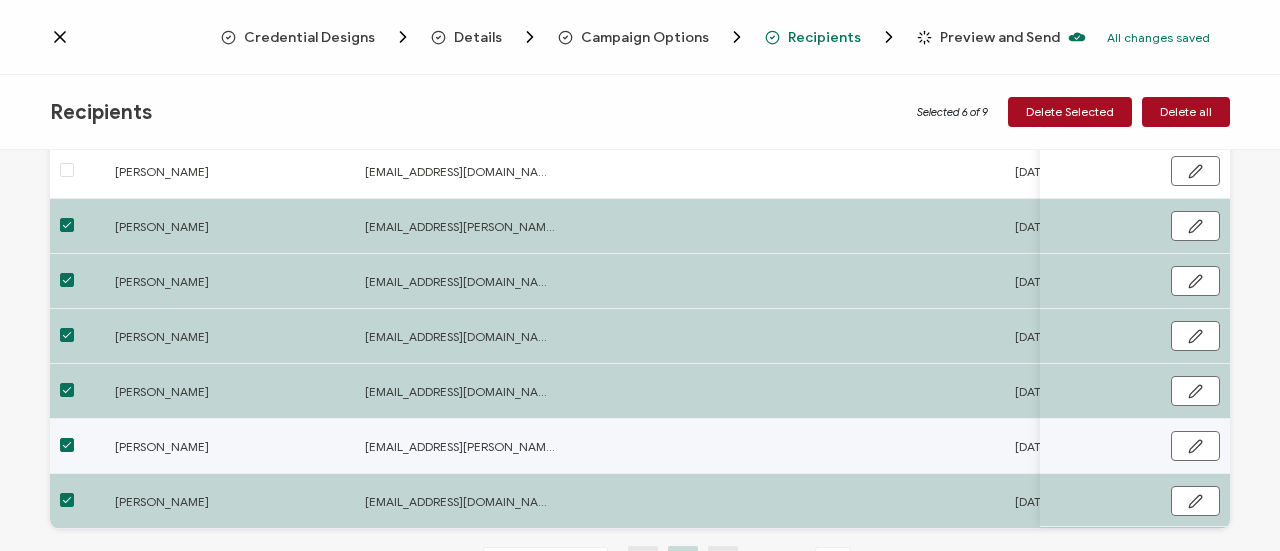 scroll, scrollTop: 380, scrollLeft: 0, axis: vertical 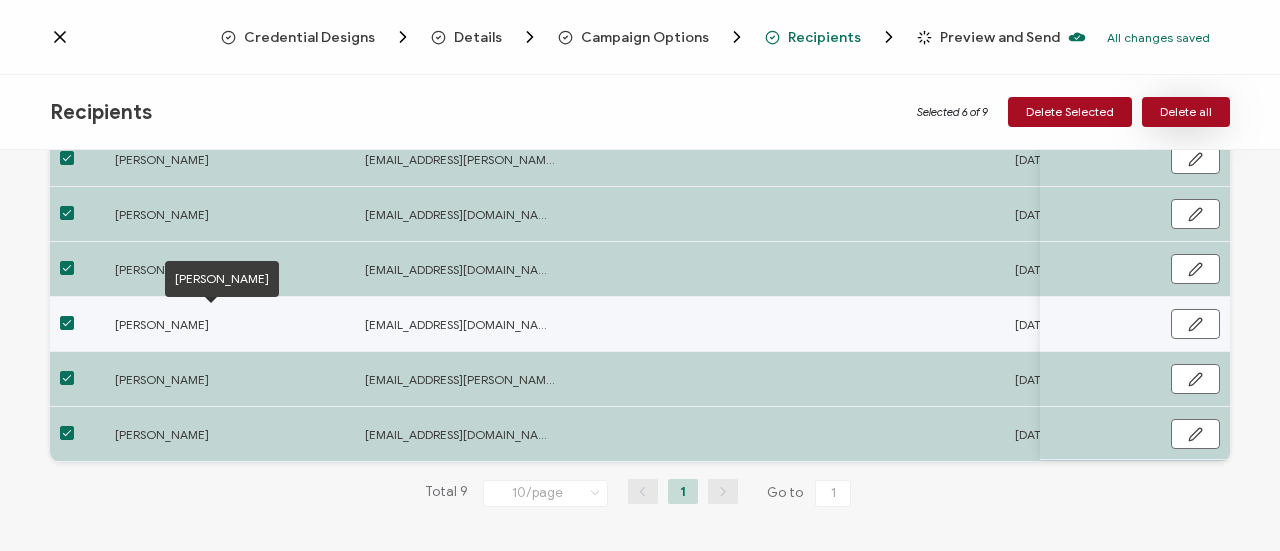drag, startPoint x: 122, startPoint y: 324, endPoint x: 1213, endPoint y: 114, distance: 1111.027 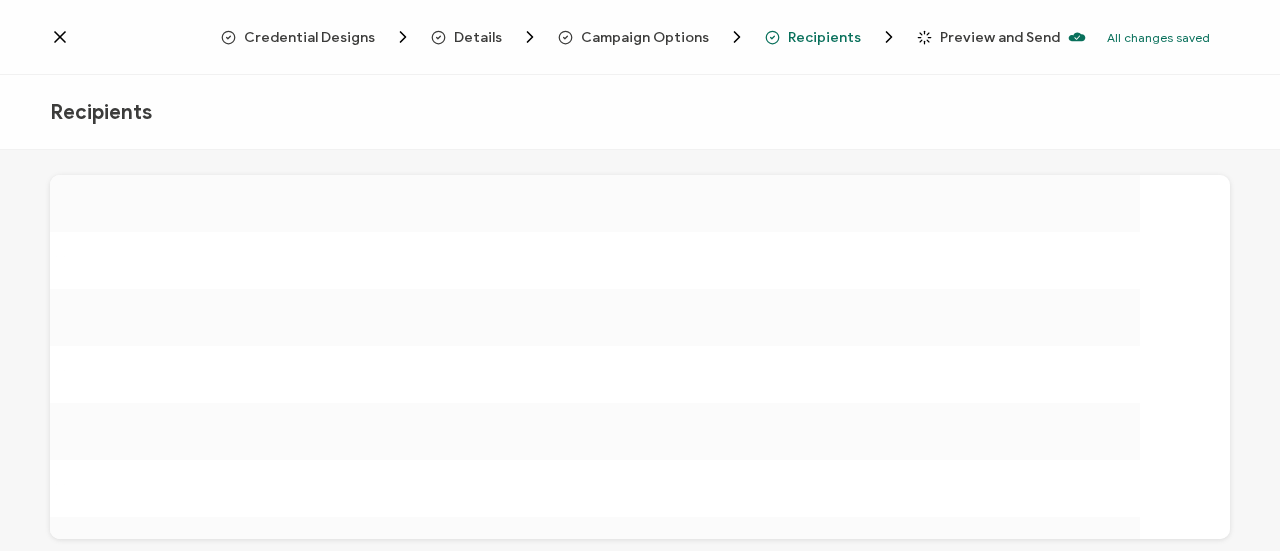 scroll, scrollTop: 0, scrollLeft: 0, axis: both 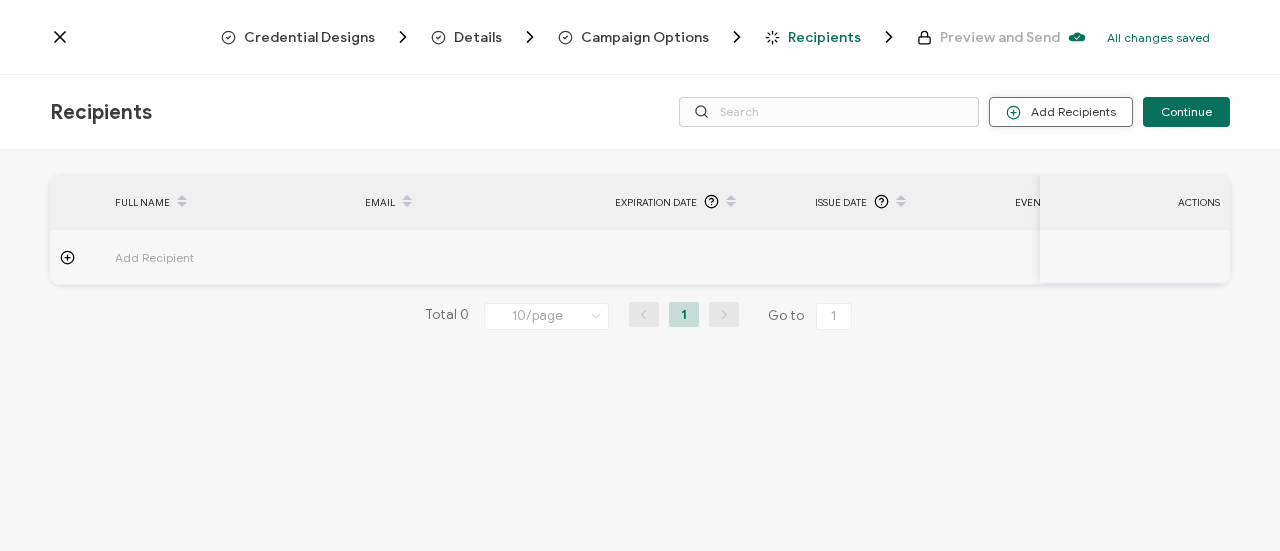 click 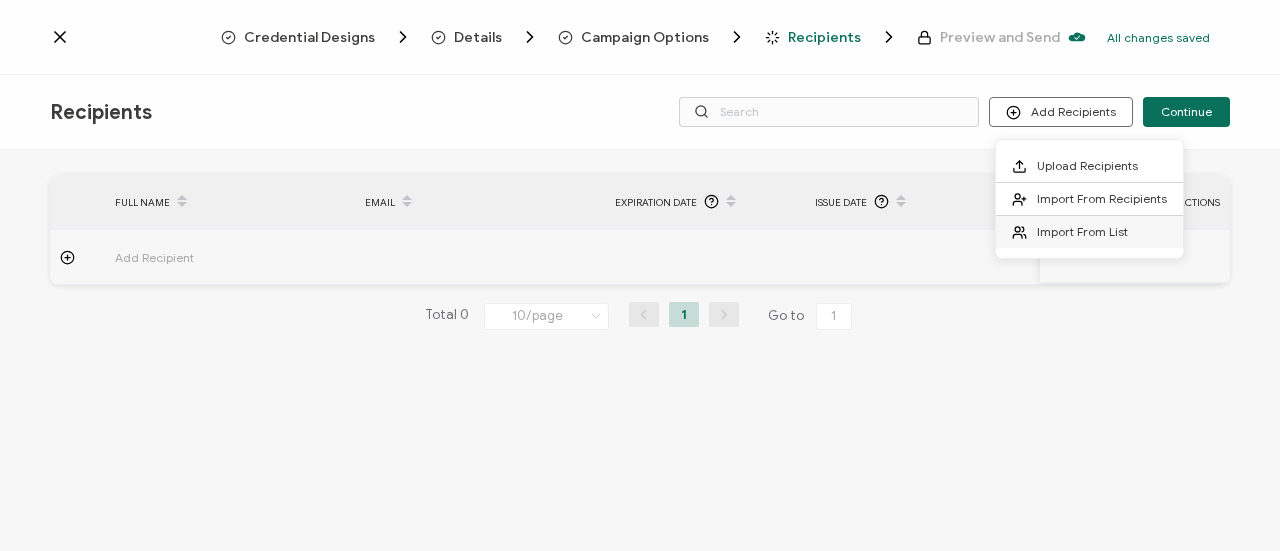 click at bounding box center [1024, 232] 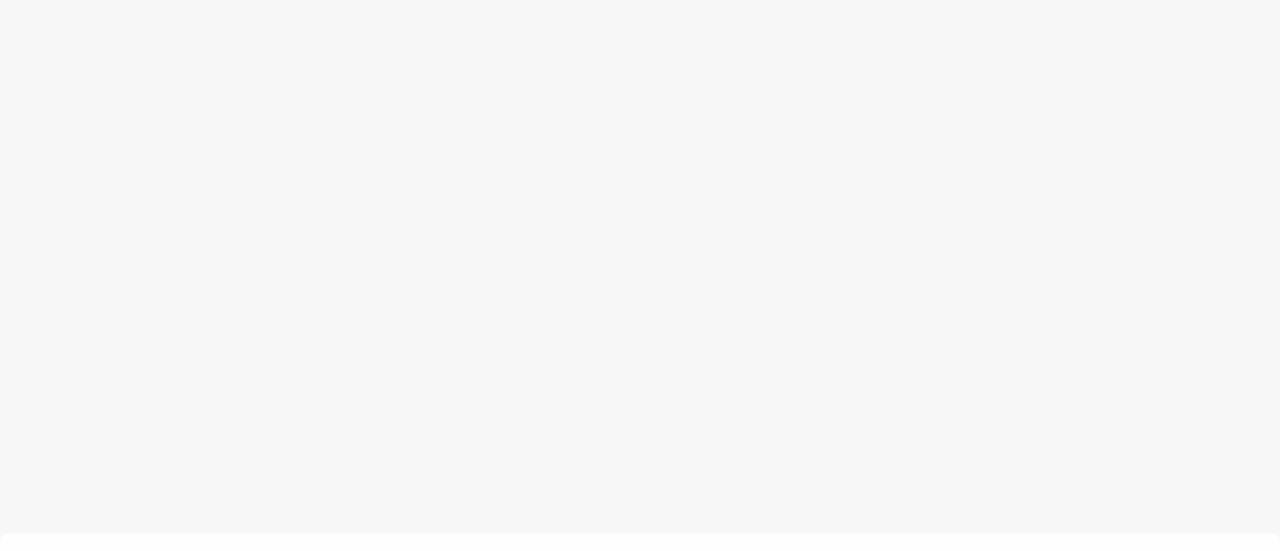 click at bounding box center [859, 76] 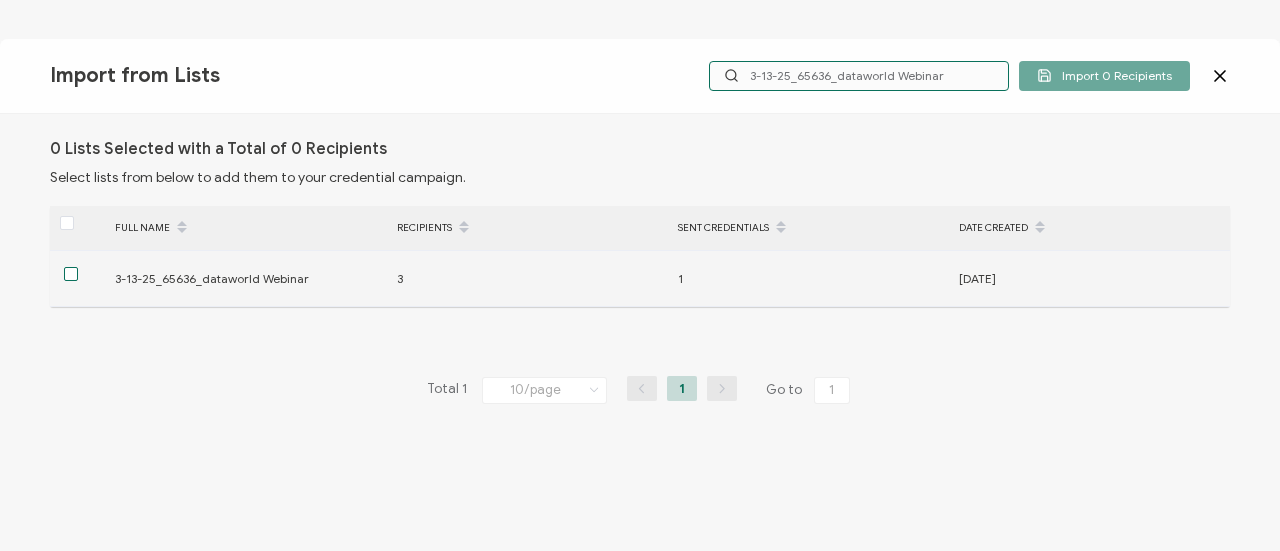 type on "3-13-25_65636_dataworld Webinar" 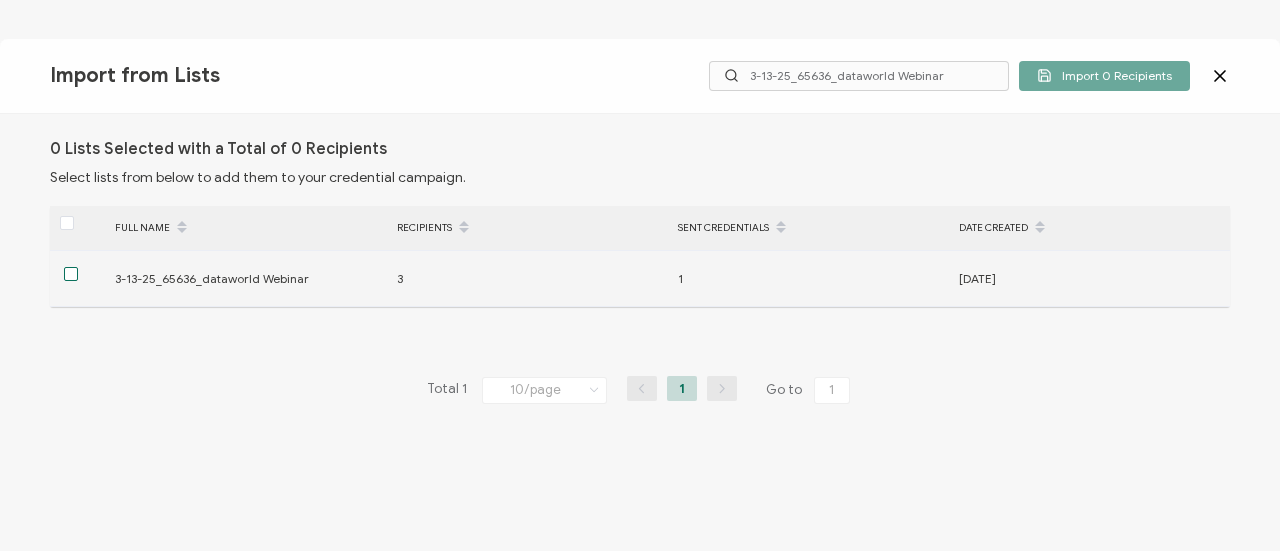 click at bounding box center (71, 274) 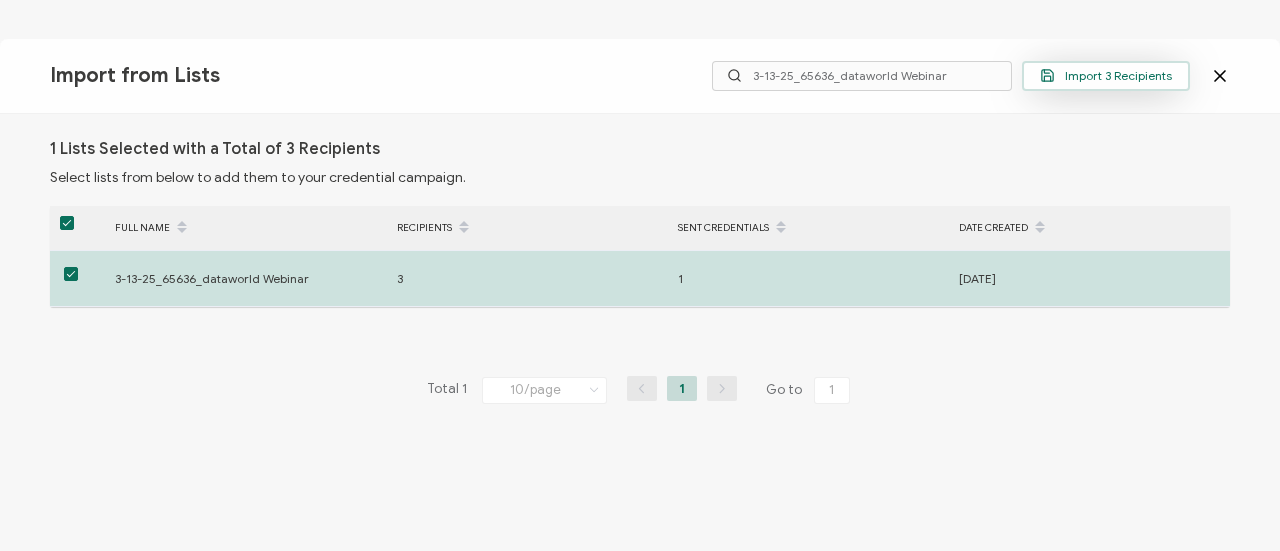 click on "Import 3 Recipients" at bounding box center [1106, 75] 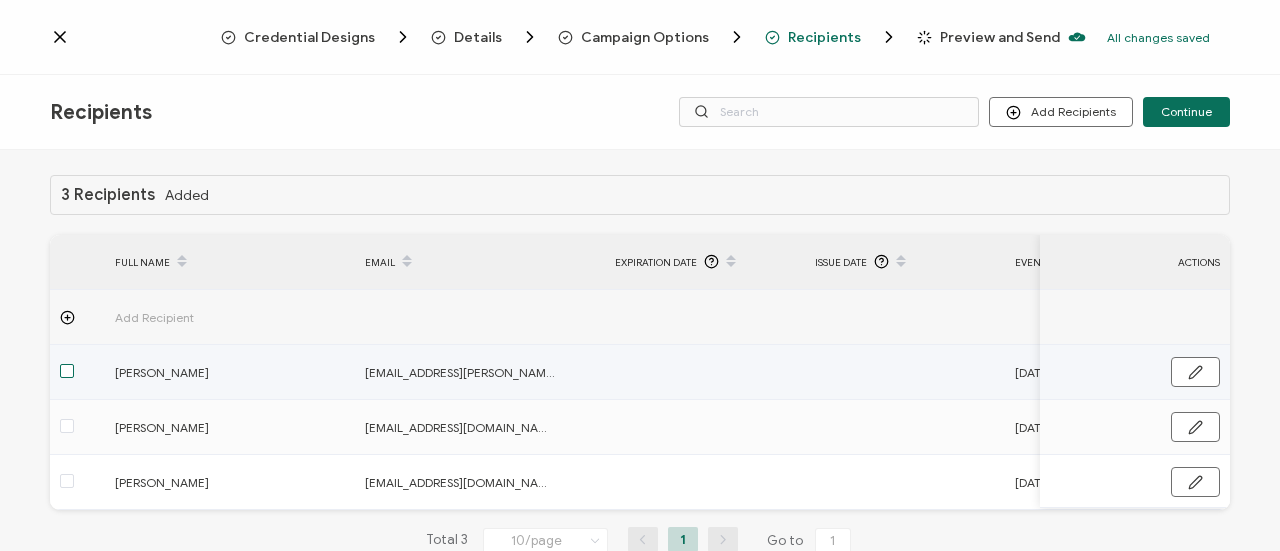 click at bounding box center [67, 371] 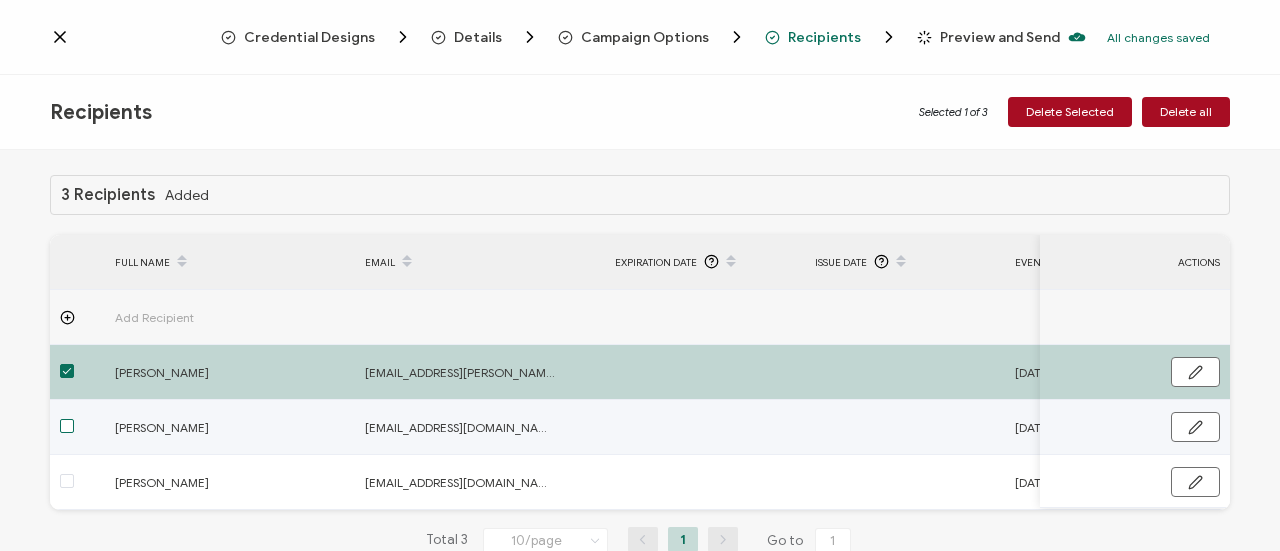 click at bounding box center [67, 426] 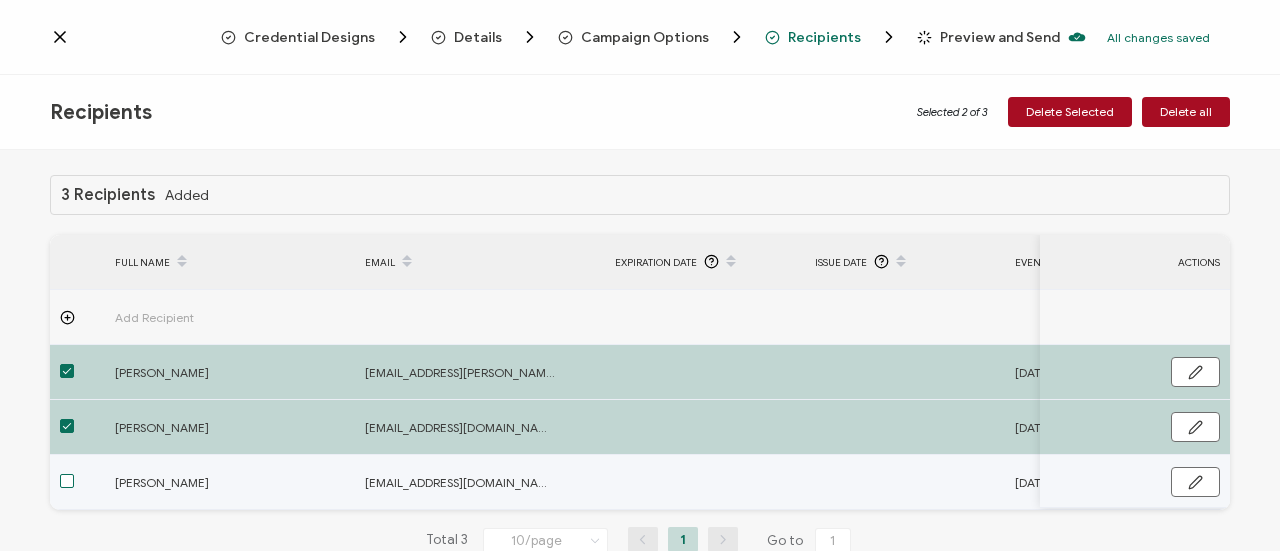 click at bounding box center [77, 482] 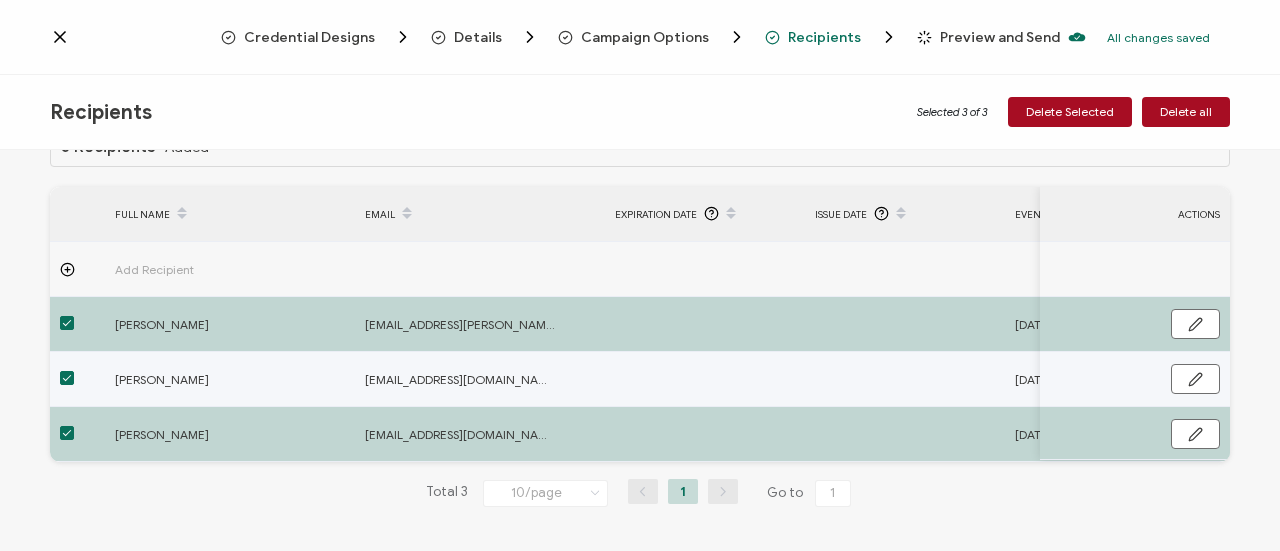 scroll, scrollTop: 0, scrollLeft: 0, axis: both 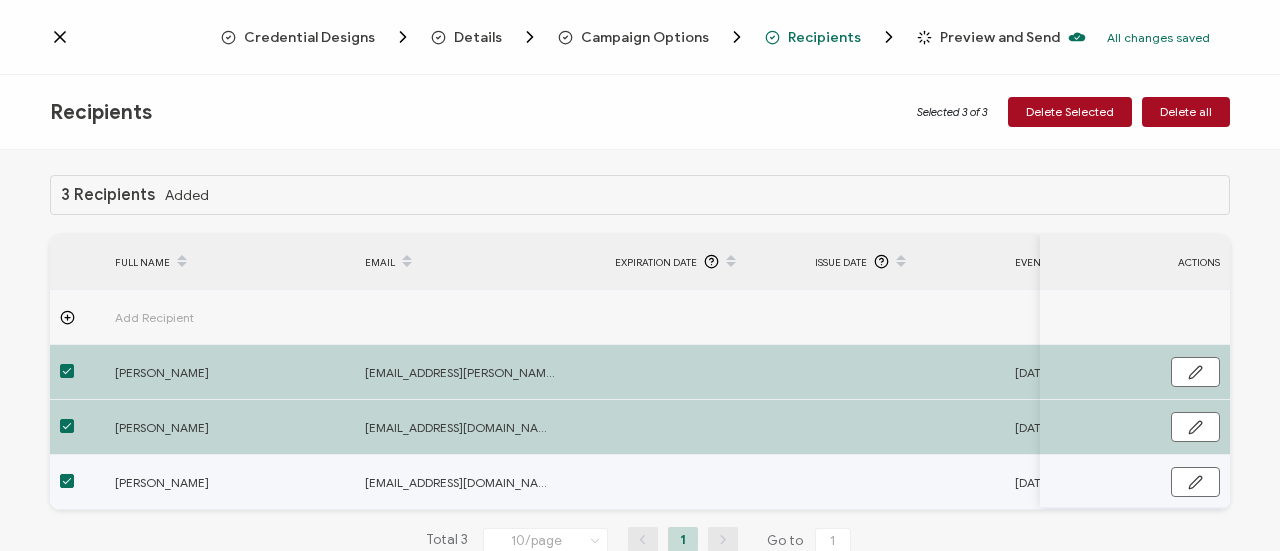 drag, startPoint x: 66, startPoint y: 479, endPoint x: 71, endPoint y: 448, distance: 31.400637 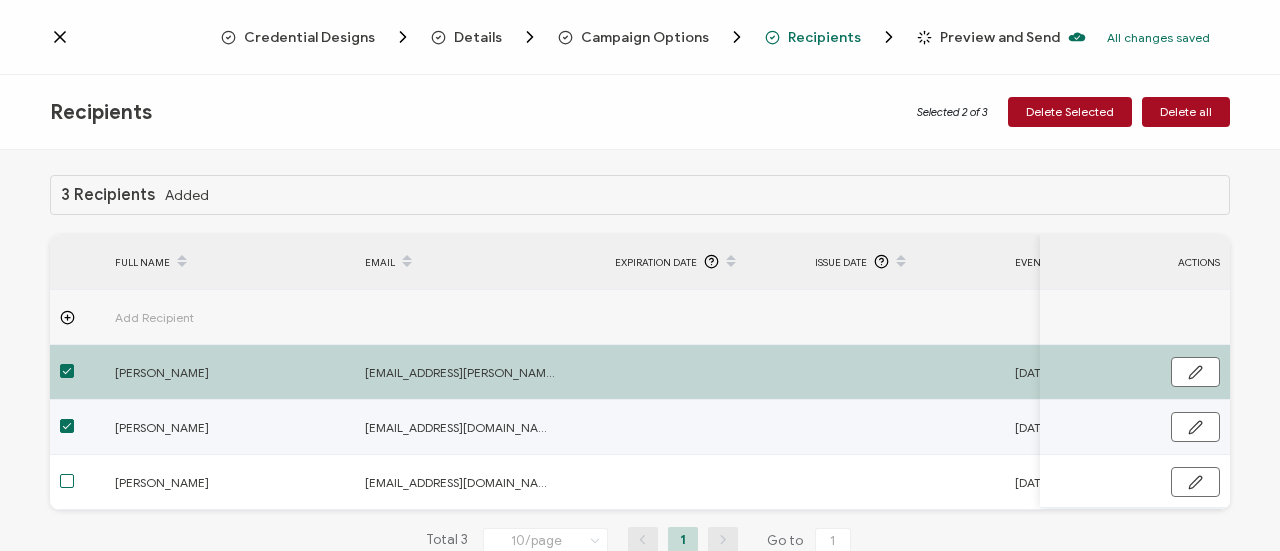 click at bounding box center [67, 426] 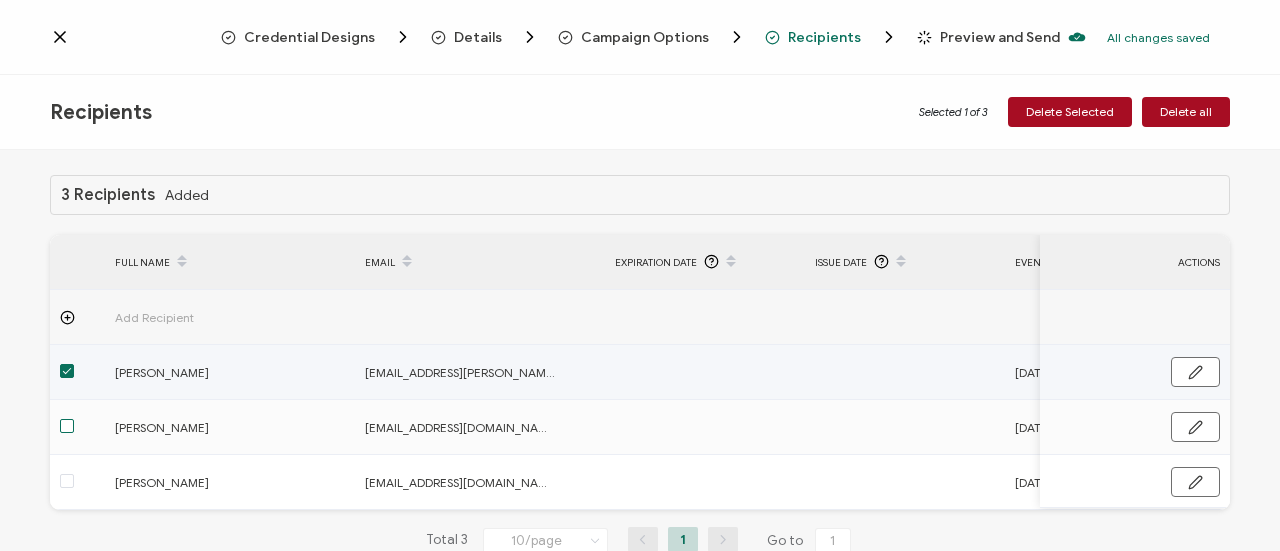 click at bounding box center (67, 371) 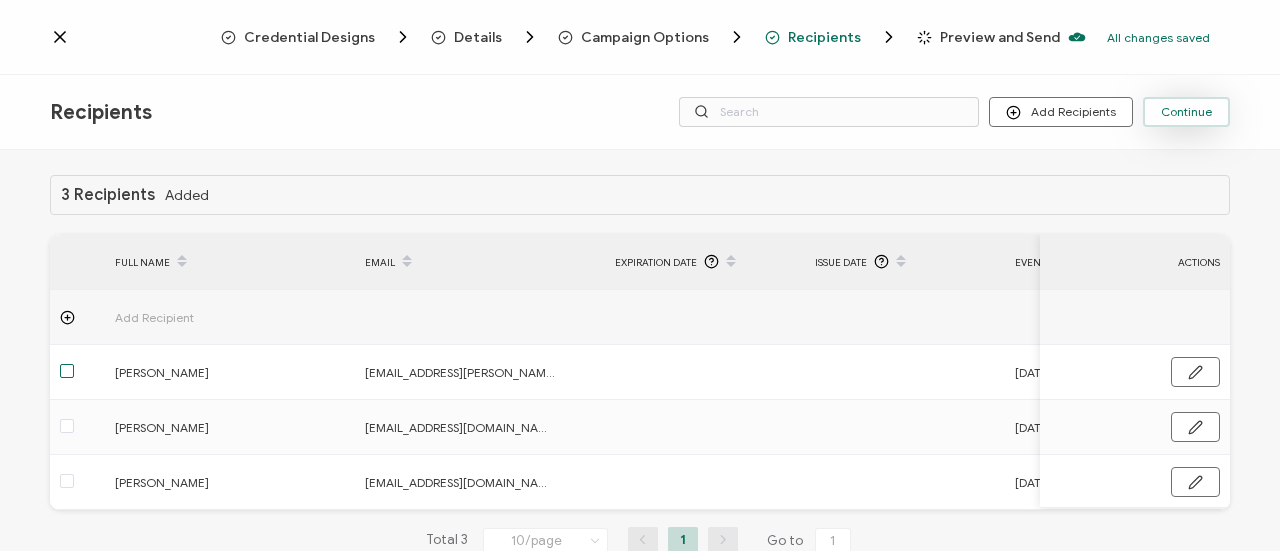 click on "Continue" at bounding box center (1186, 112) 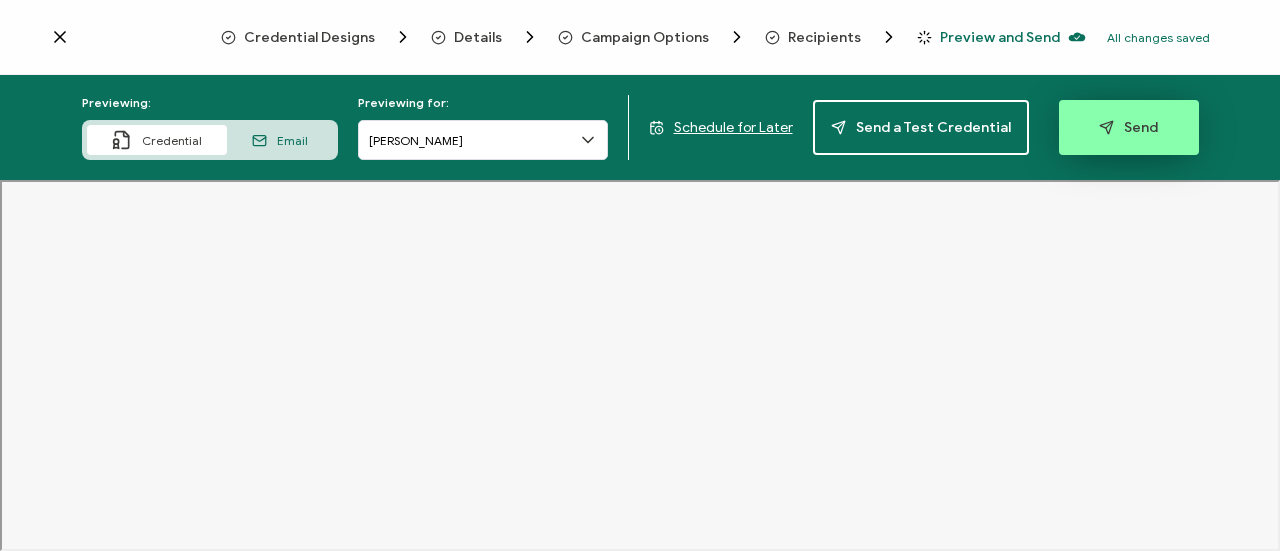 click on "Send" at bounding box center (1129, 127) 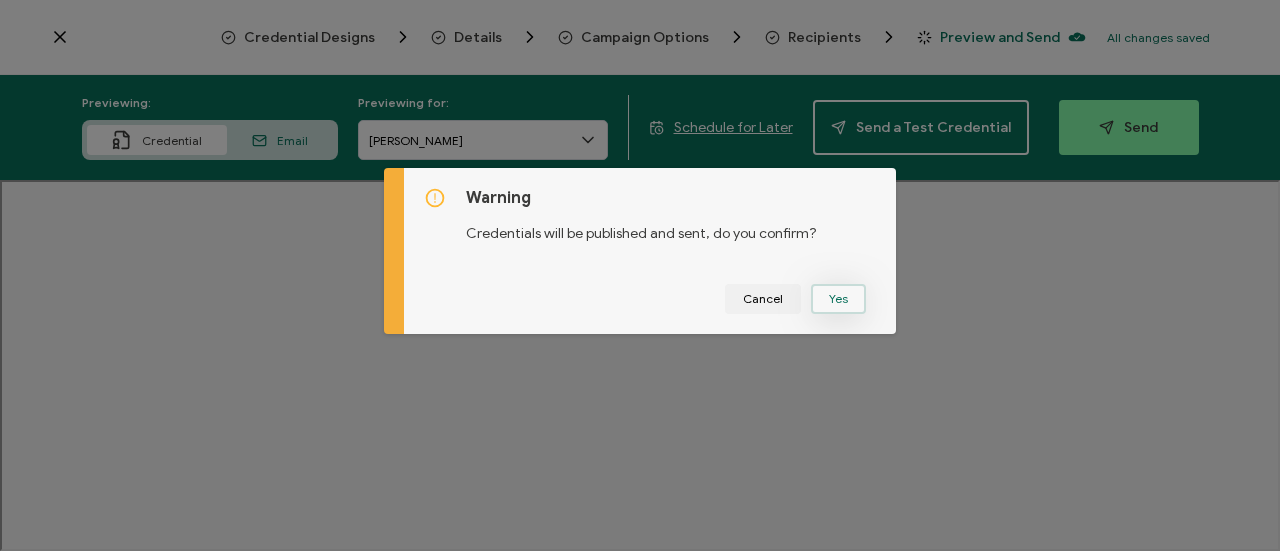 click on "Yes" at bounding box center [838, 299] 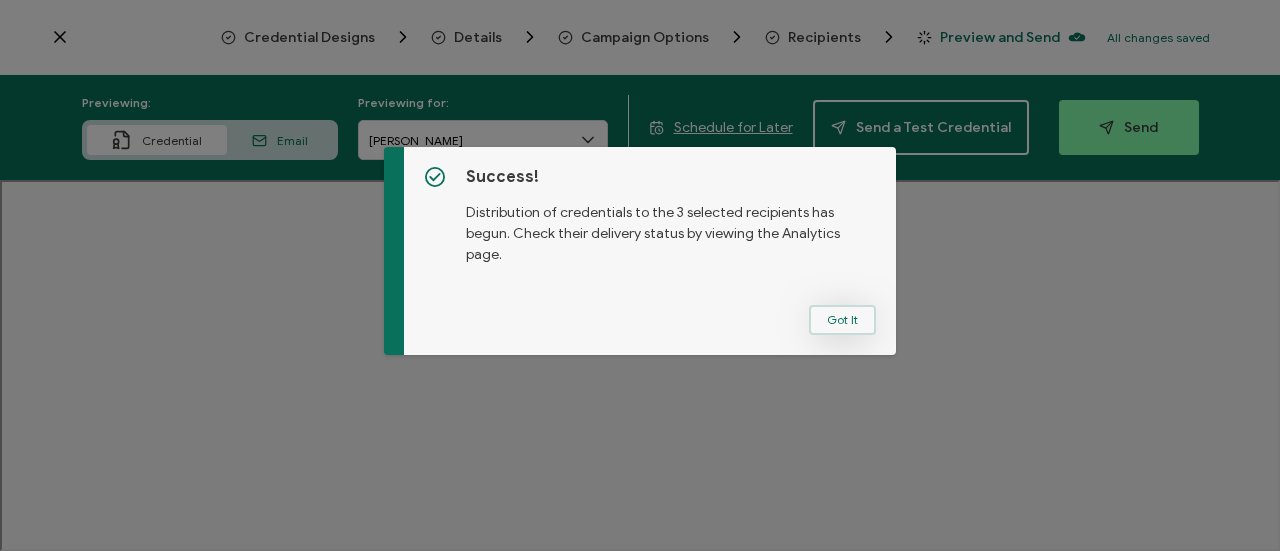 click on "Got It" at bounding box center (842, 320) 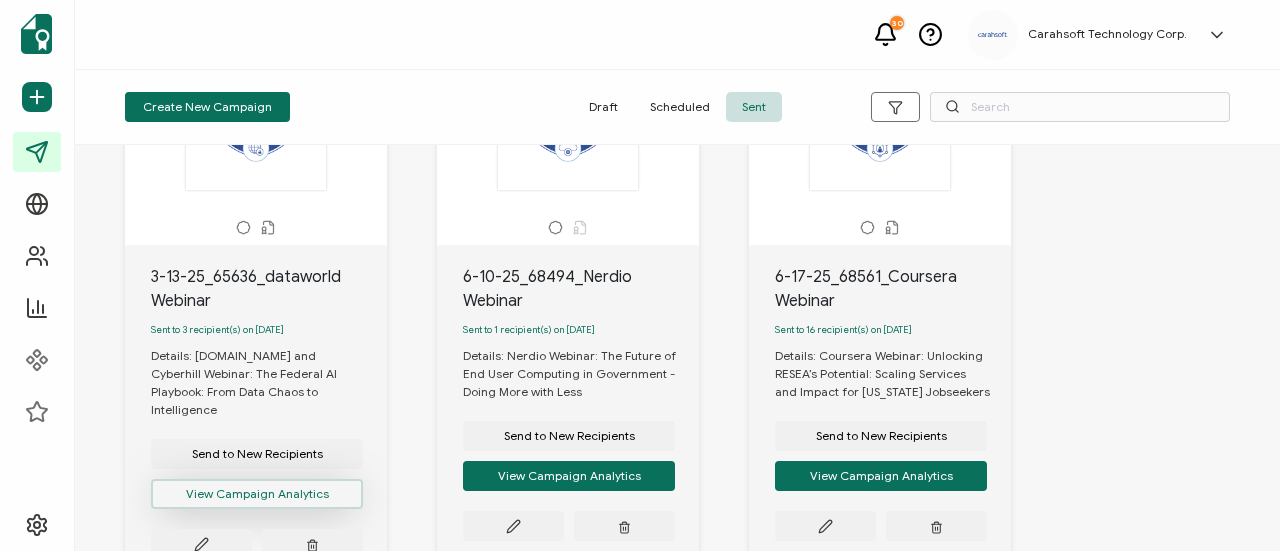 scroll, scrollTop: 200, scrollLeft: 0, axis: vertical 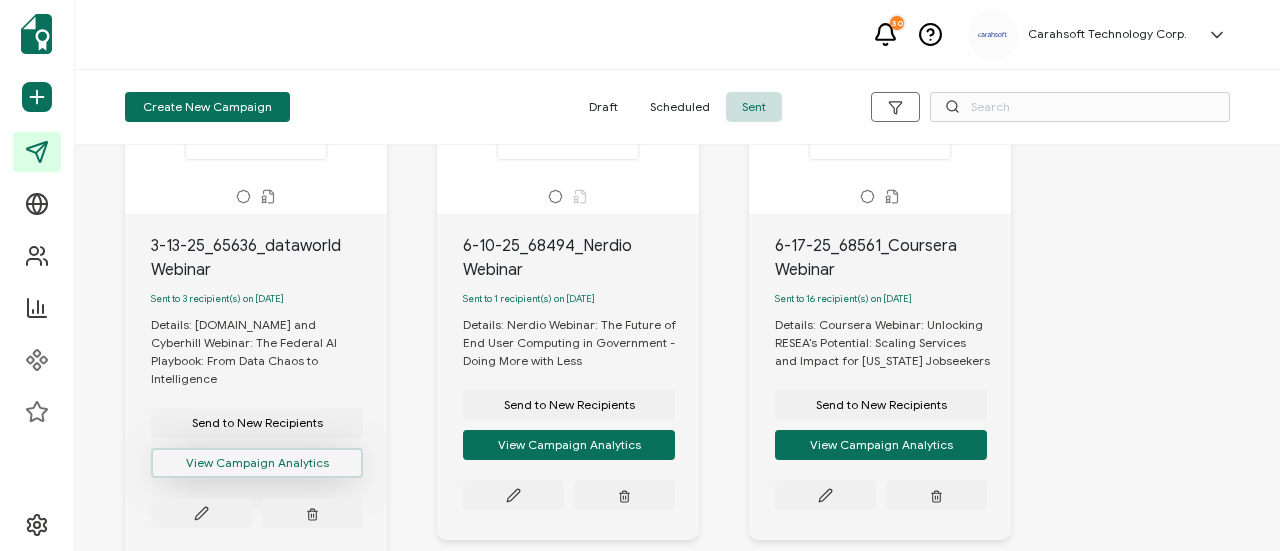 click on "View Campaign Analytics" at bounding box center [257, 463] 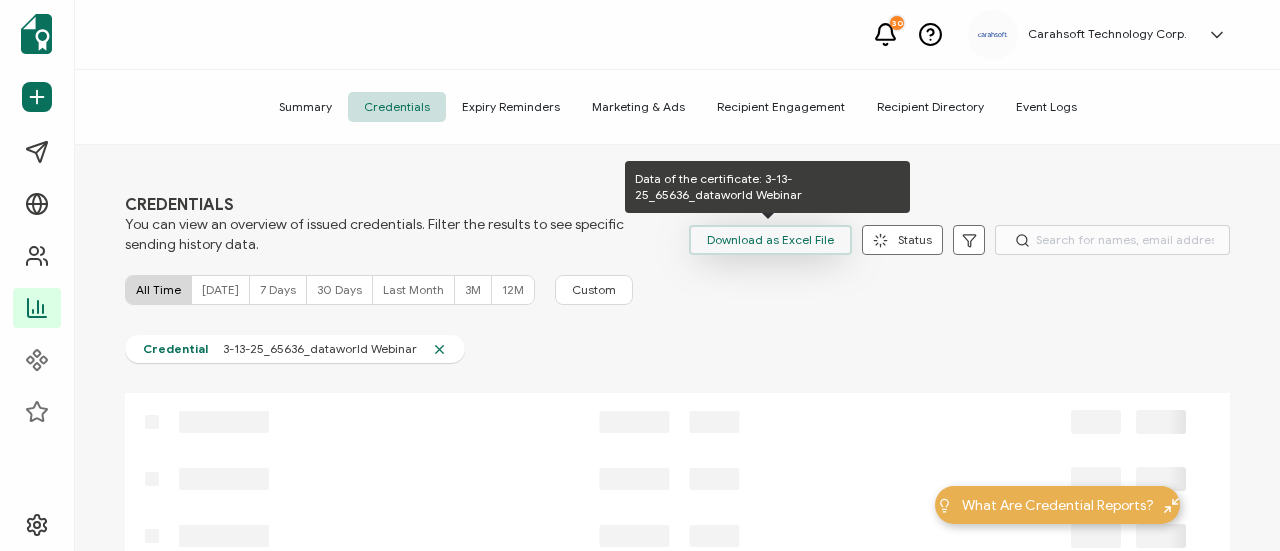 click on "CREDENTIALS   You can view an overview of issued credentials. Filter the results to see specific sending history data.   Download as Excel File
Status
Delivered   Undelivered   Email Opened   Viewed   Add to LinkedIn   Downloaded   Shared
Apply Filters" at bounding box center (677, 225) 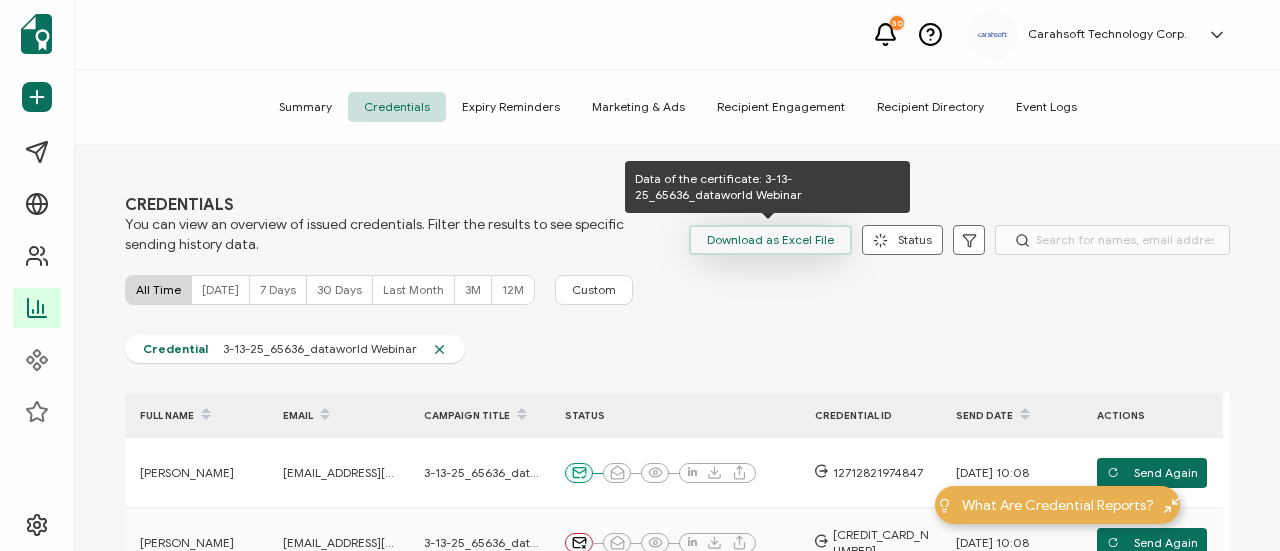 click on "Download as Excel File" at bounding box center (770, 240) 